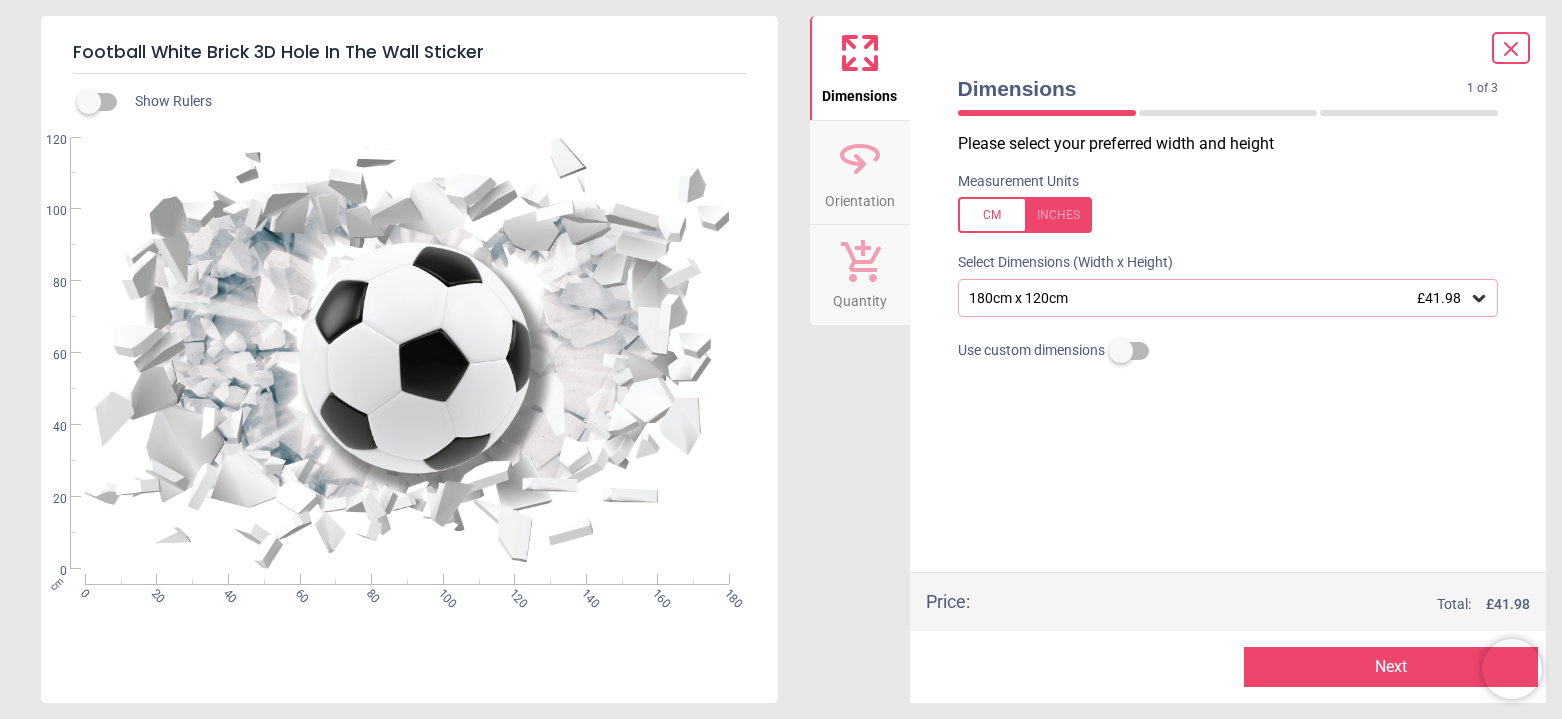 scroll, scrollTop: 0, scrollLeft: 0, axis: both 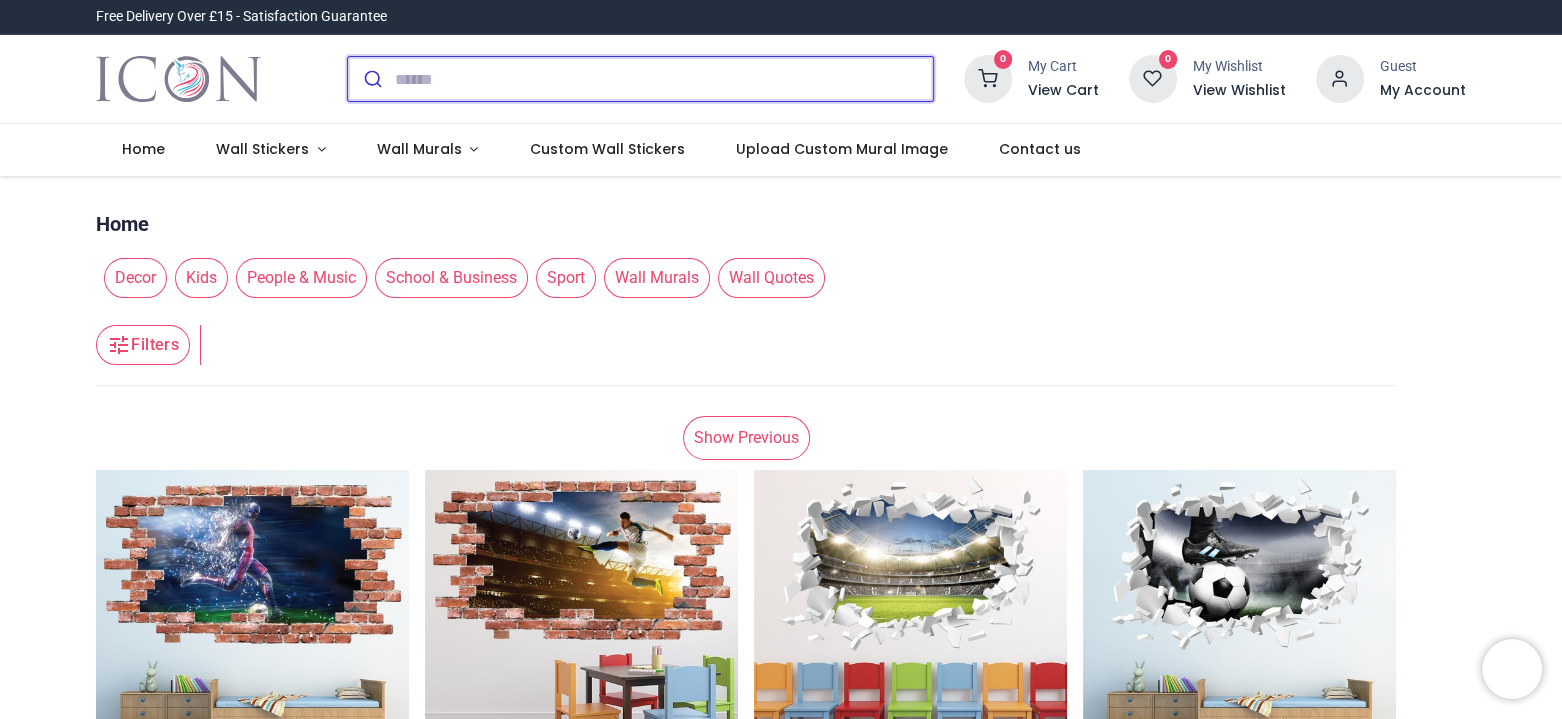click at bounding box center (664, 79) 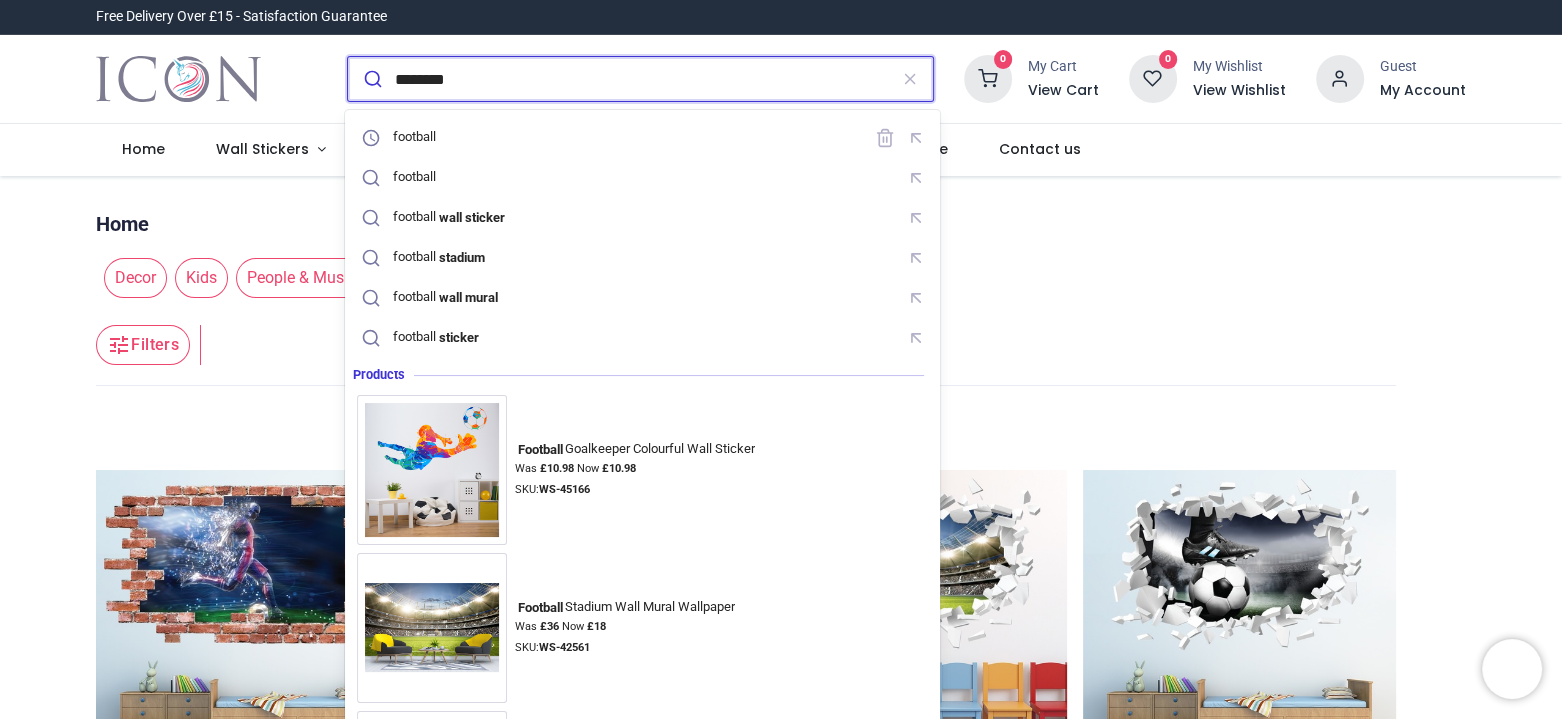 type on "********" 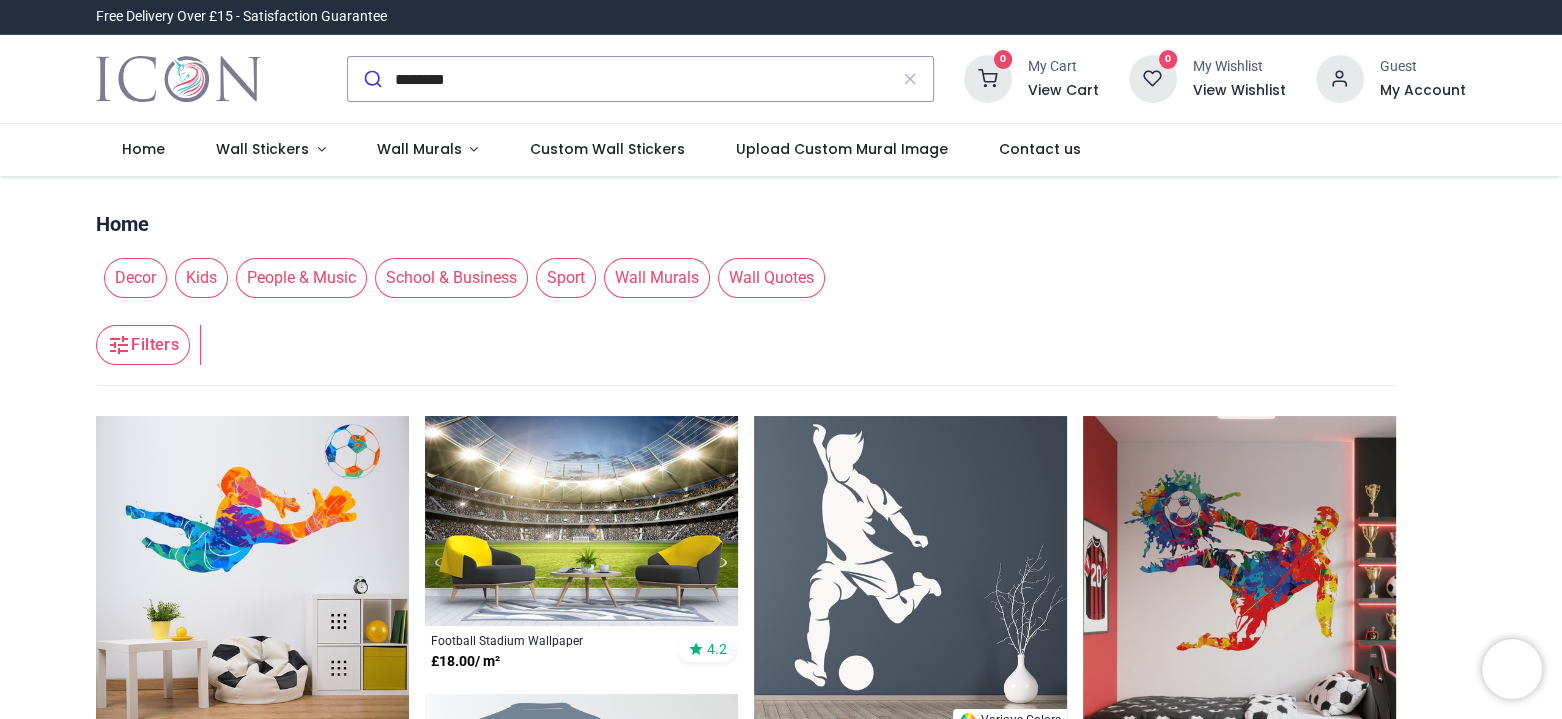 scroll, scrollTop: 71, scrollLeft: 0, axis: vertical 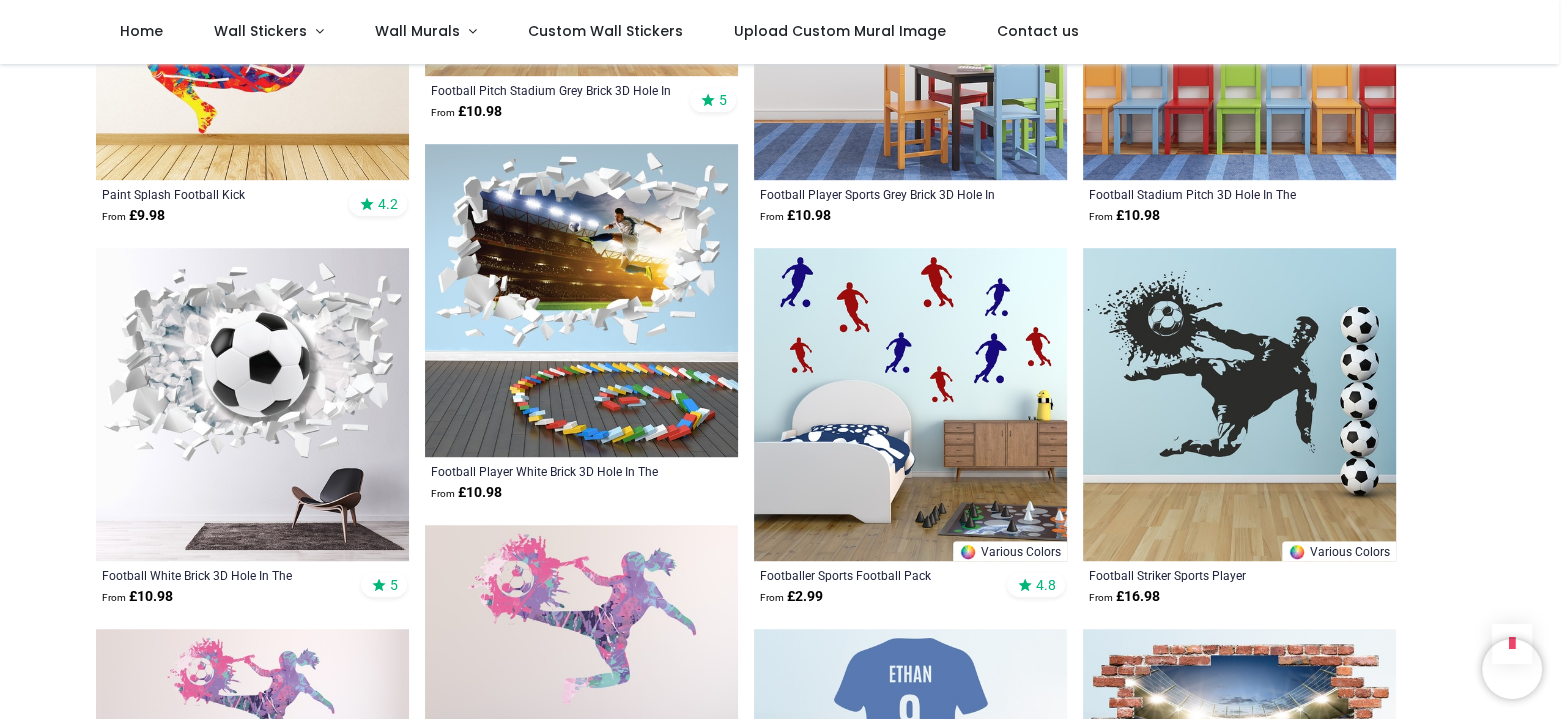 click at bounding box center [1239, 404] 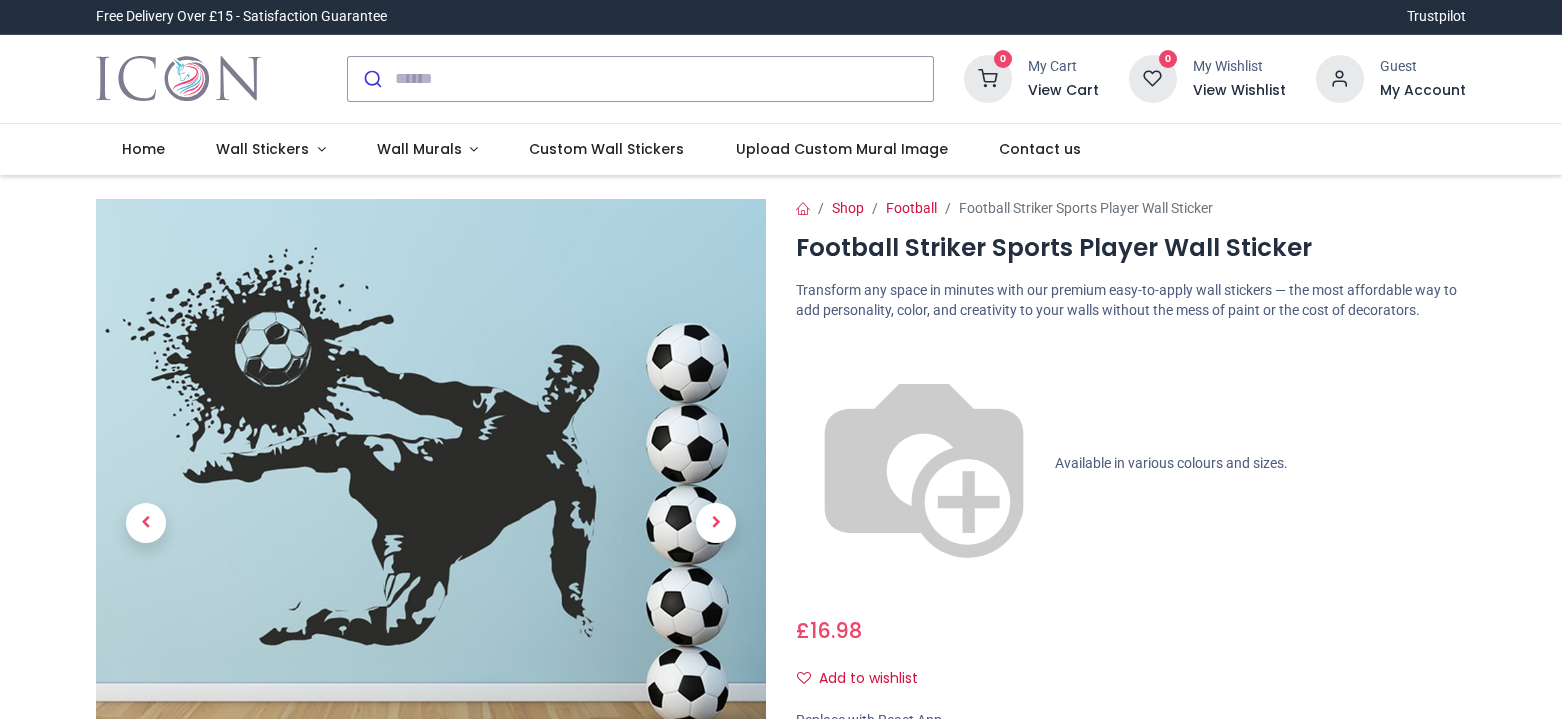 scroll, scrollTop: 0, scrollLeft: 0, axis: both 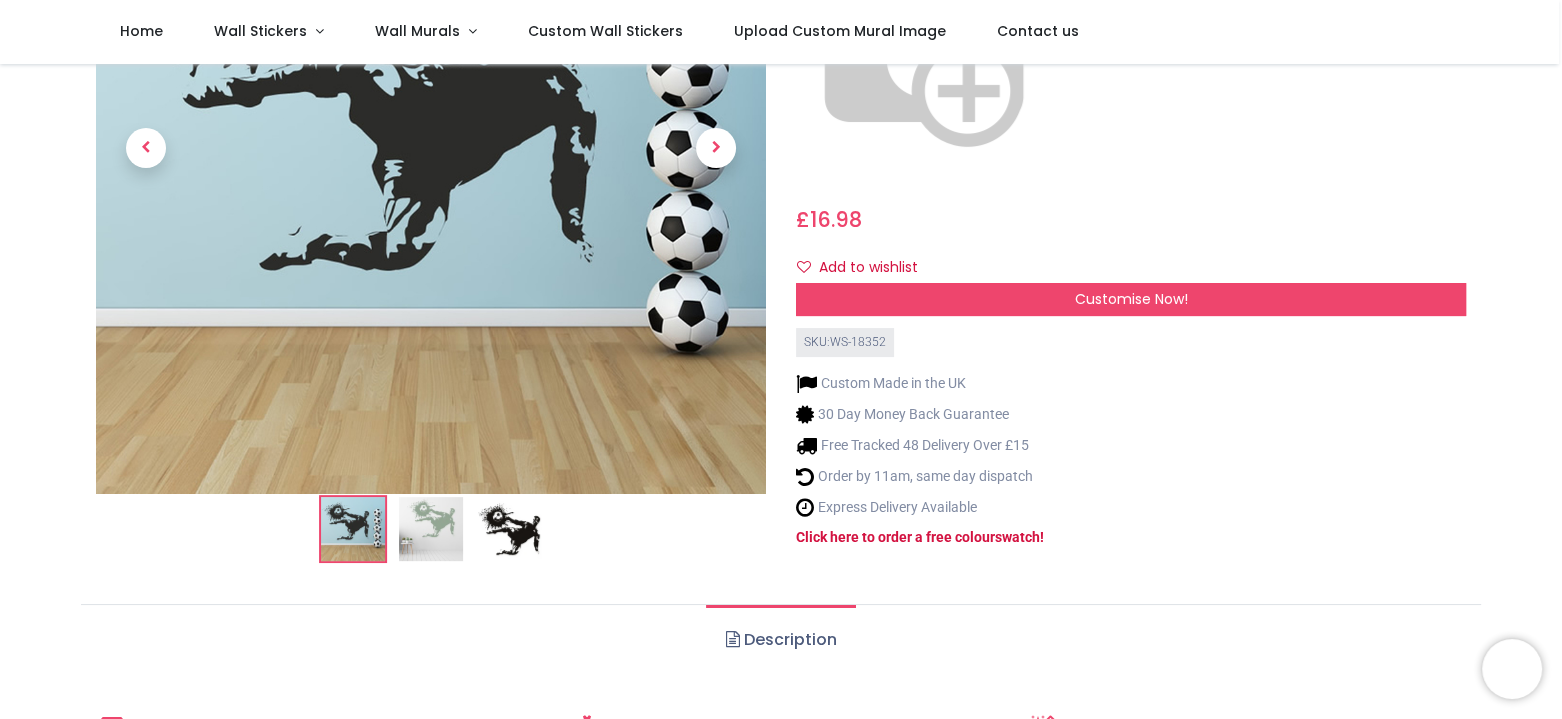 click at bounding box center [431, 530] 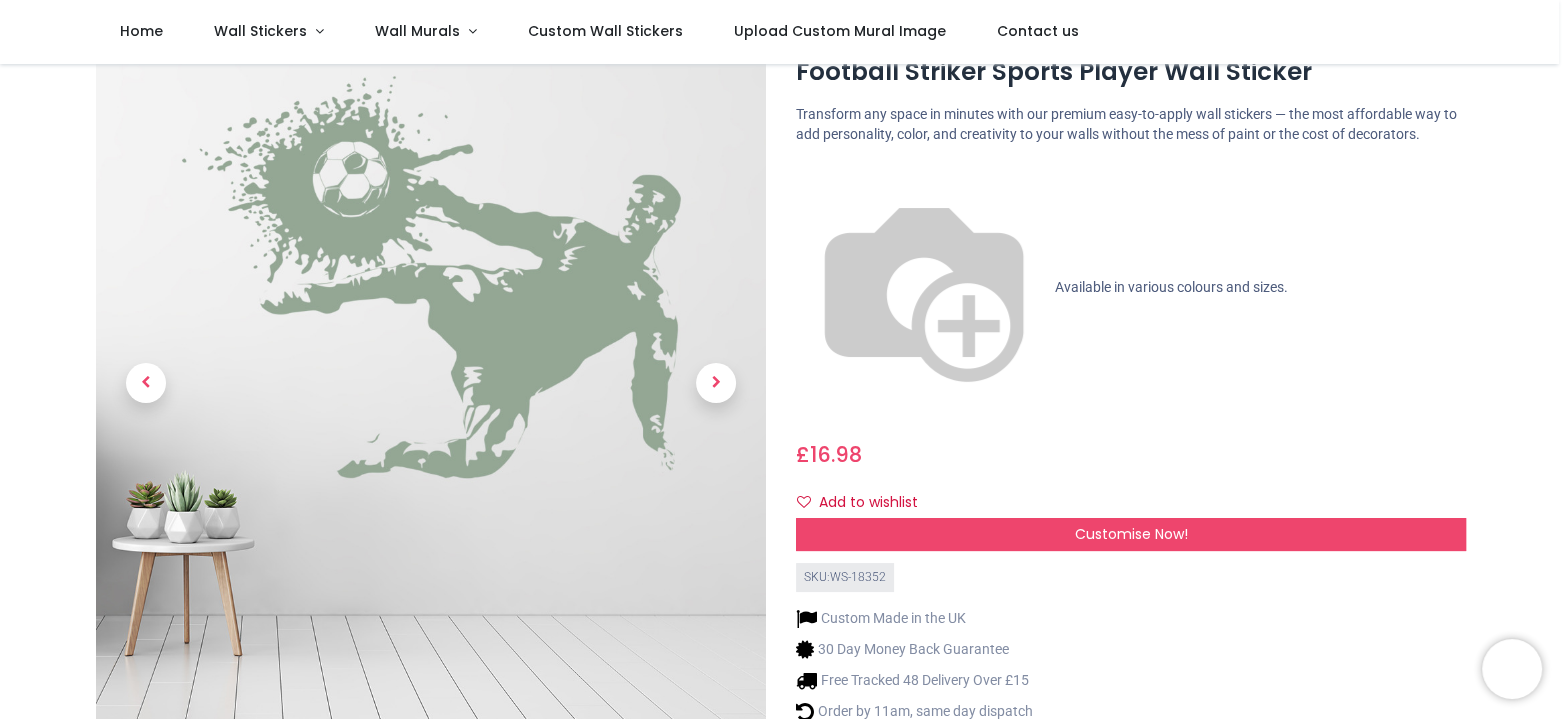 scroll, scrollTop: 200, scrollLeft: 0, axis: vertical 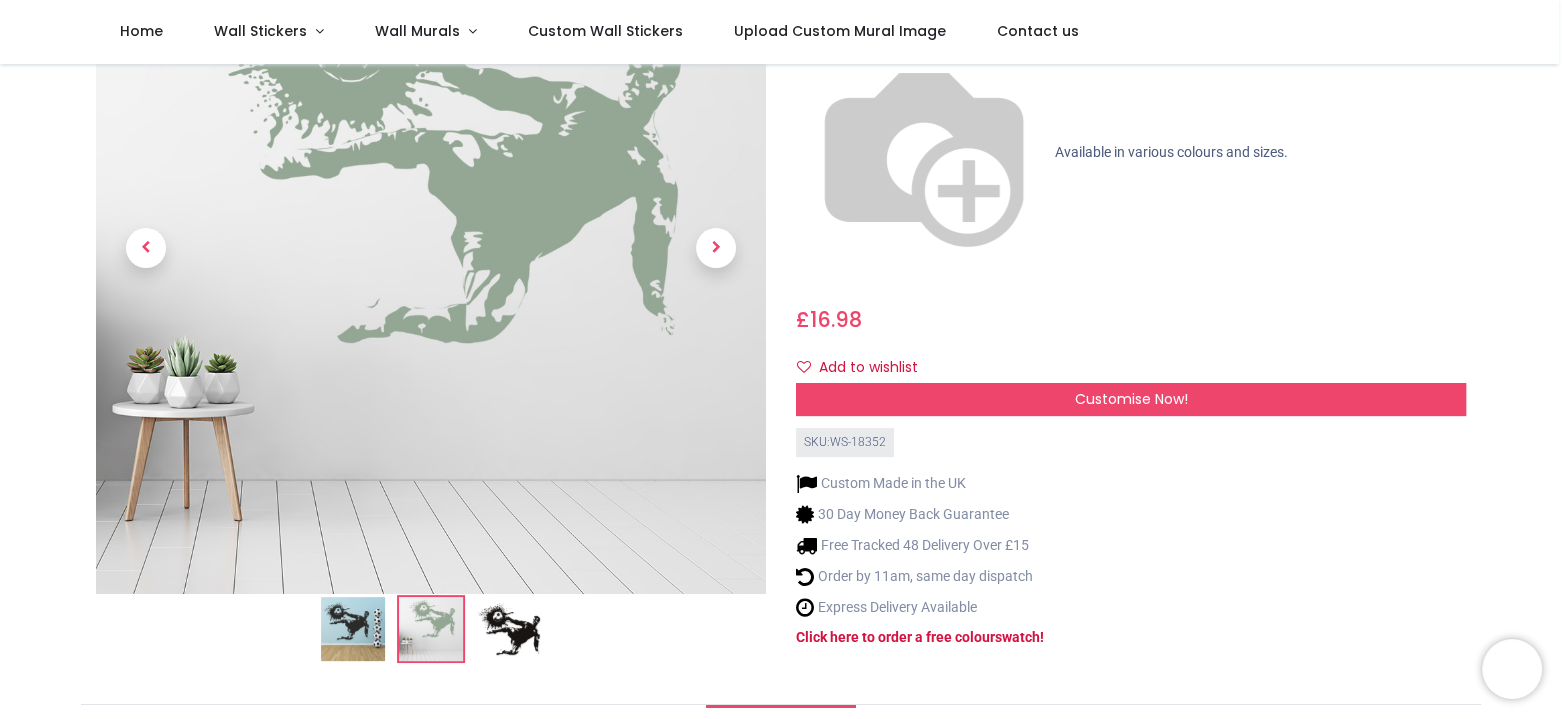 click at bounding box center (509, 630) 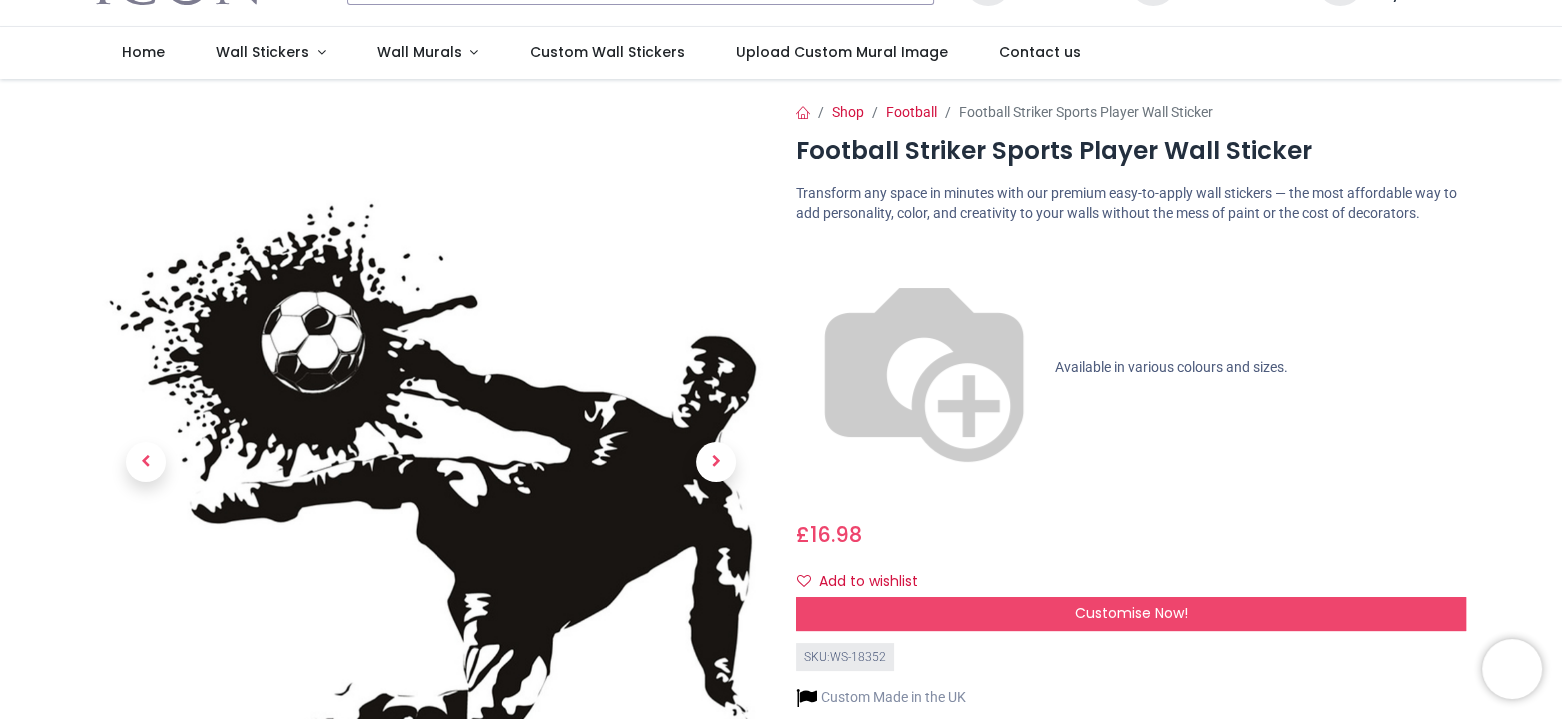 scroll, scrollTop: 300, scrollLeft: 0, axis: vertical 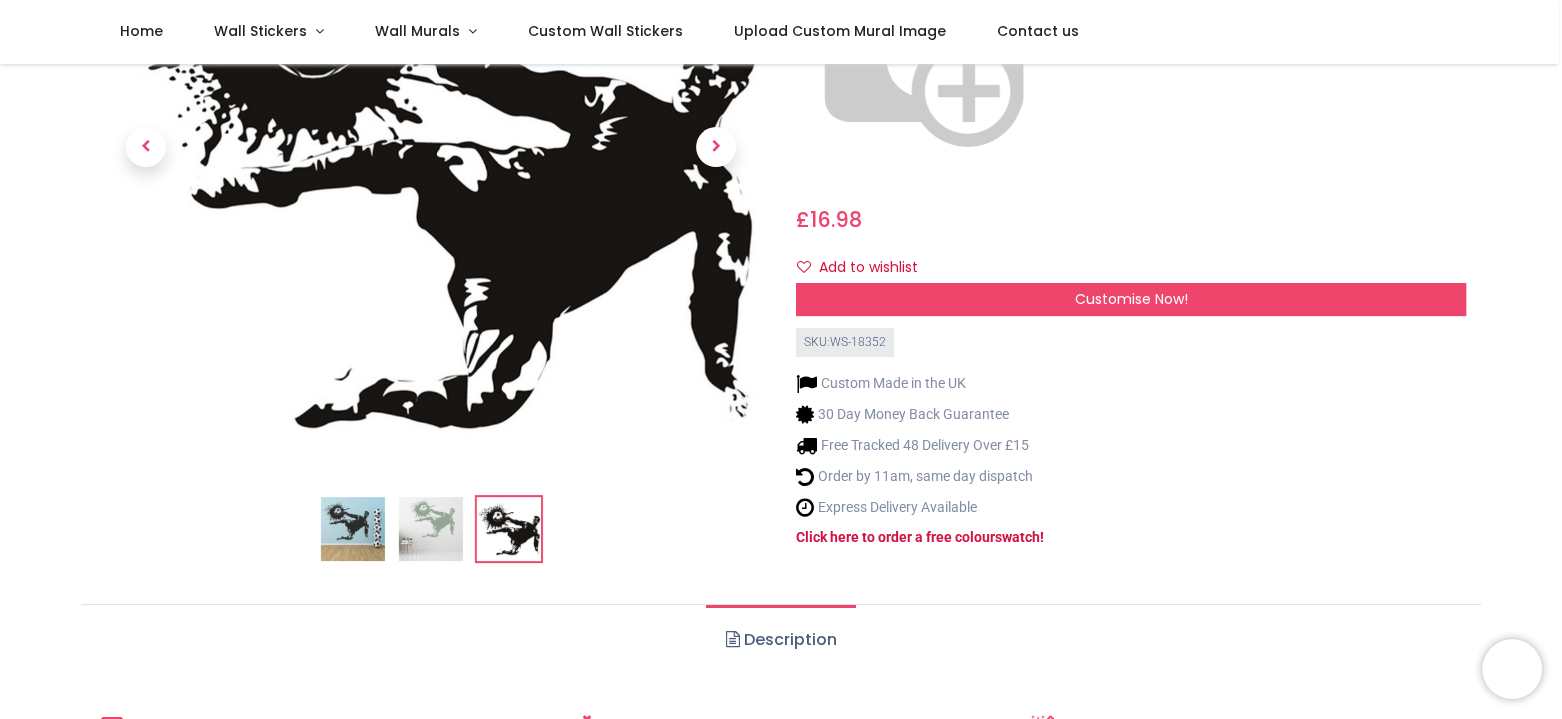 click at bounding box center (431, 530) 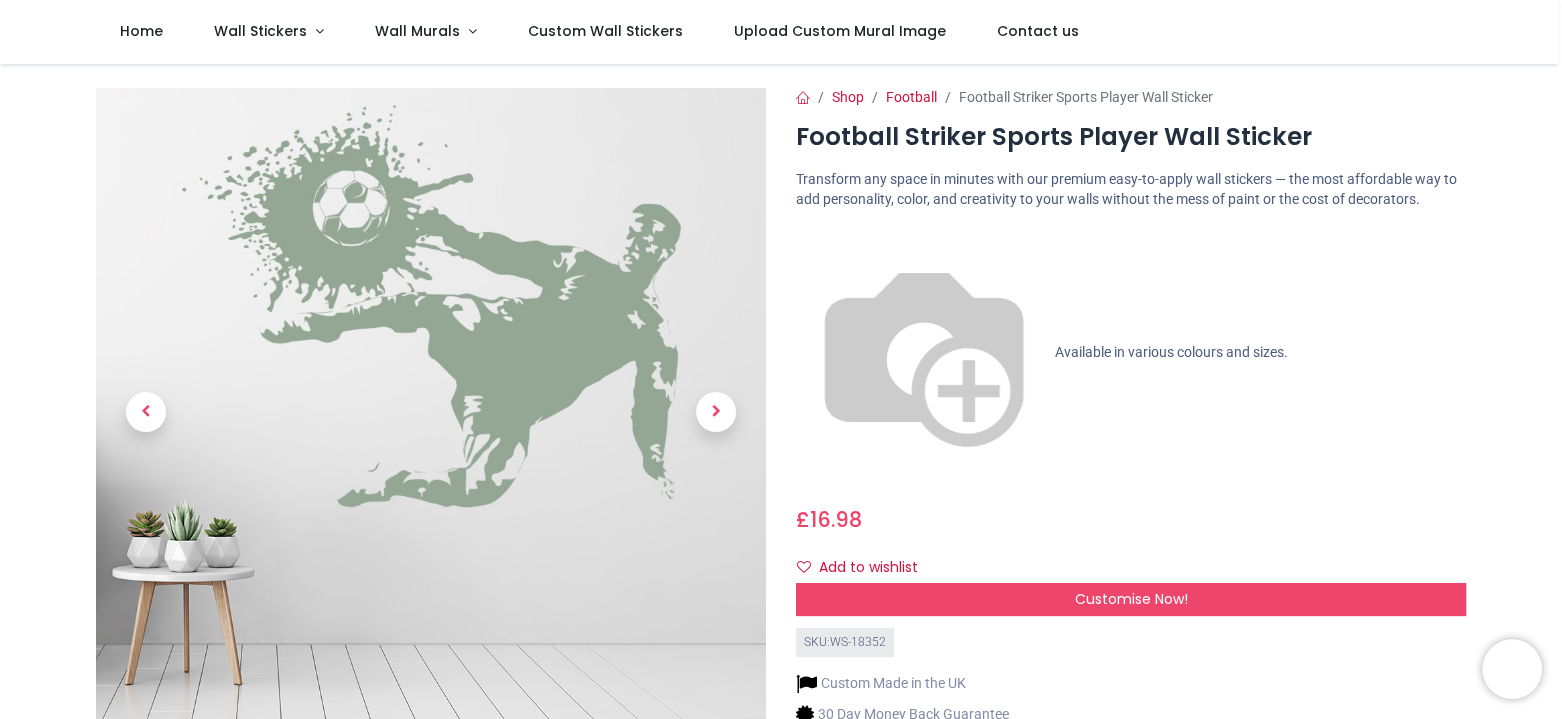 scroll, scrollTop: 0, scrollLeft: 0, axis: both 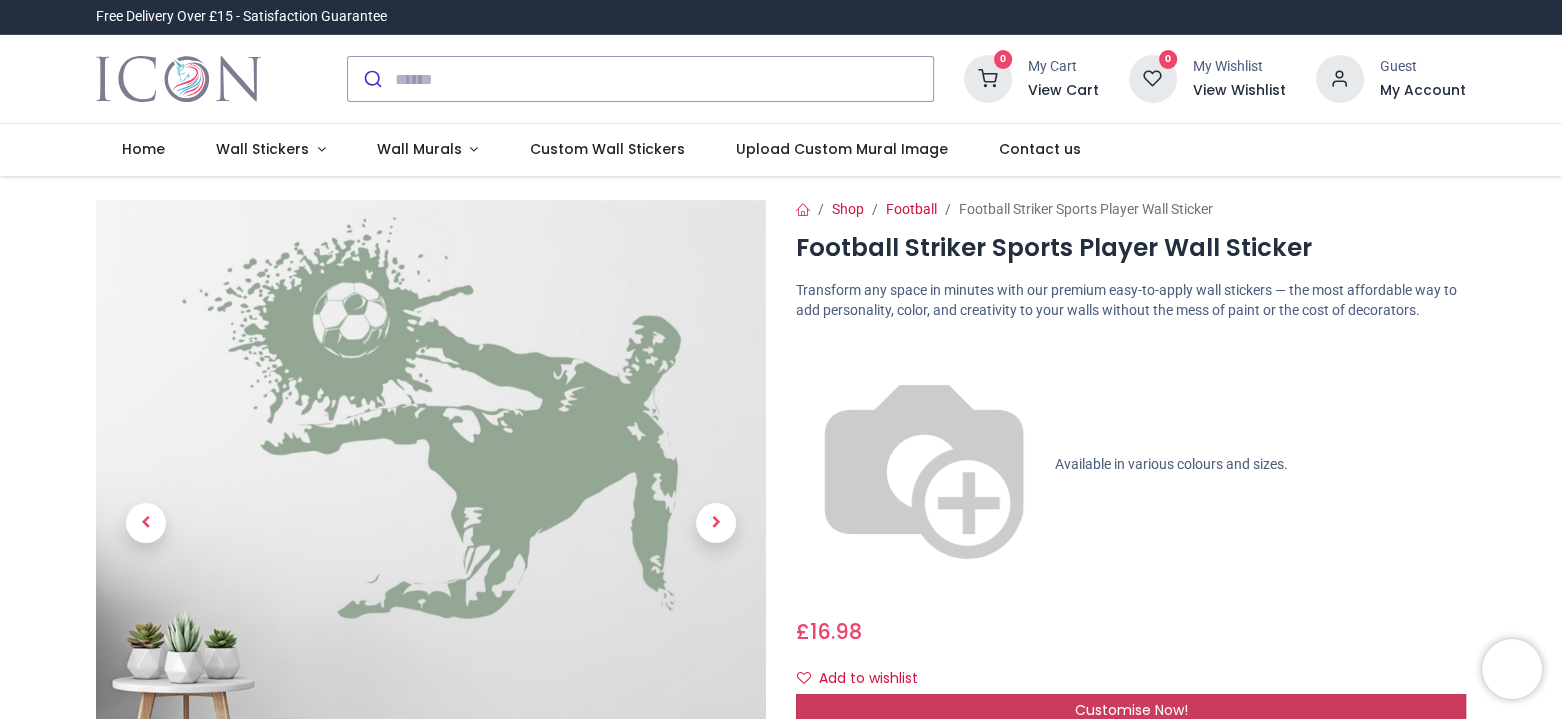 click on "Customise Now!" at bounding box center [1130, 710] 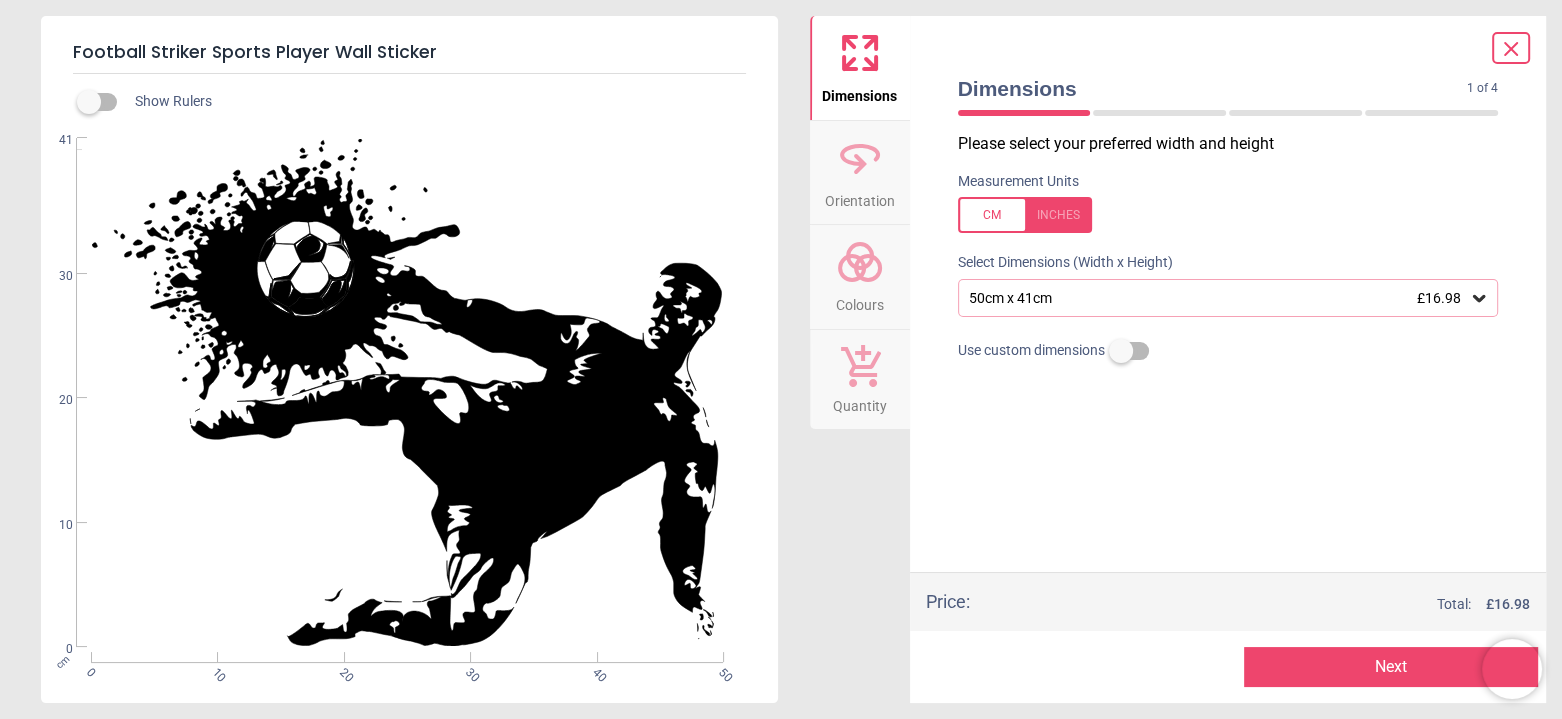 click 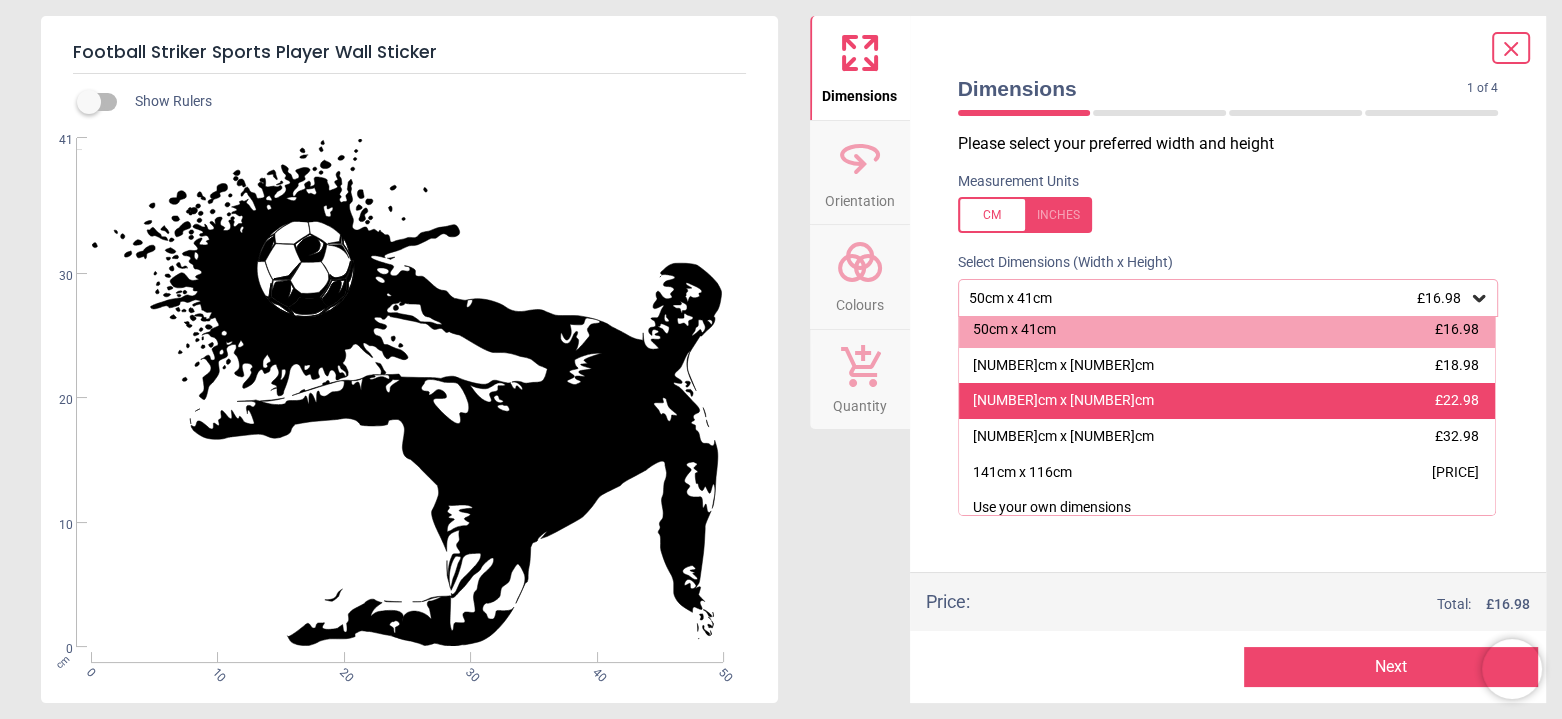 scroll, scrollTop: 15, scrollLeft: 0, axis: vertical 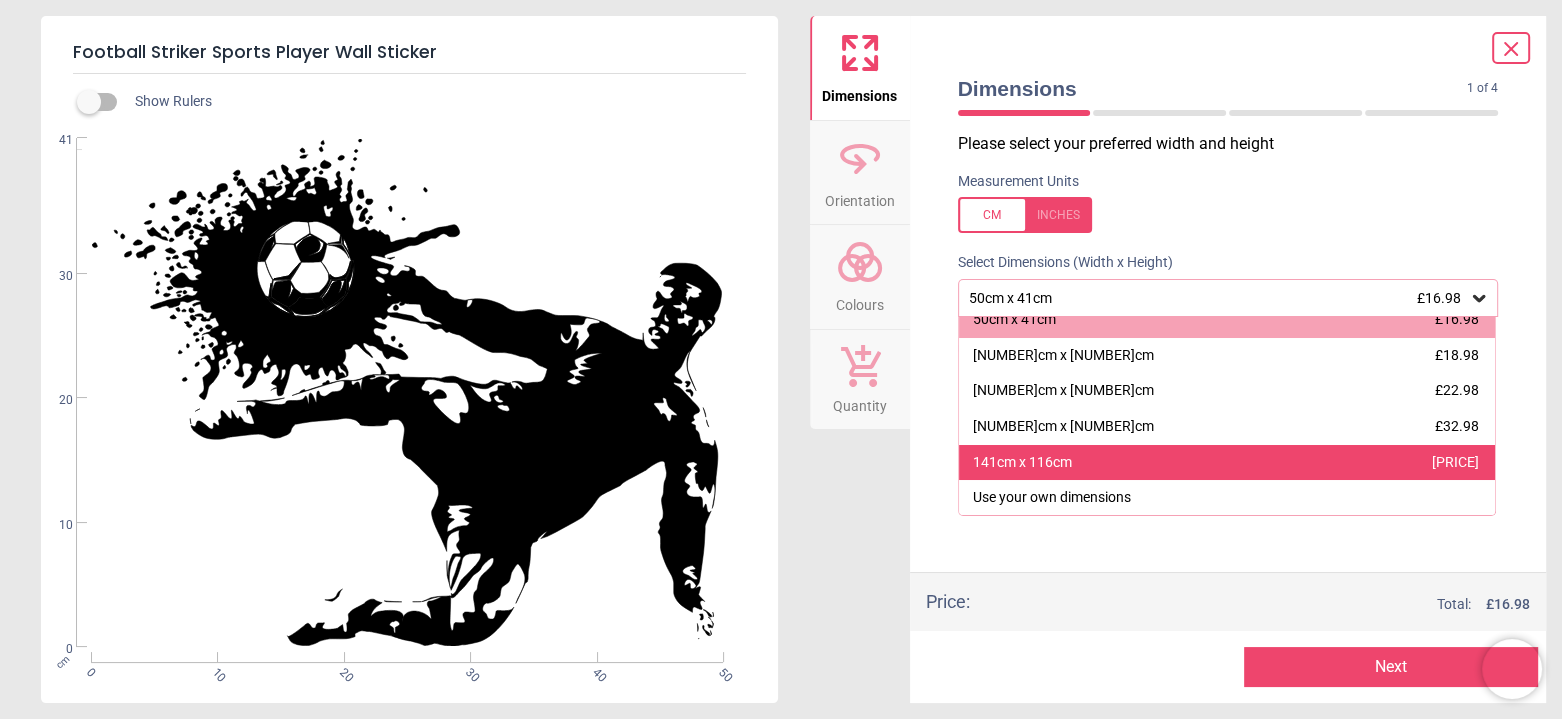 click on "141cm  x  116cm       £37.98" at bounding box center [1227, 463] 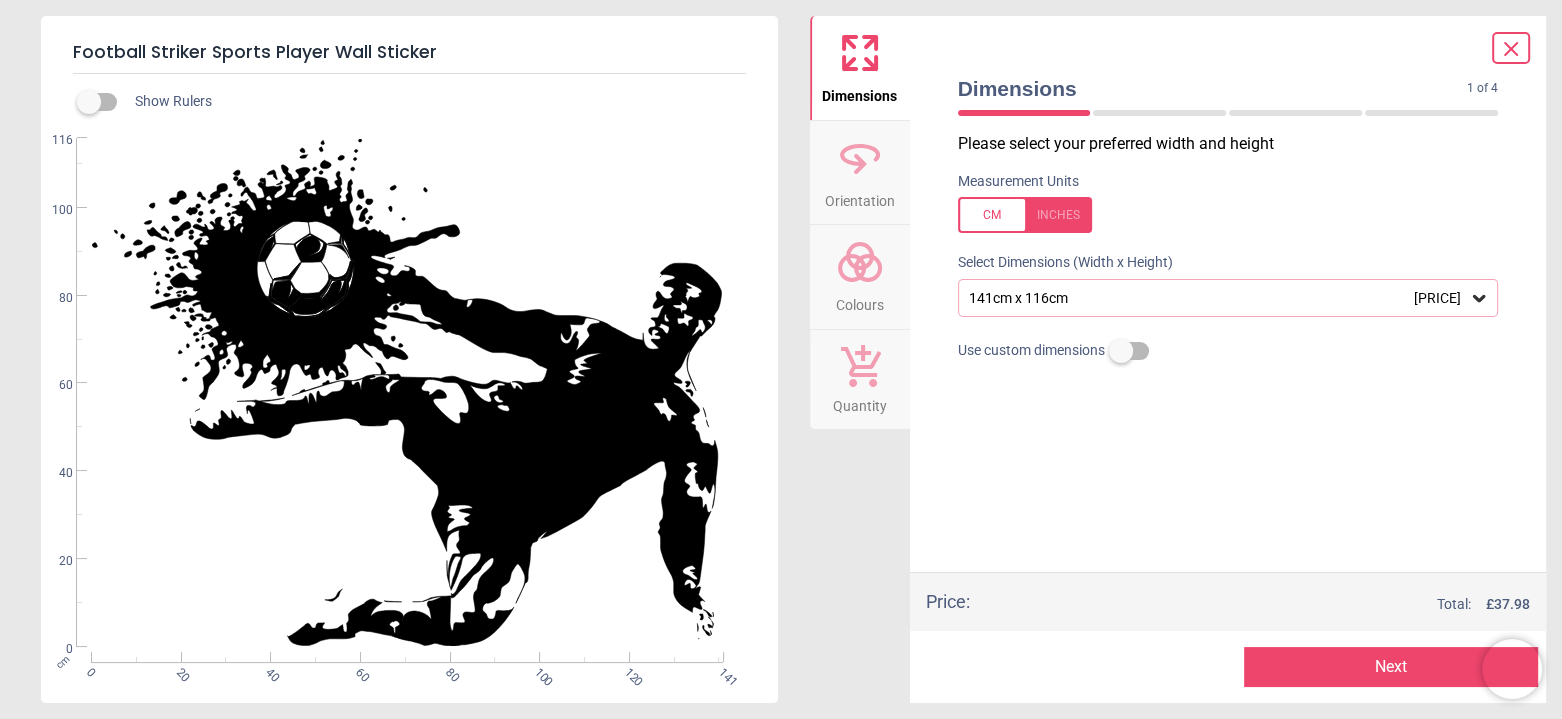 click on "Next" at bounding box center [1391, 667] 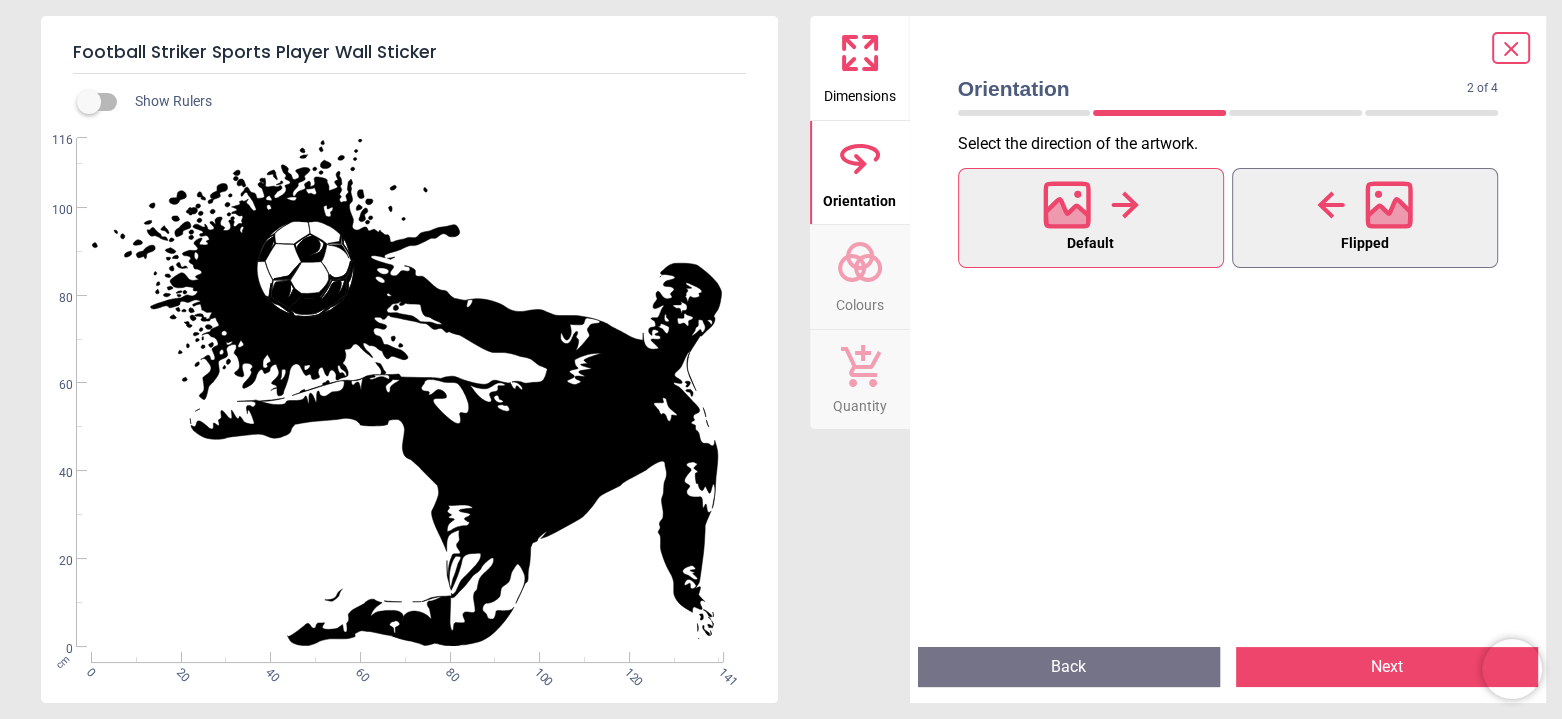 click on "Flipped" at bounding box center [1365, 218] 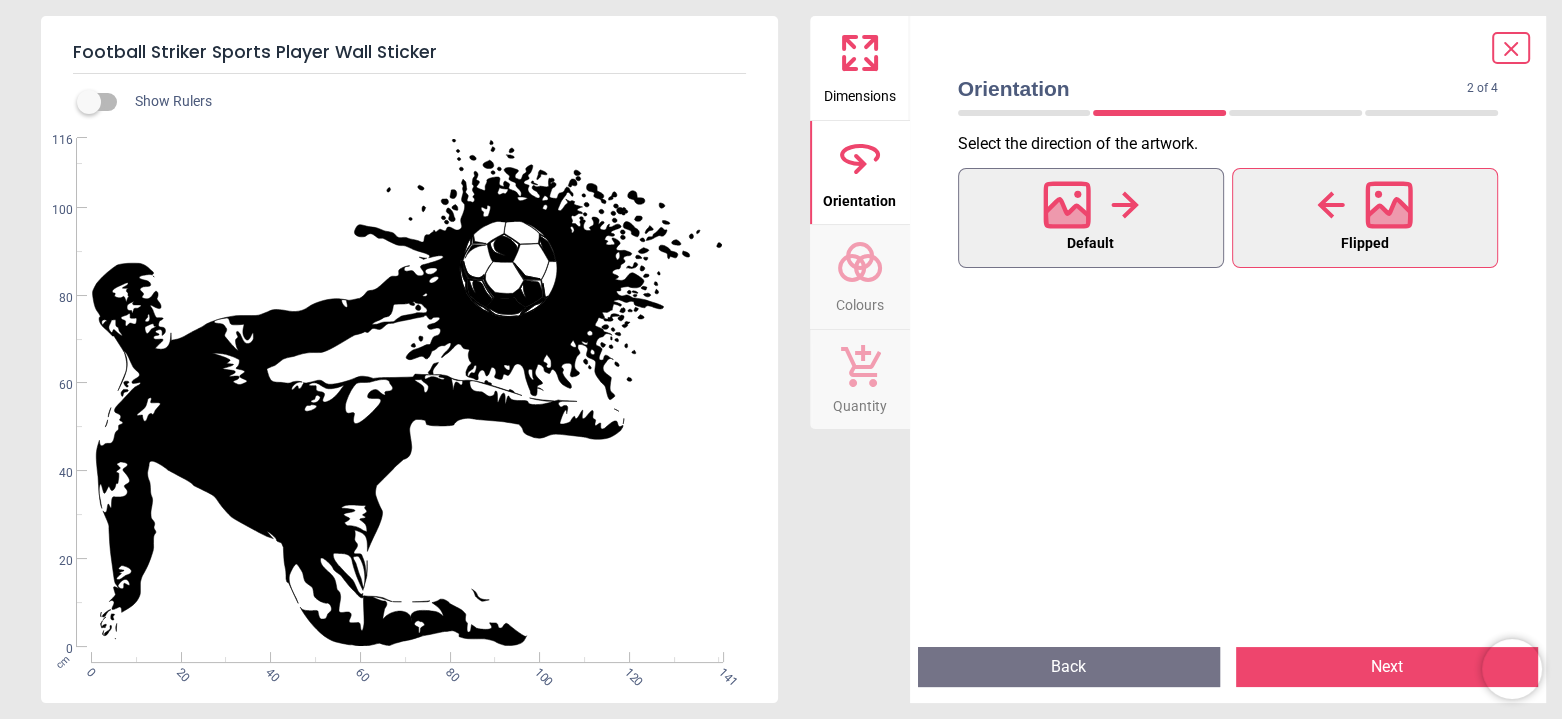 click 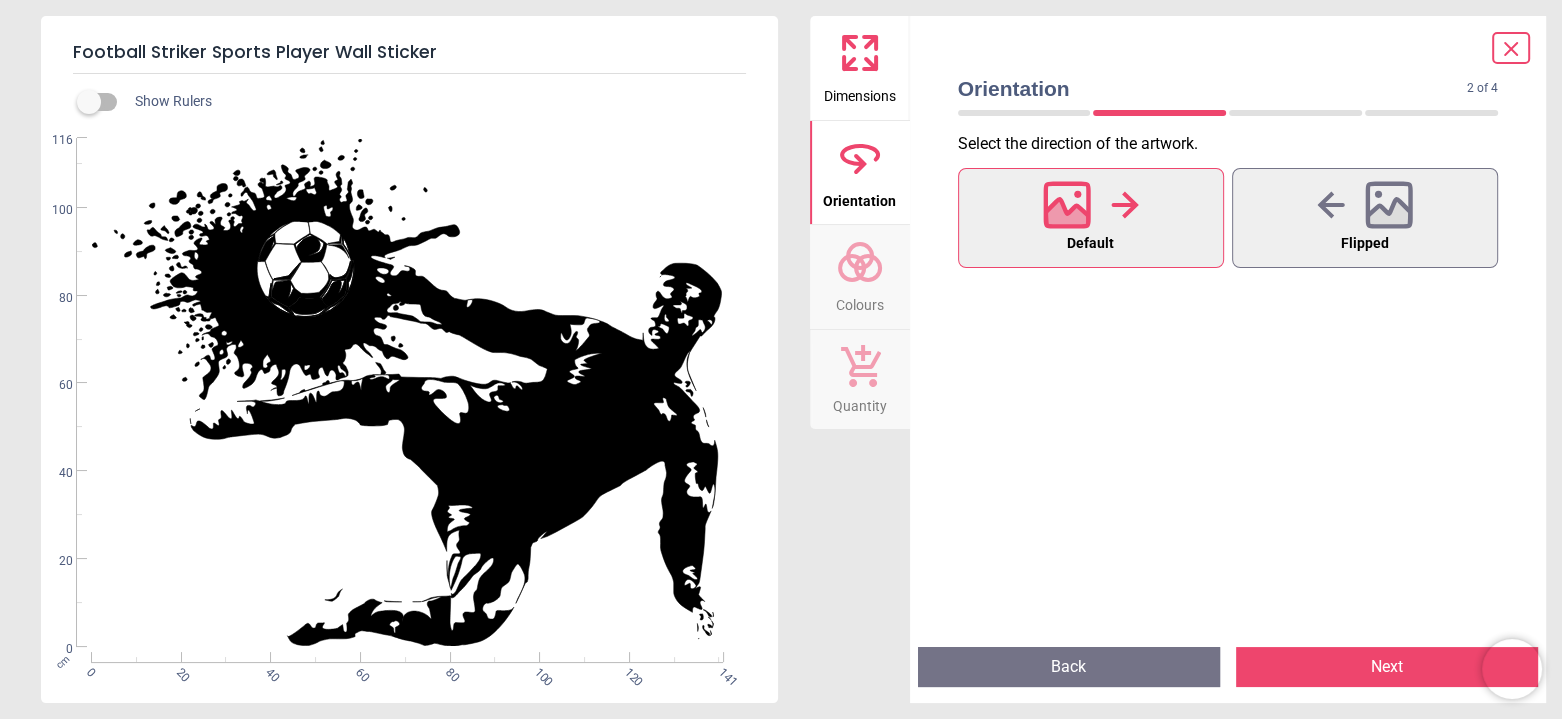 click on "Next" at bounding box center (1387, 667) 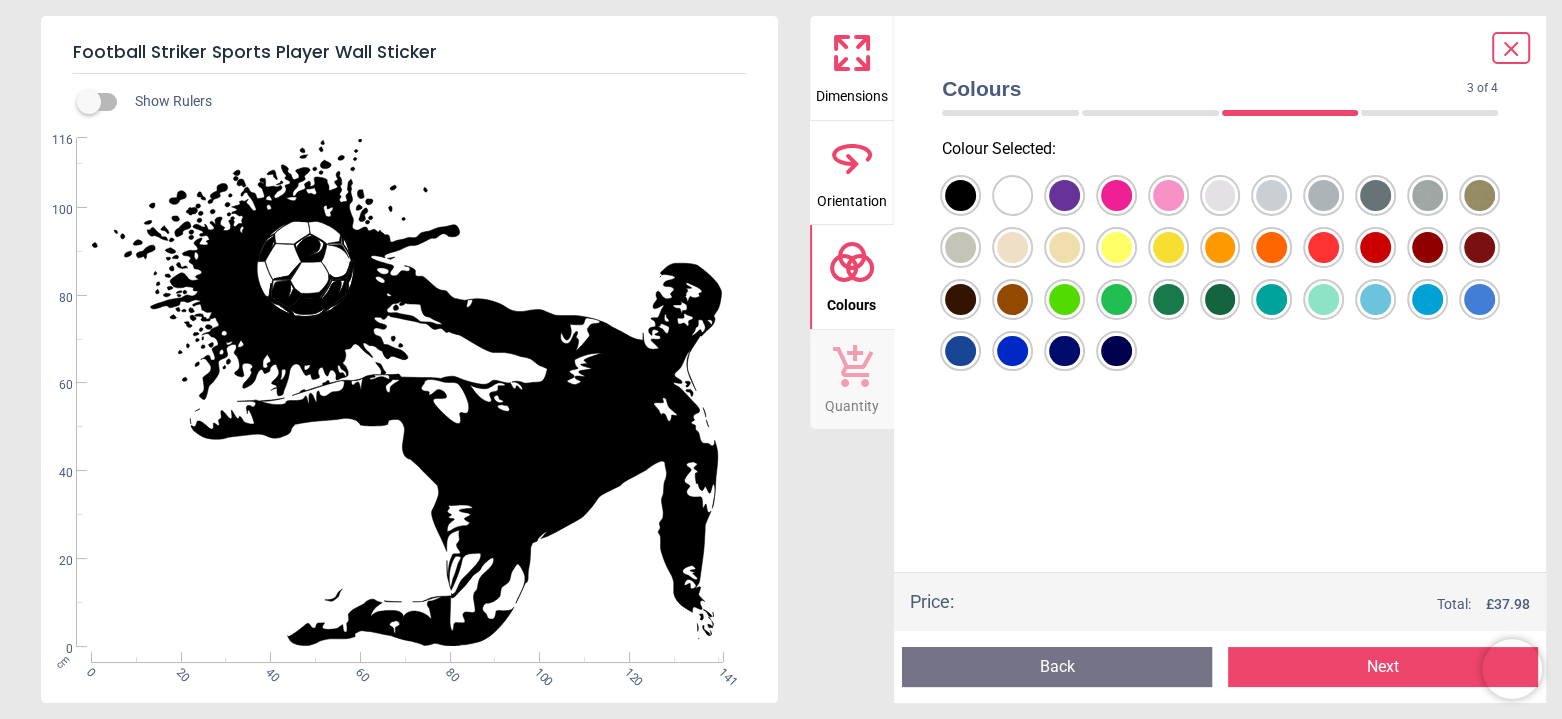 click at bounding box center (960, 195) 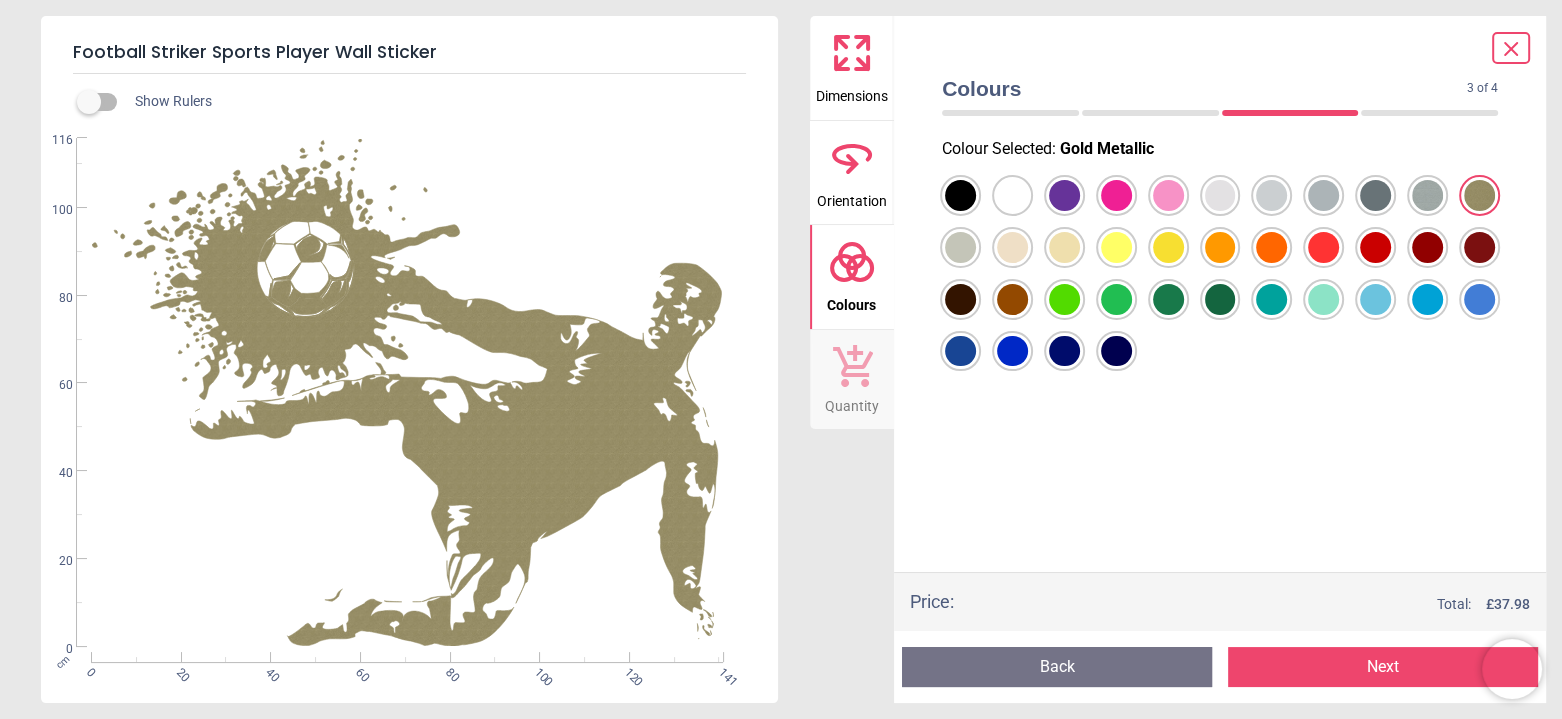 click at bounding box center (960, 195) 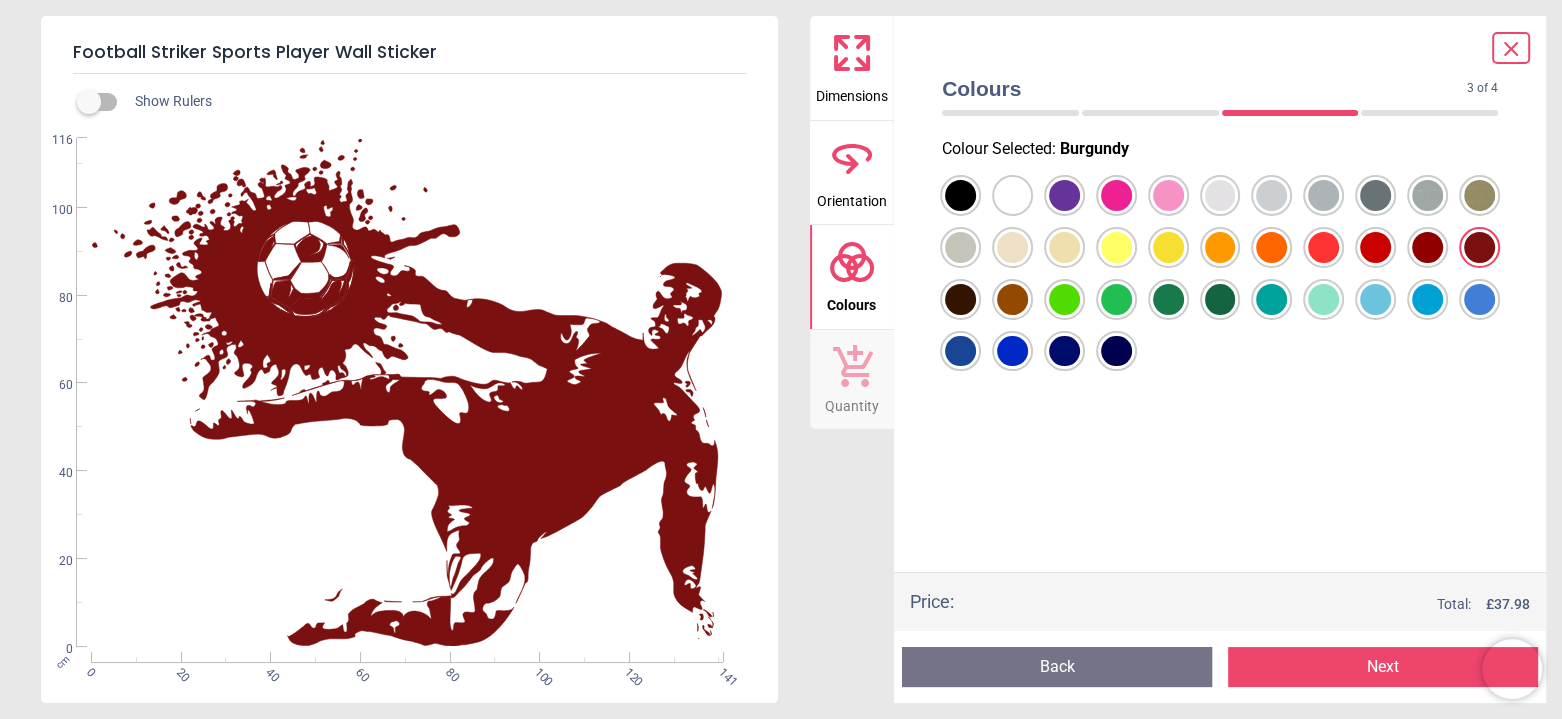 click at bounding box center (960, 195) 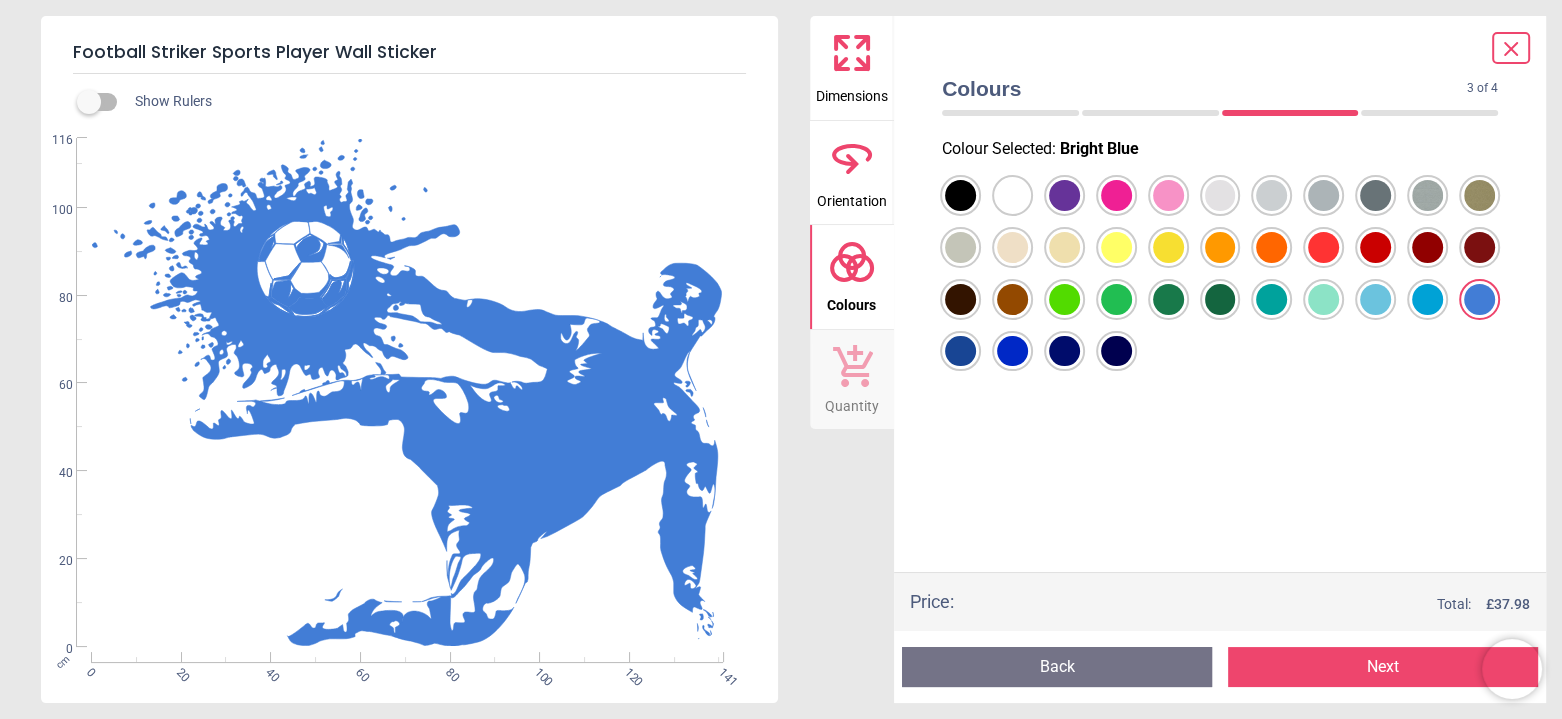 click at bounding box center (960, 195) 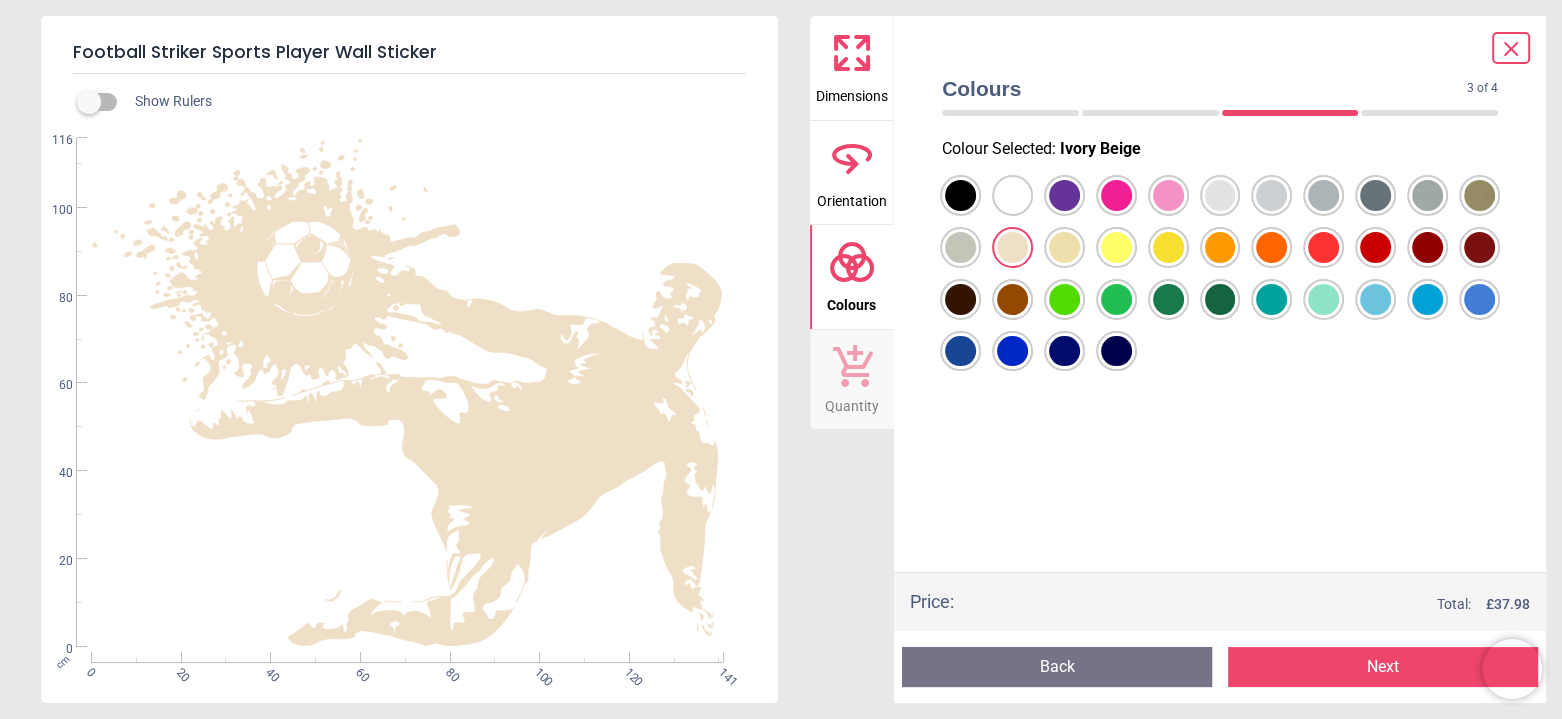 click at bounding box center [960, 195] 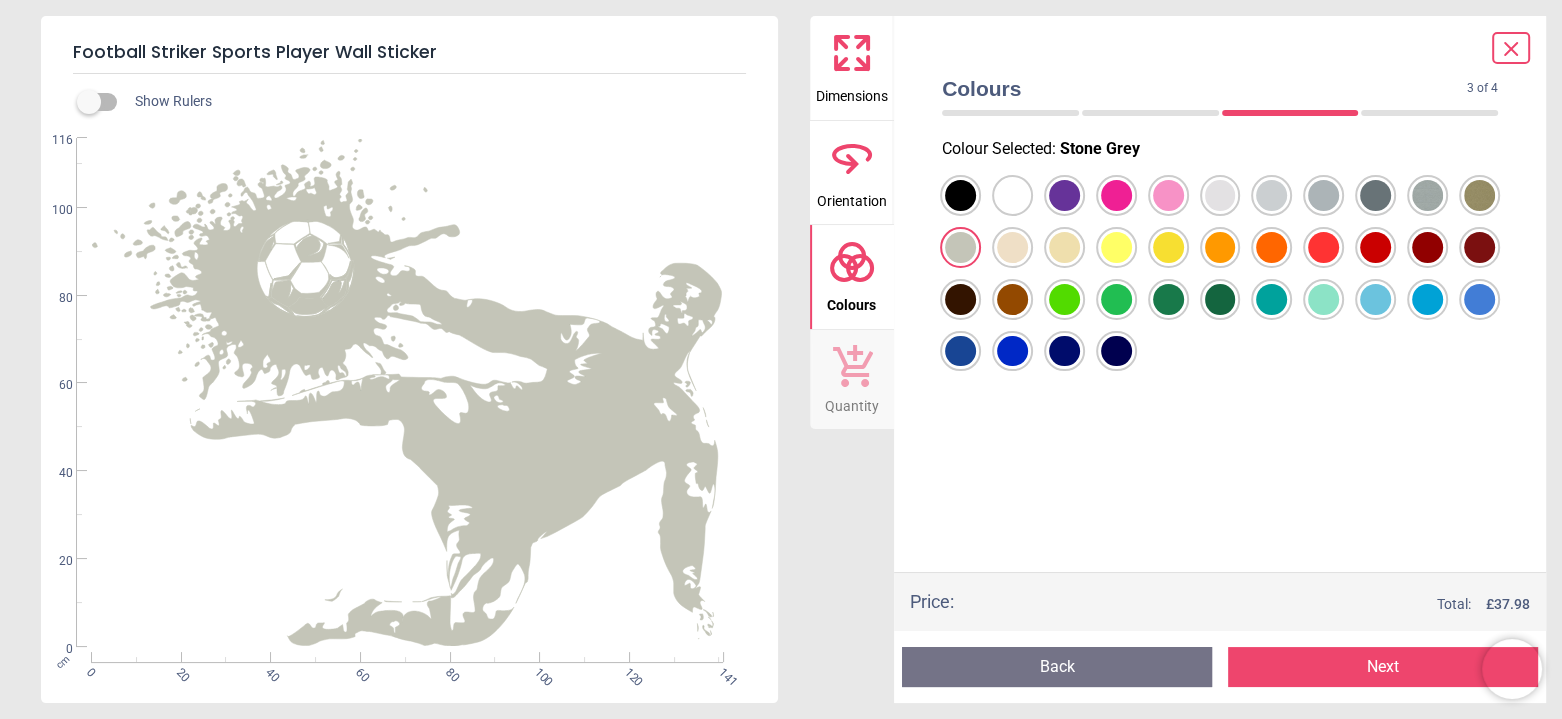 click at bounding box center [960, 195] 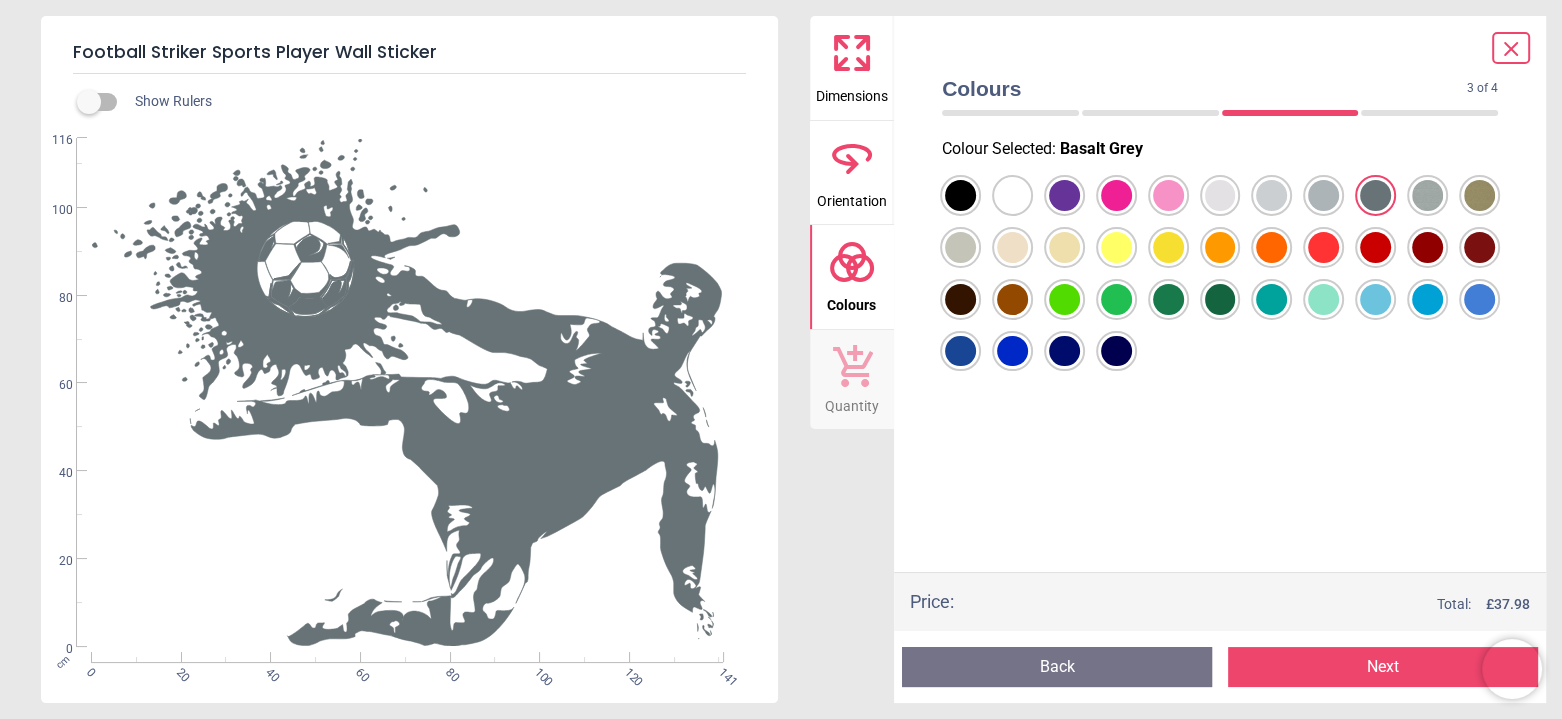 click at bounding box center (960, 195) 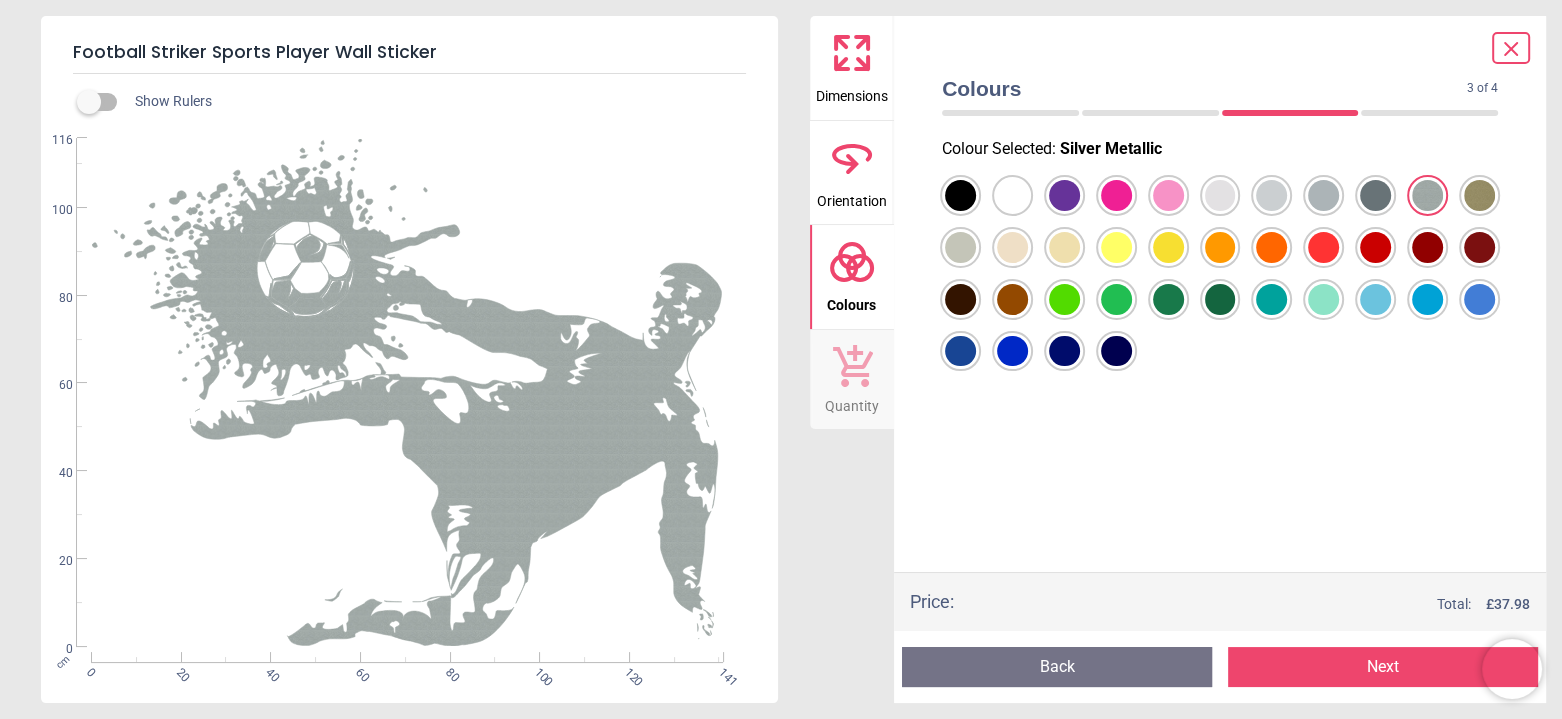 click at bounding box center (960, 195) 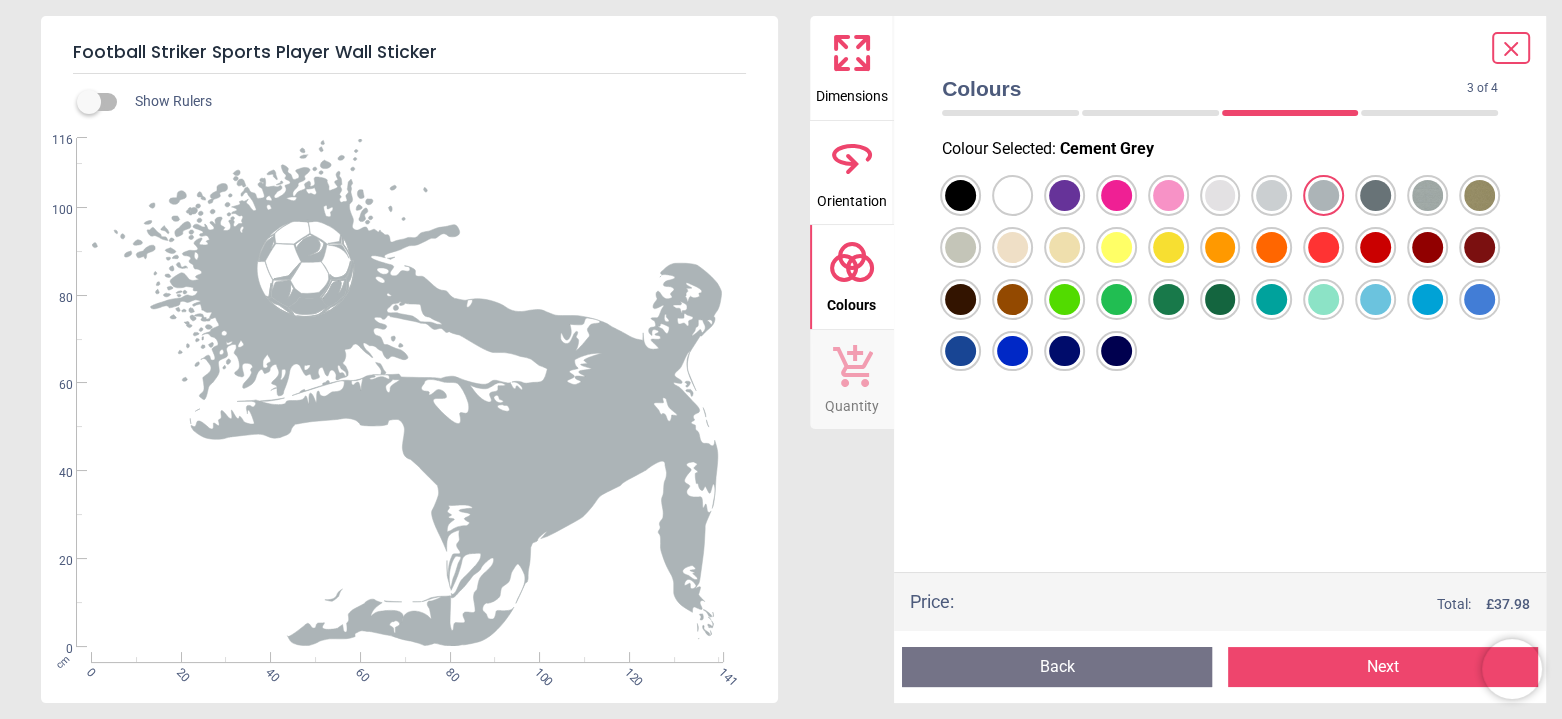 click at bounding box center [960, 195] 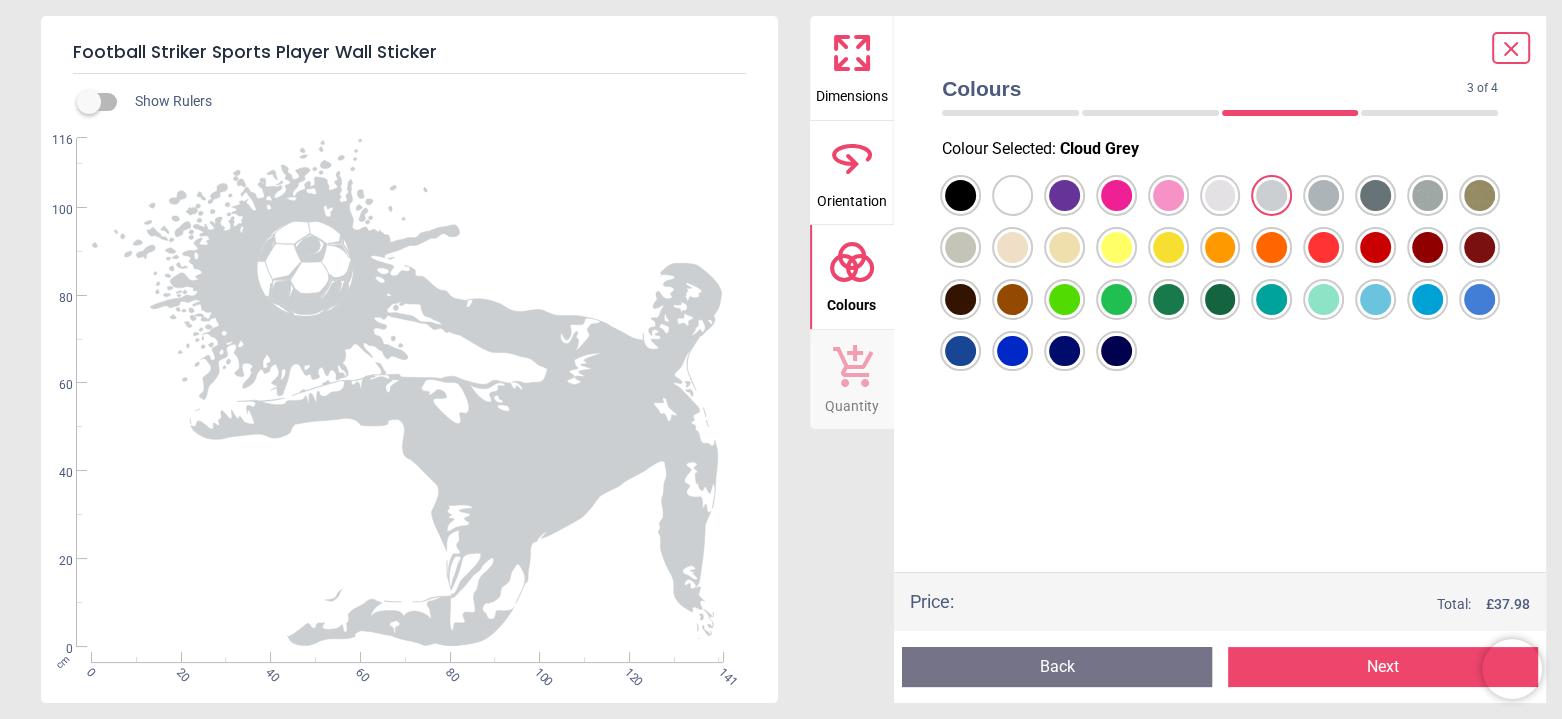 click at bounding box center [960, 195] 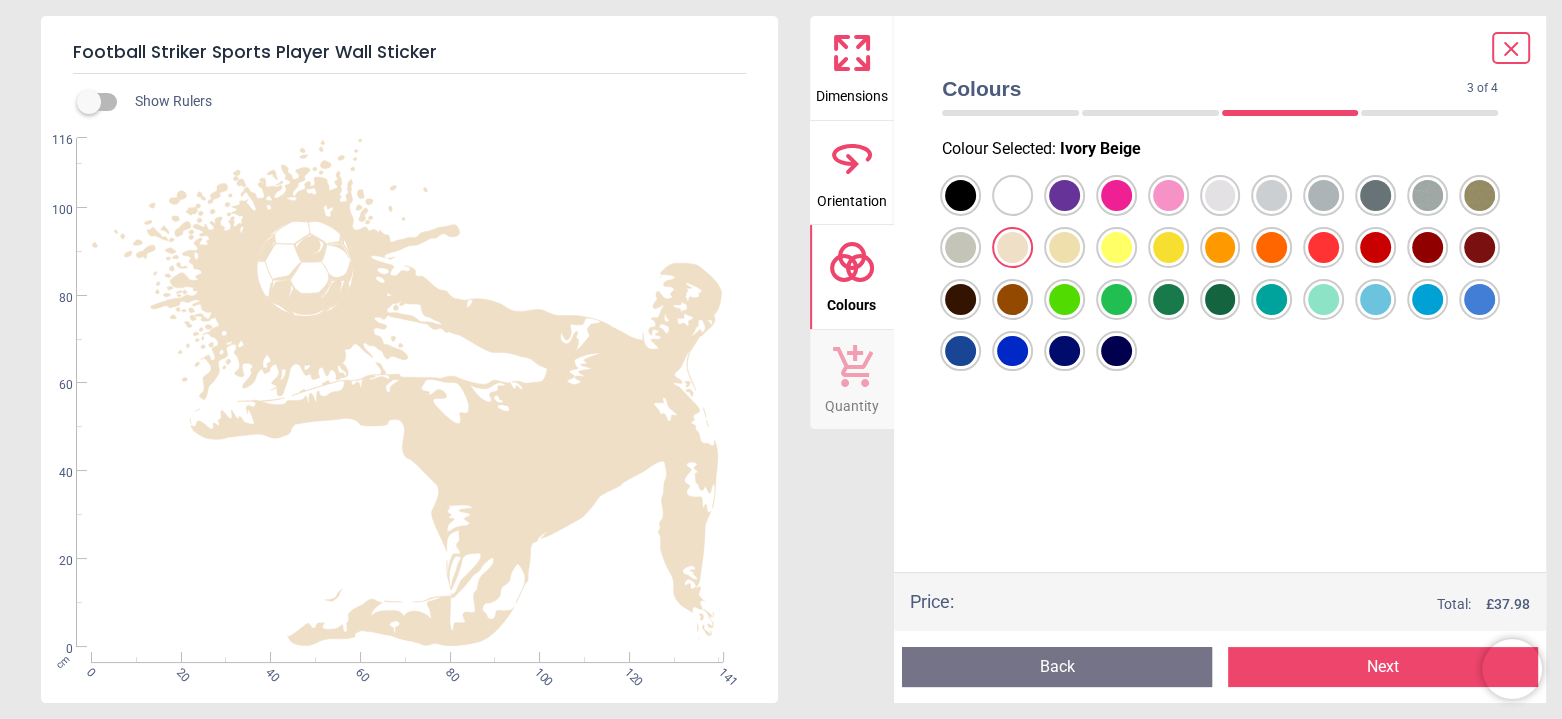 click at bounding box center [960, 195] 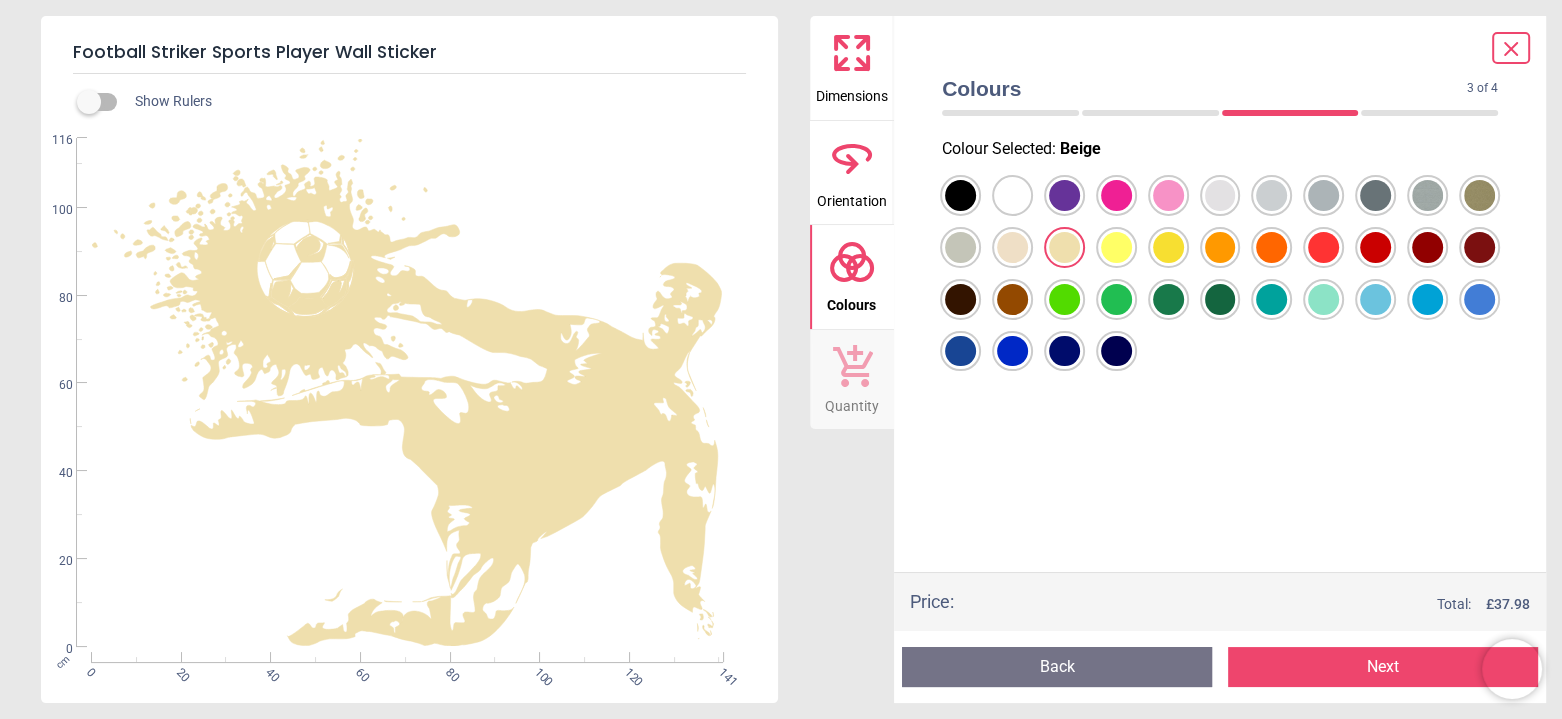 click at bounding box center [960, 195] 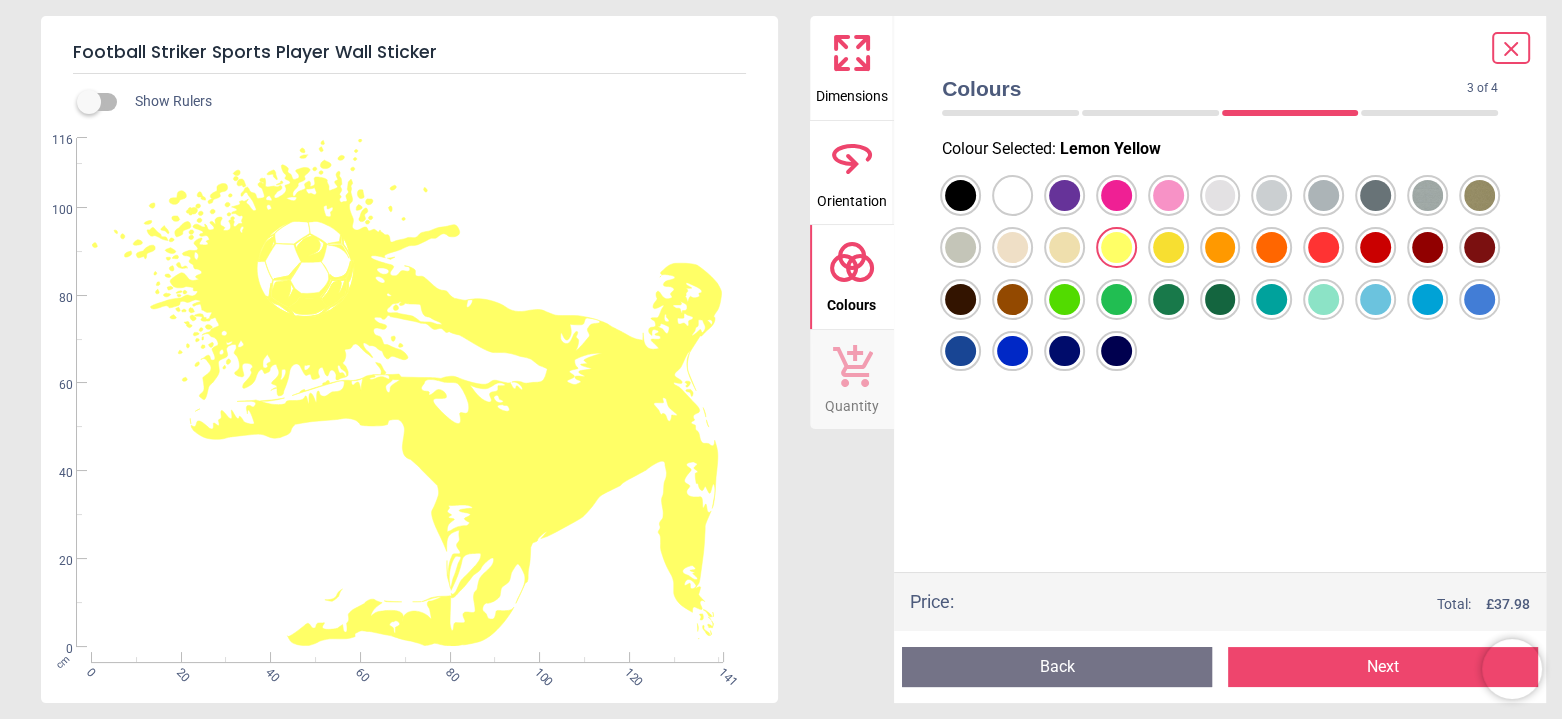 click at bounding box center (960, 195) 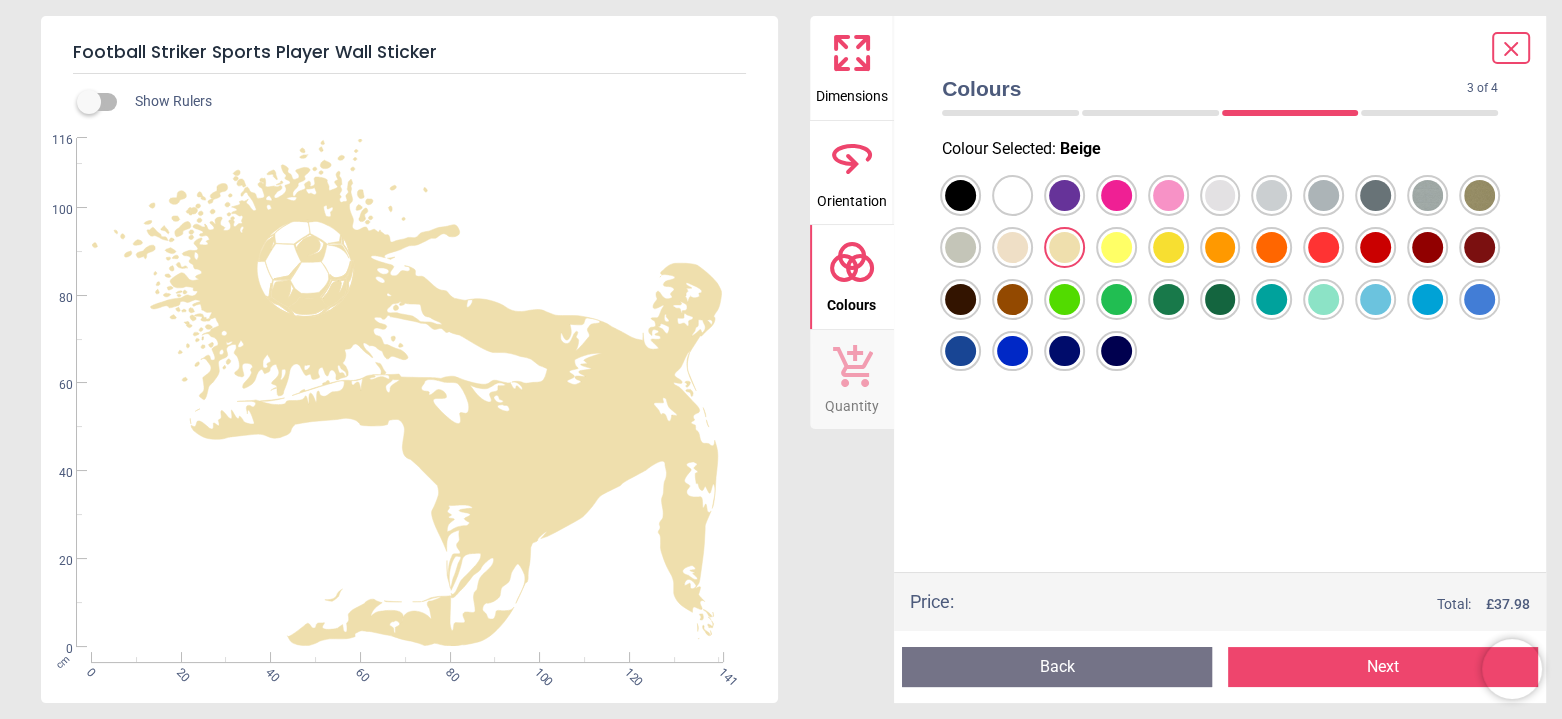 click at bounding box center [960, 195] 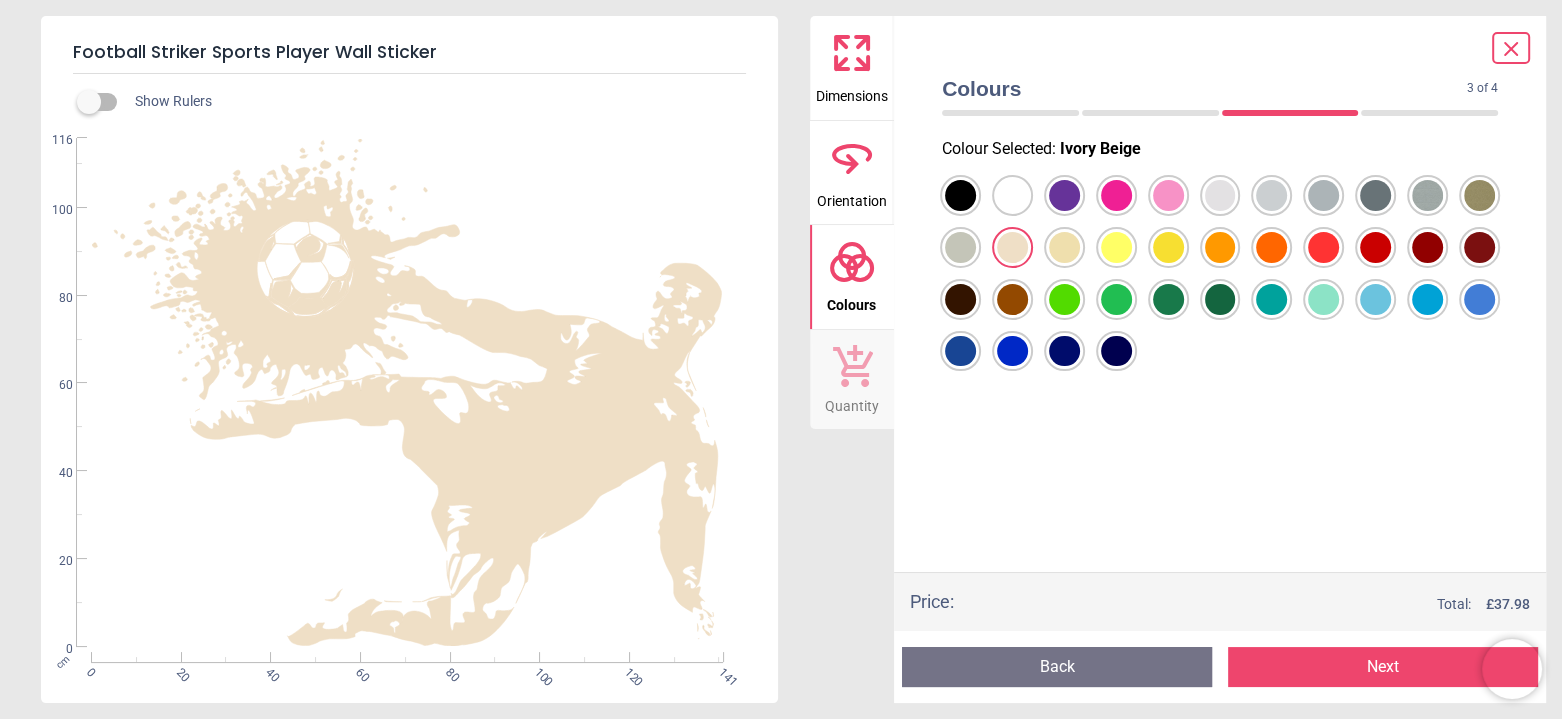 click at bounding box center (960, 195) 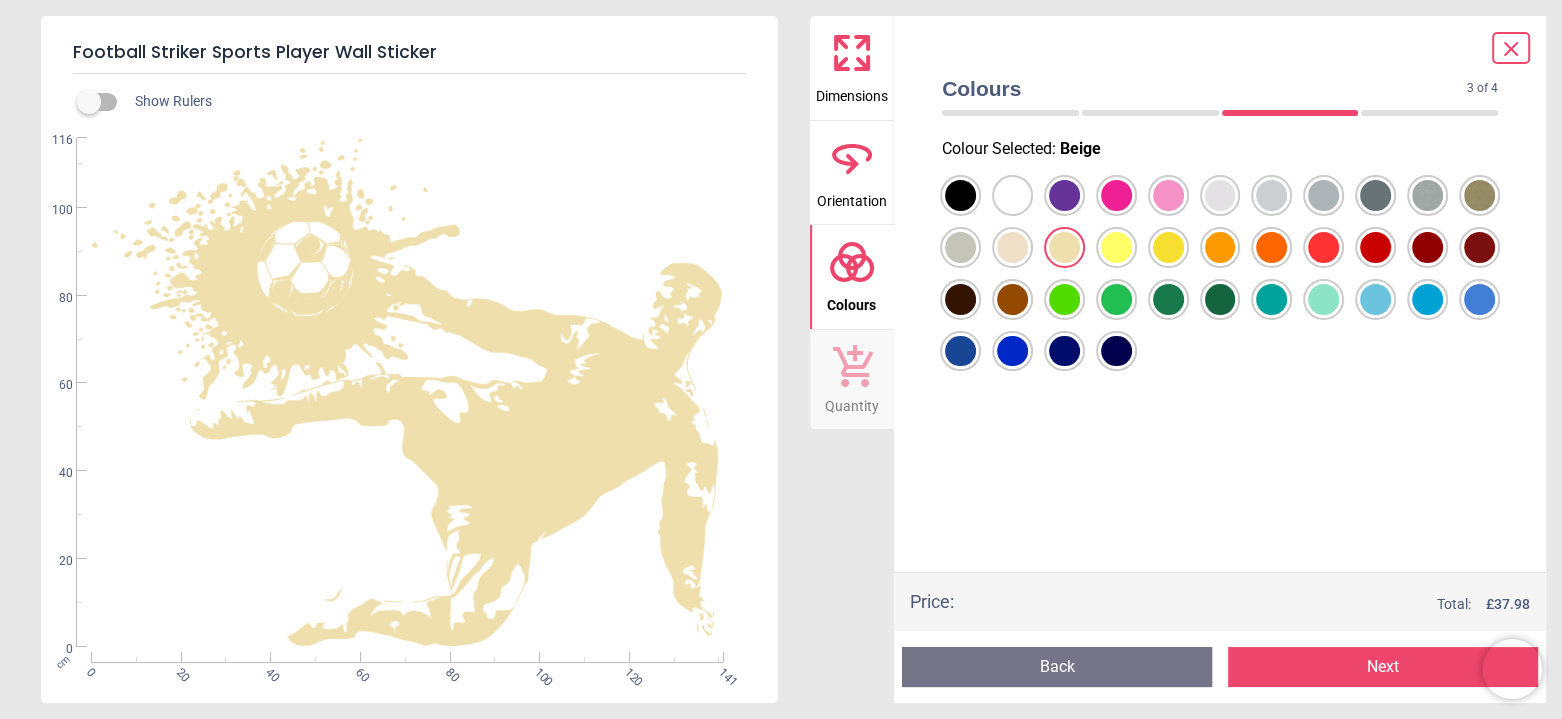 click at bounding box center (960, 195) 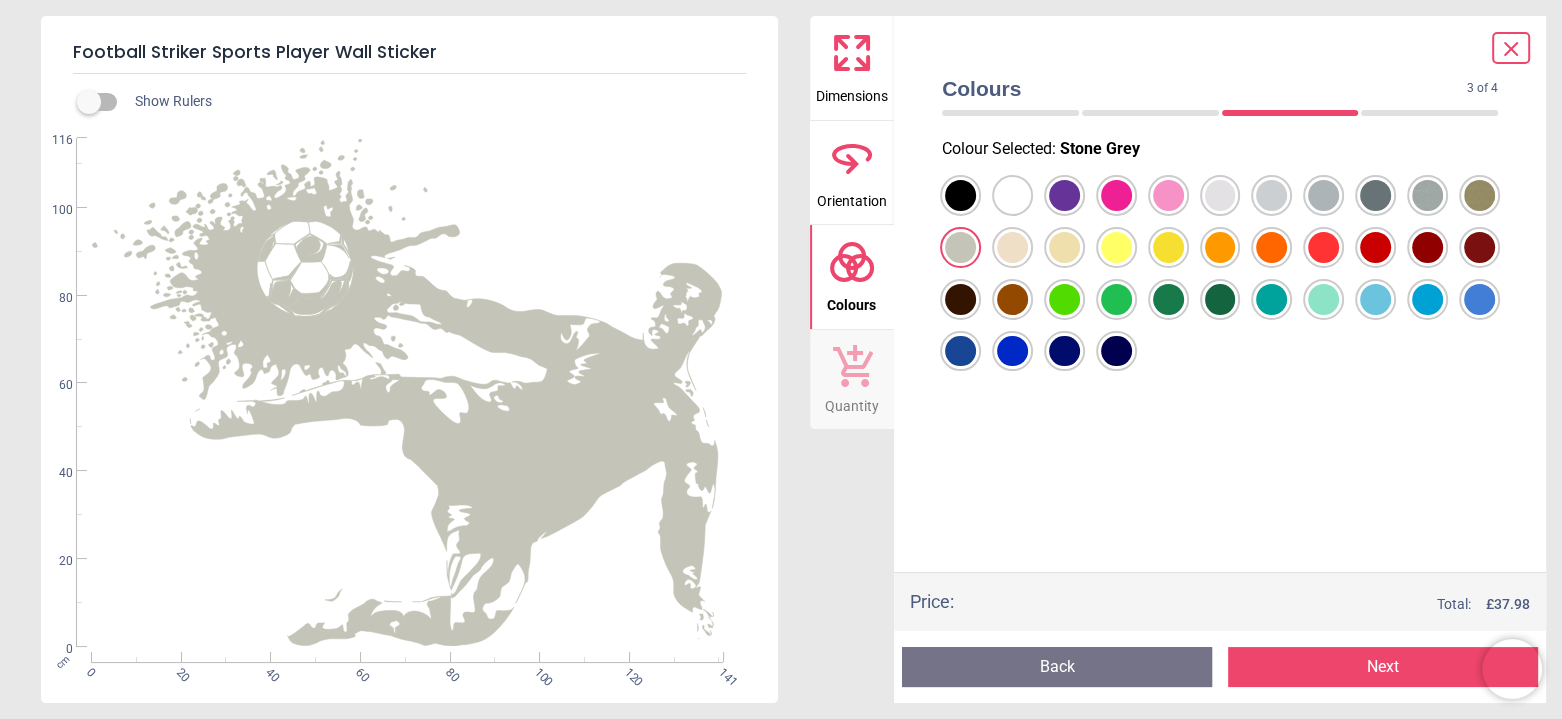 click at bounding box center (960, 195) 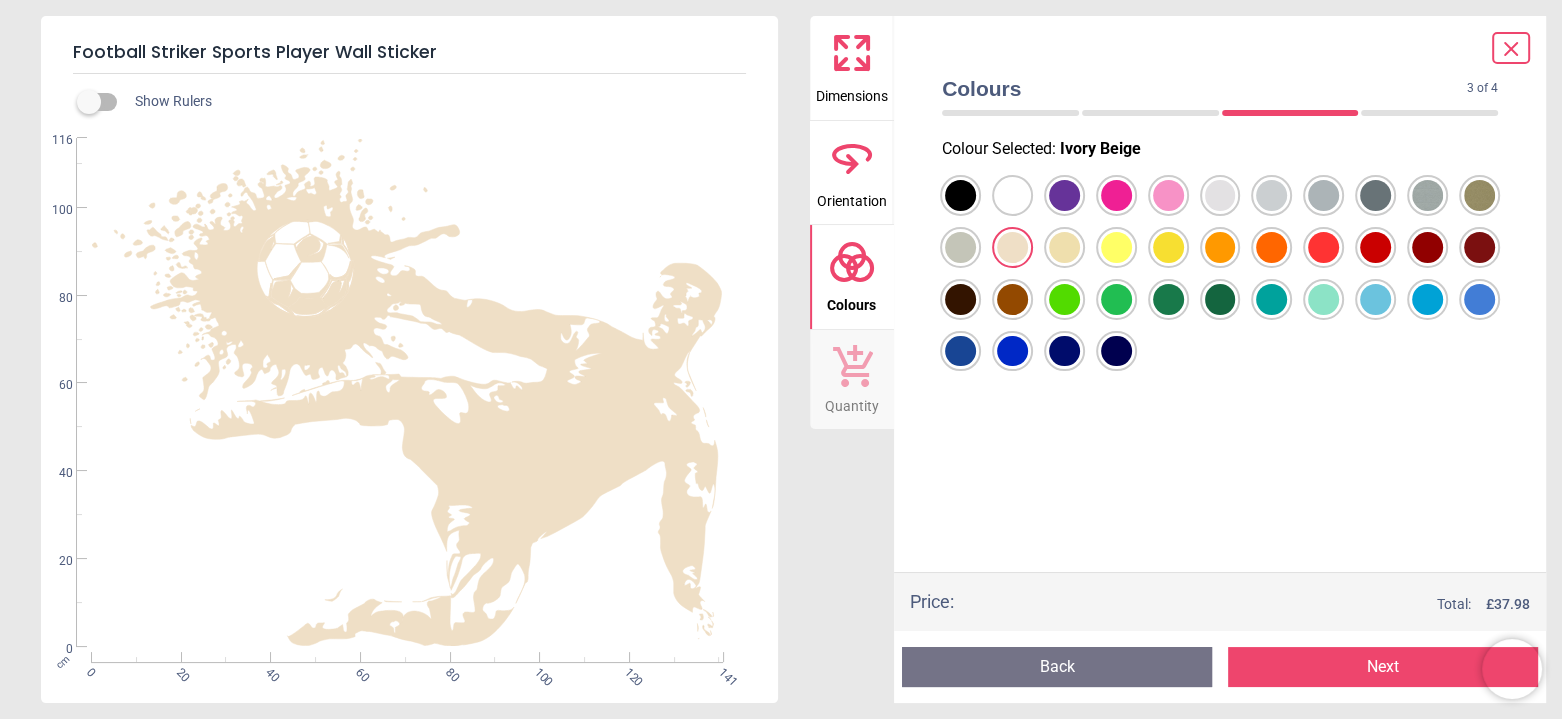 click at bounding box center (960, 195) 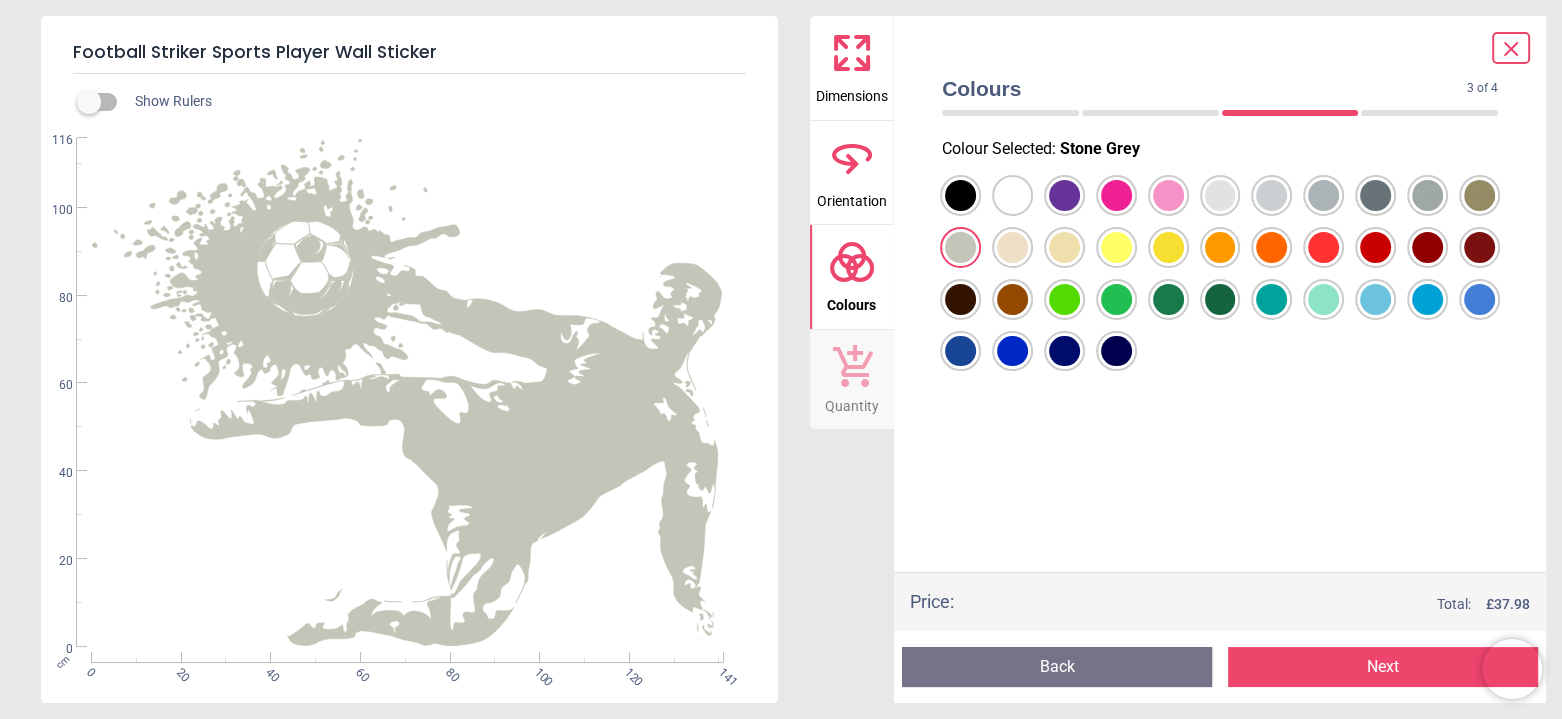 click at bounding box center (960, 195) 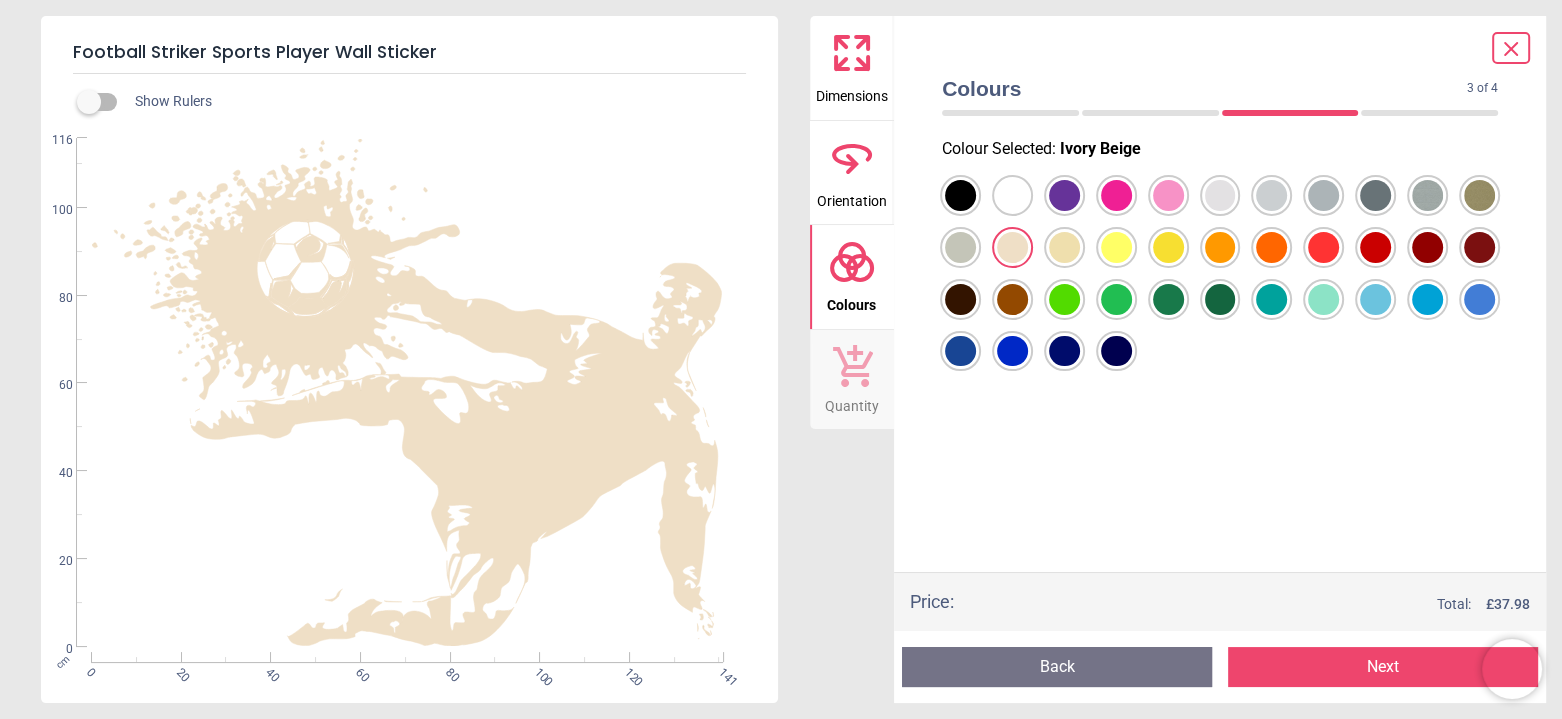 click at bounding box center (960, 195) 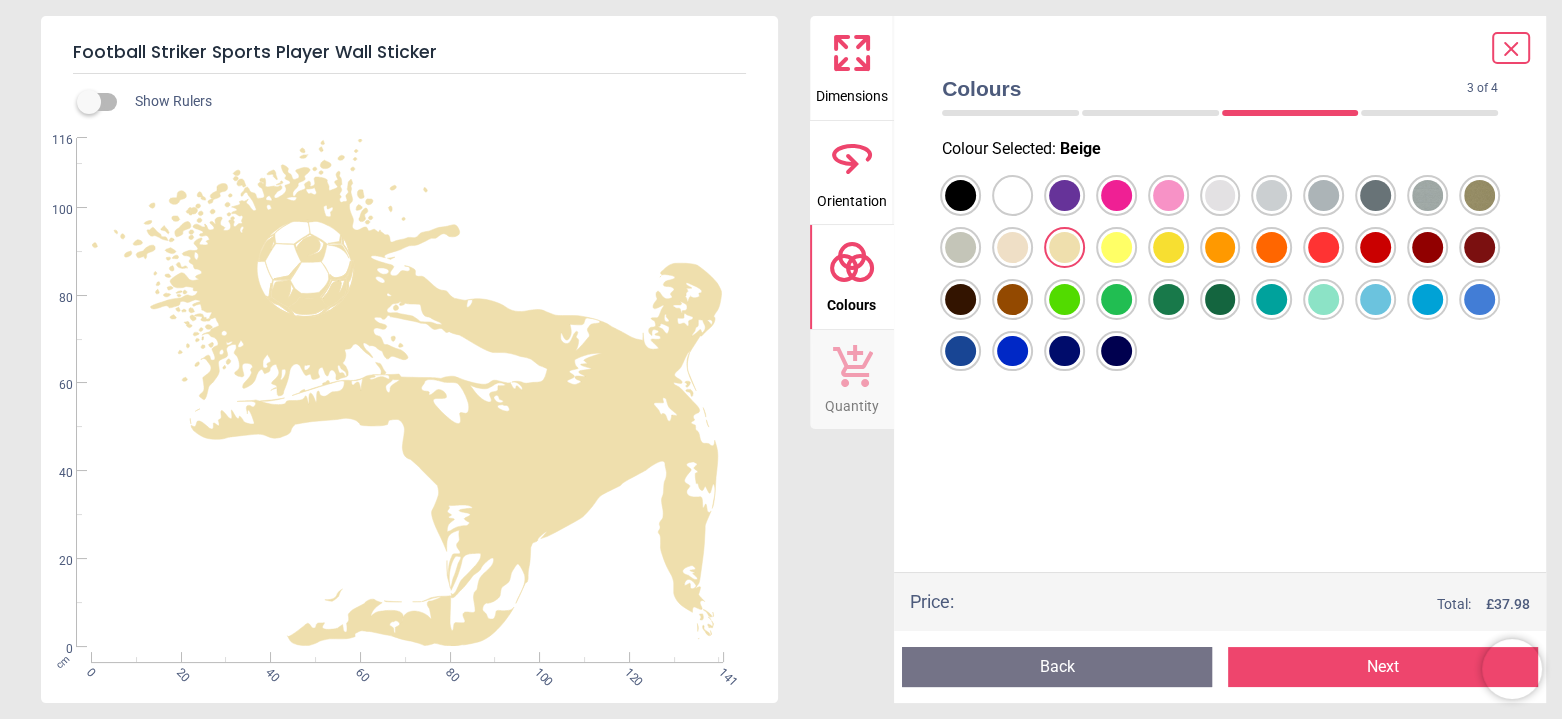 click at bounding box center [960, 195] 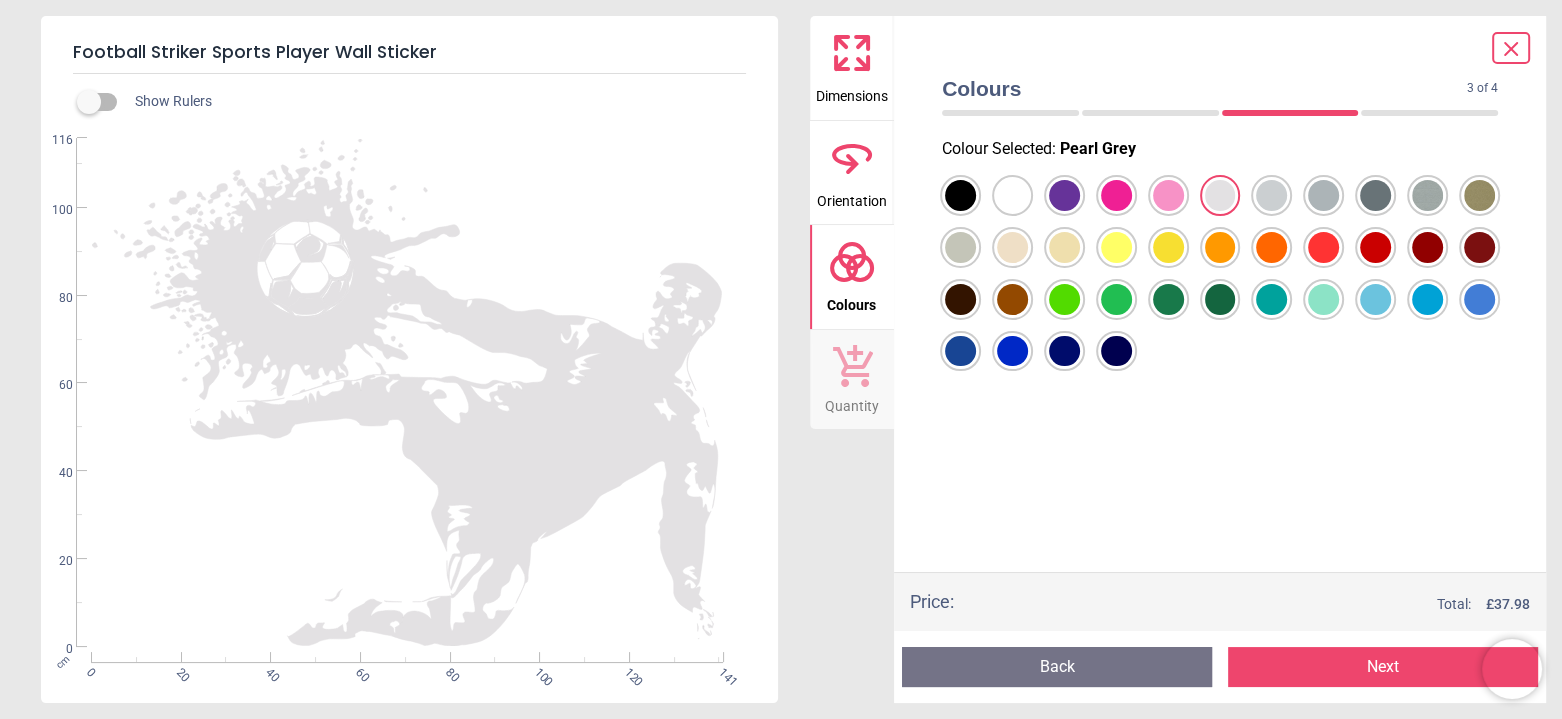 click at bounding box center [960, 195] 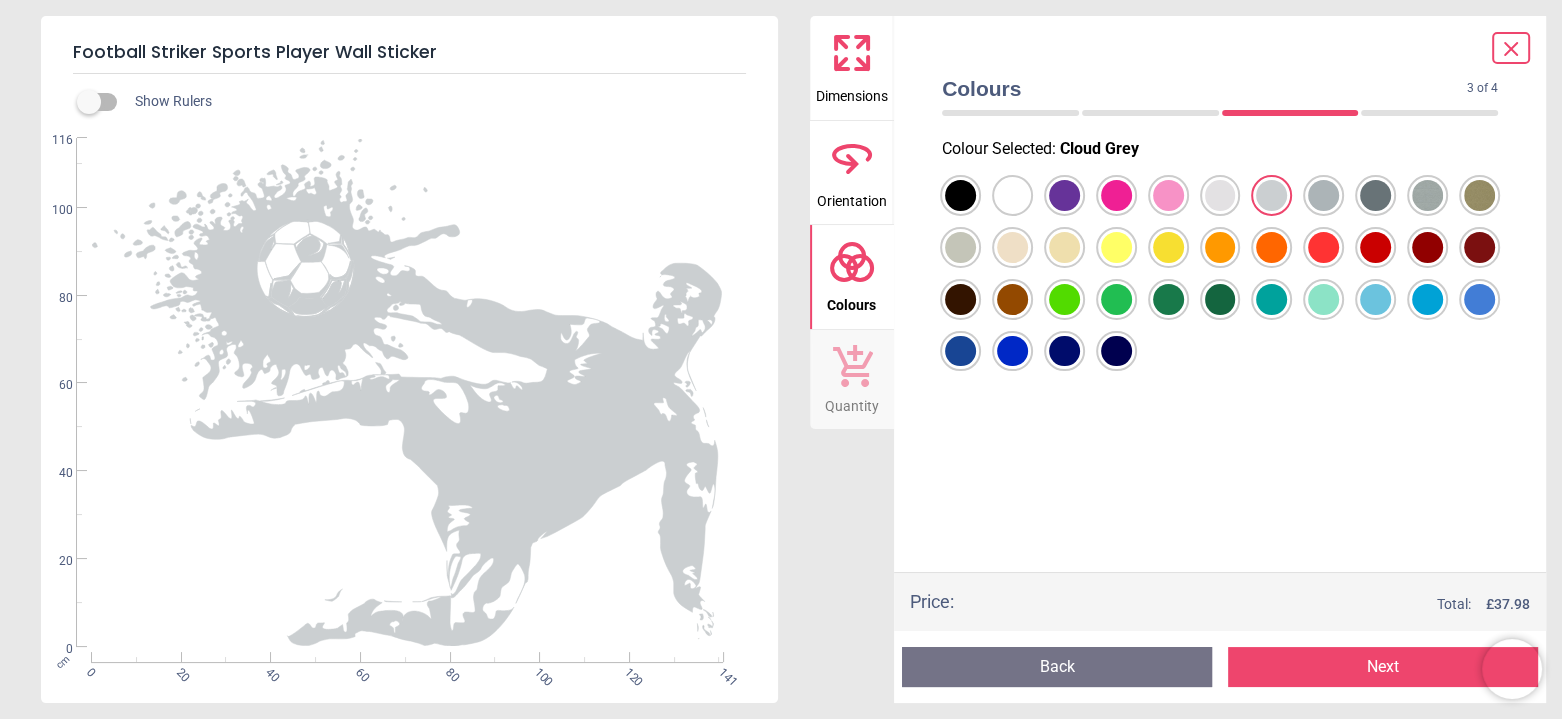 click at bounding box center [960, 195] 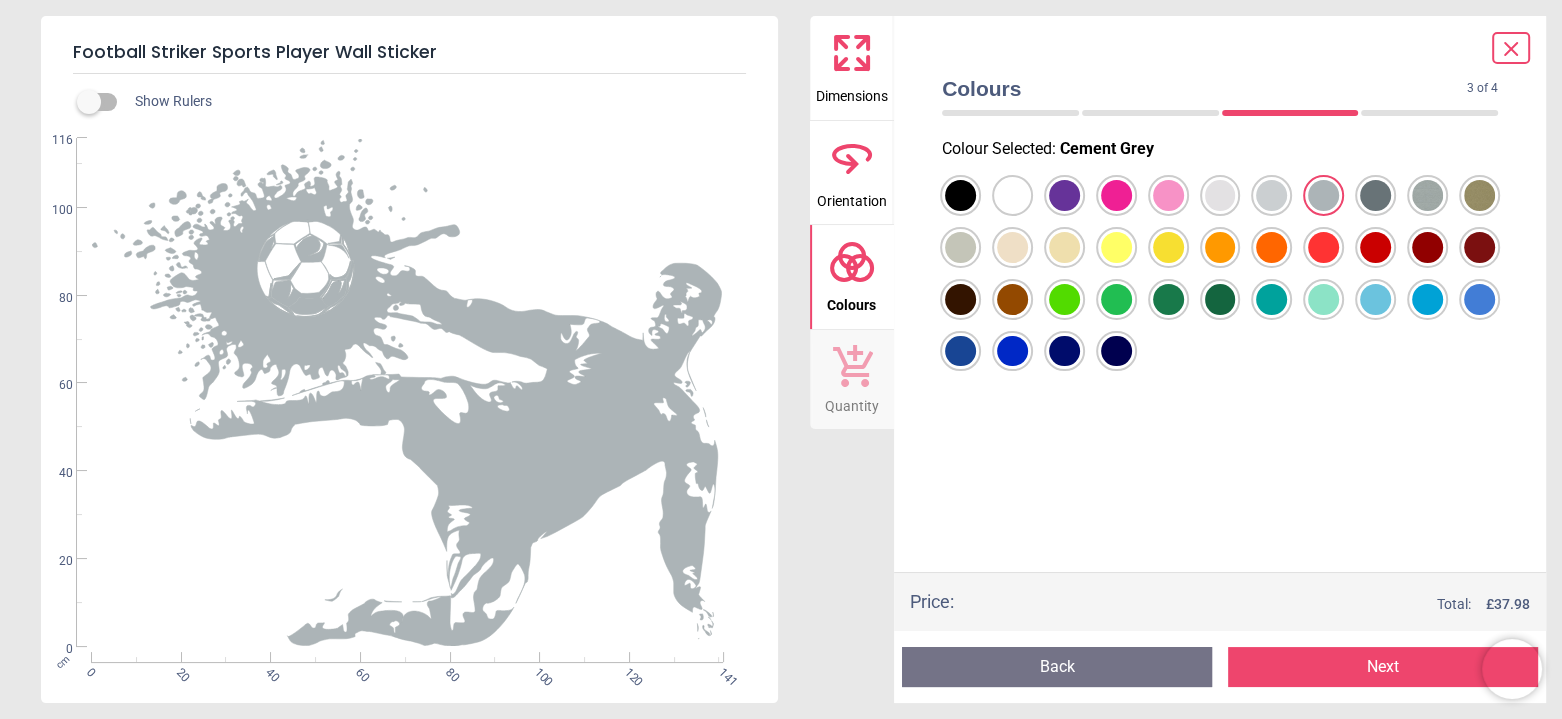 click at bounding box center [960, 195] 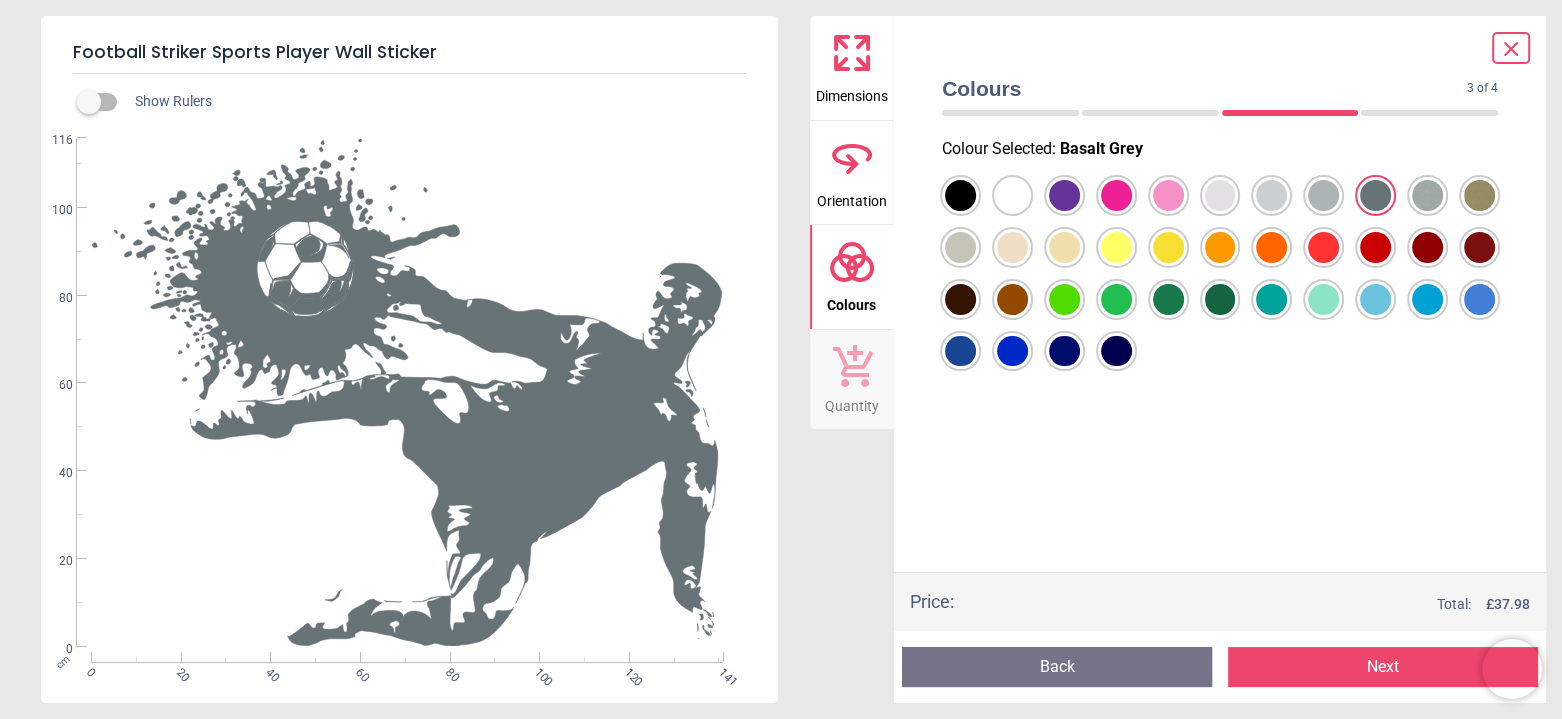 click at bounding box center (960, 195) 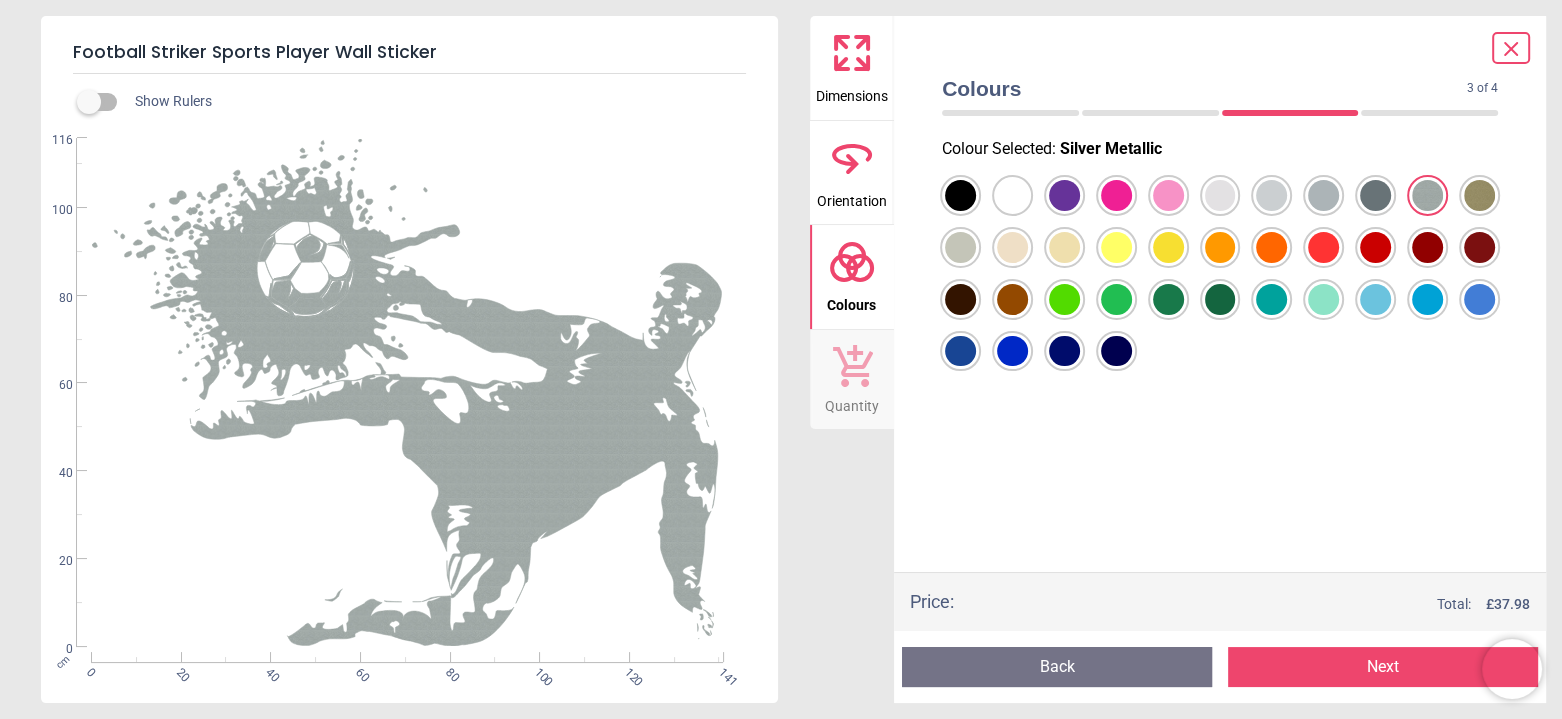 click at bounding box center [960, 195] 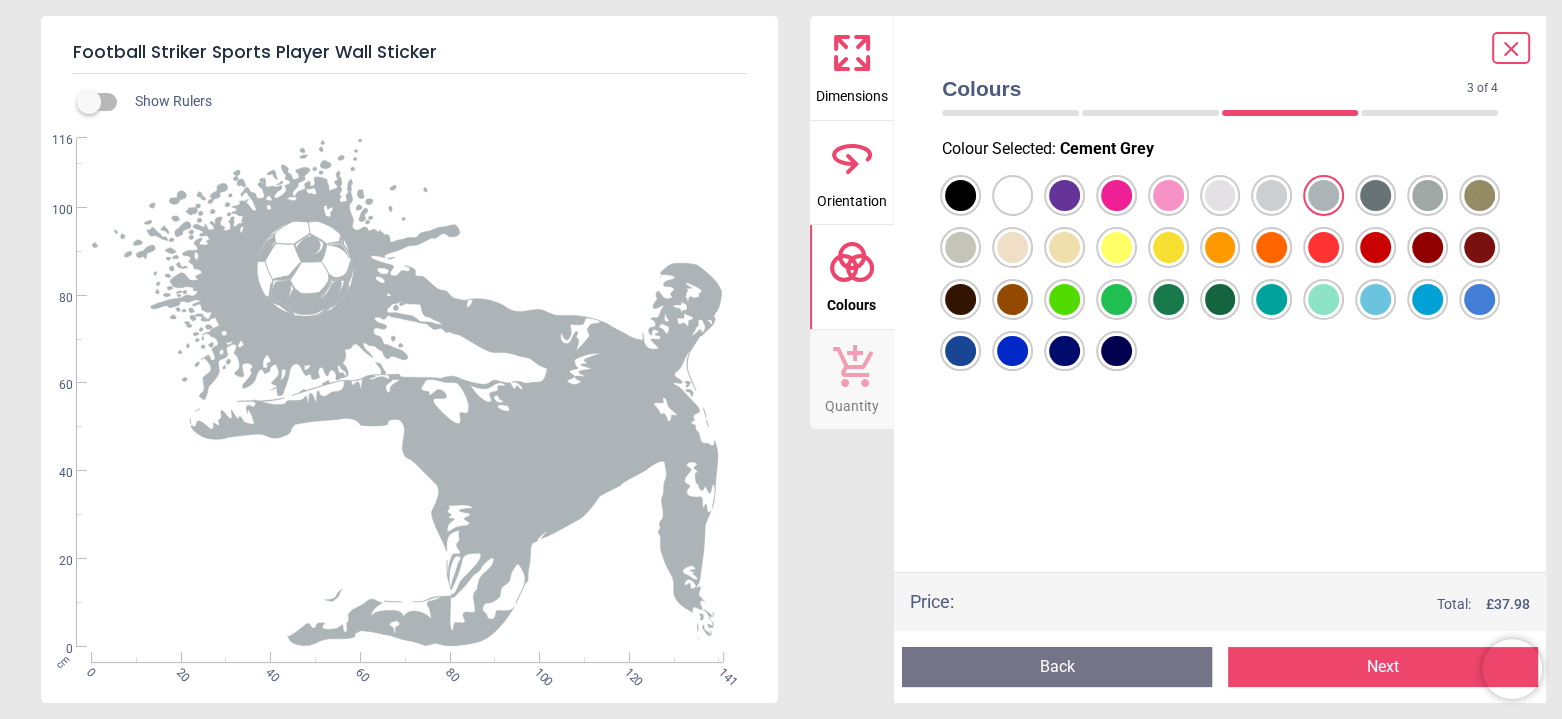 click at bounding box center (960, 195) 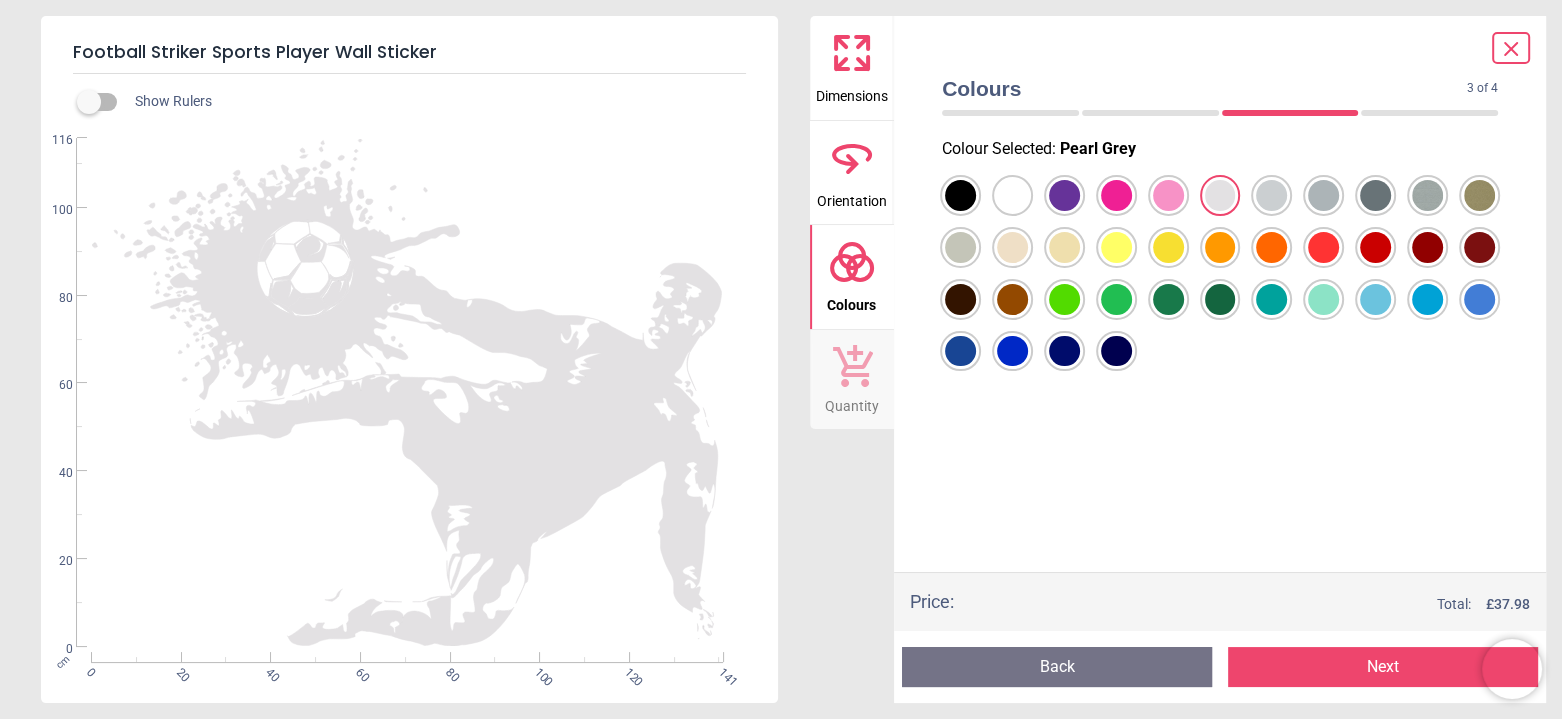 click at bounding box center [960, 195] 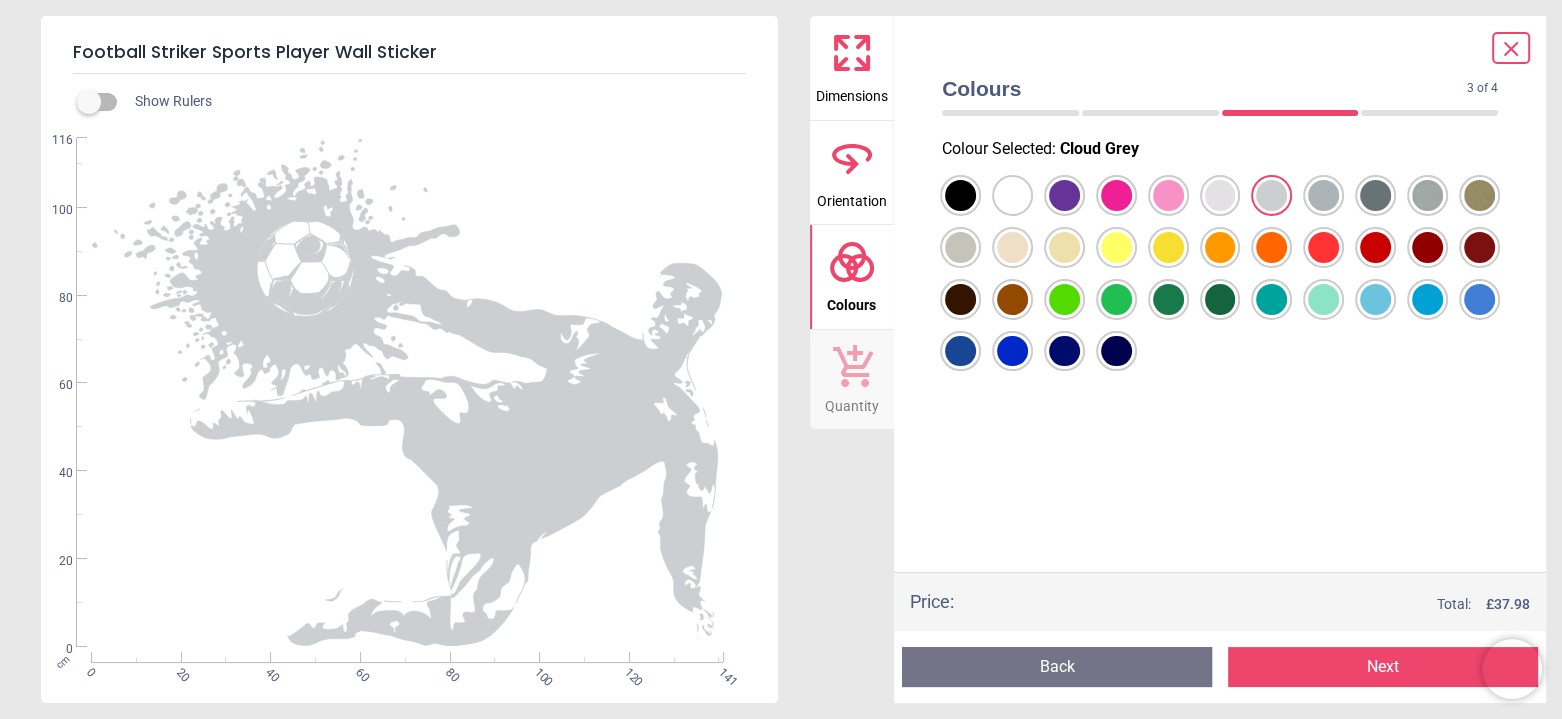 click at bounding box center (960, 195) 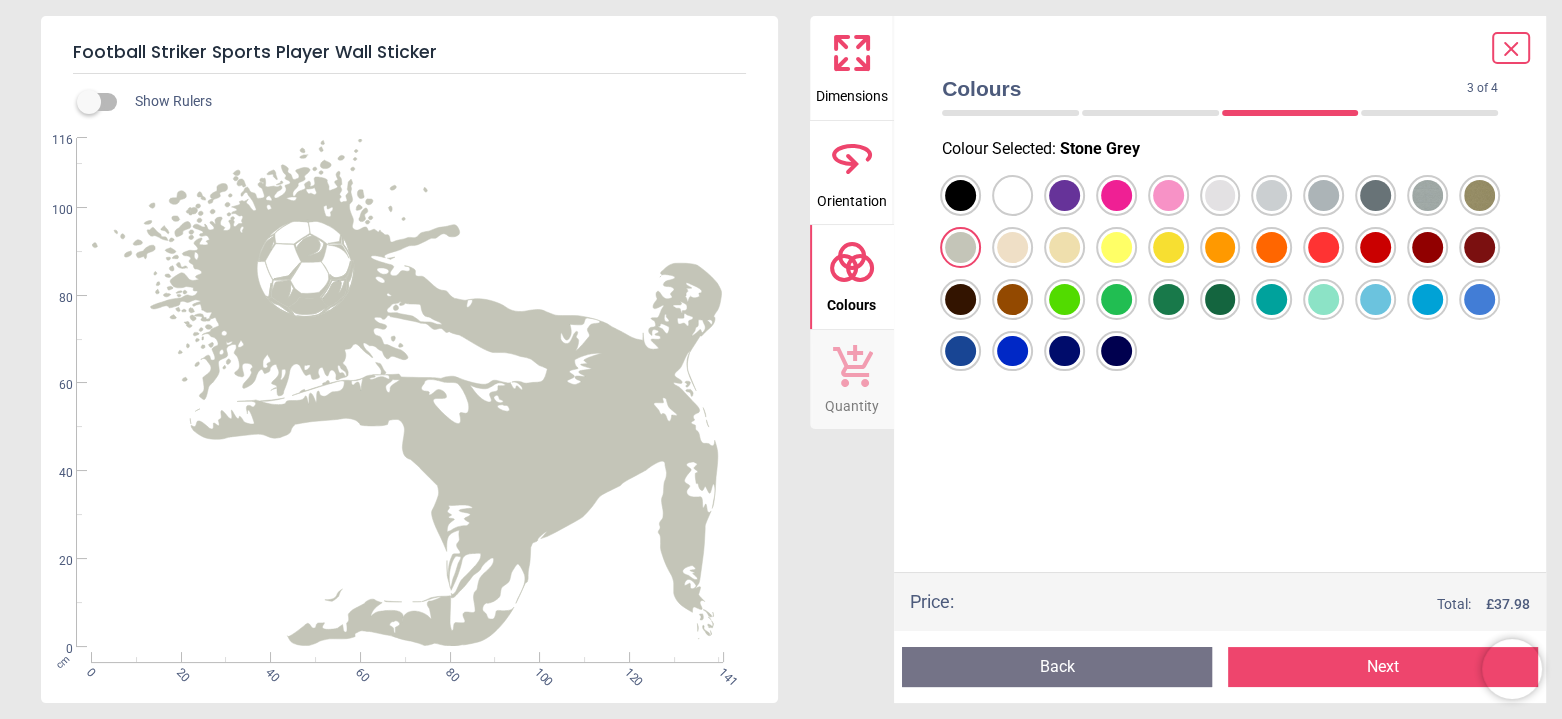 click at bounding box center (960, 195) 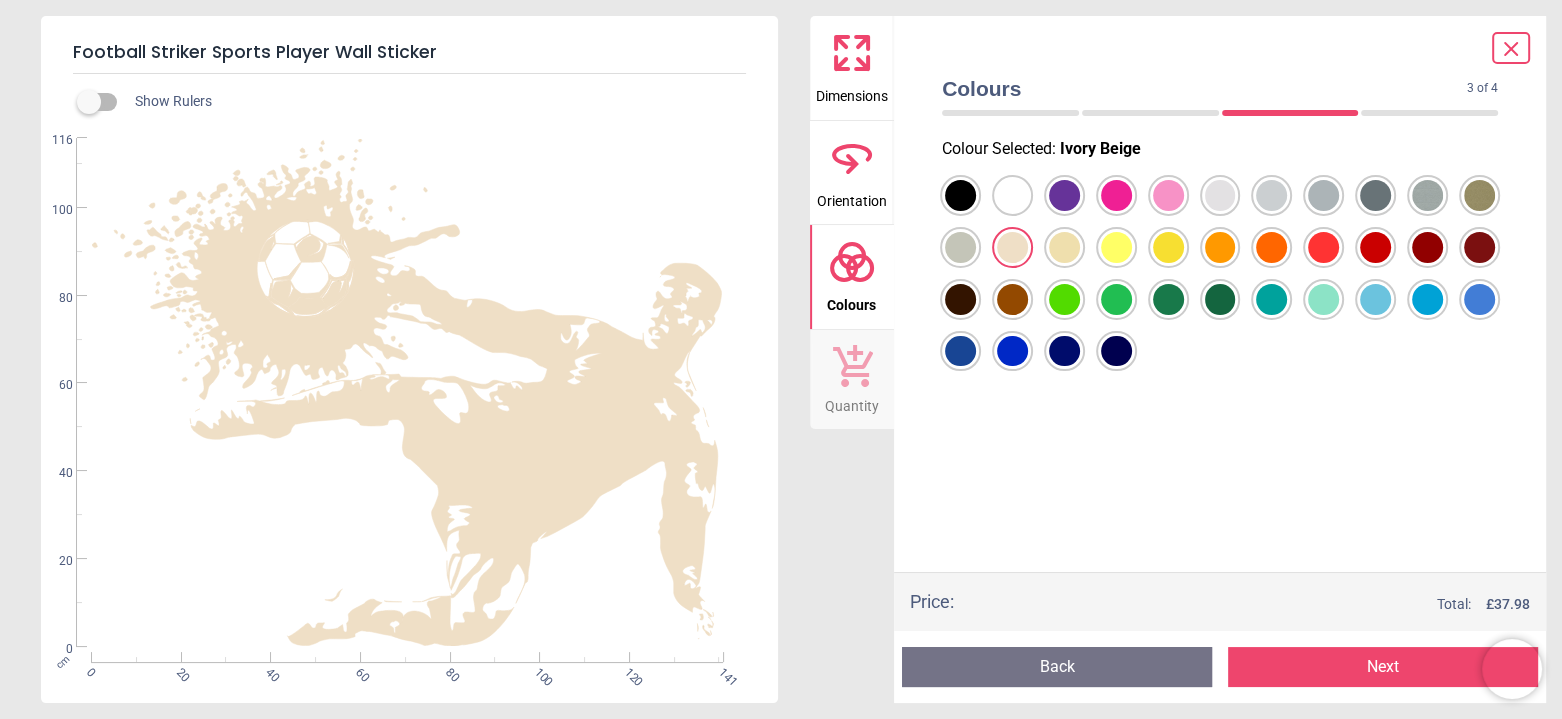 click at bounding box center [960, 195] 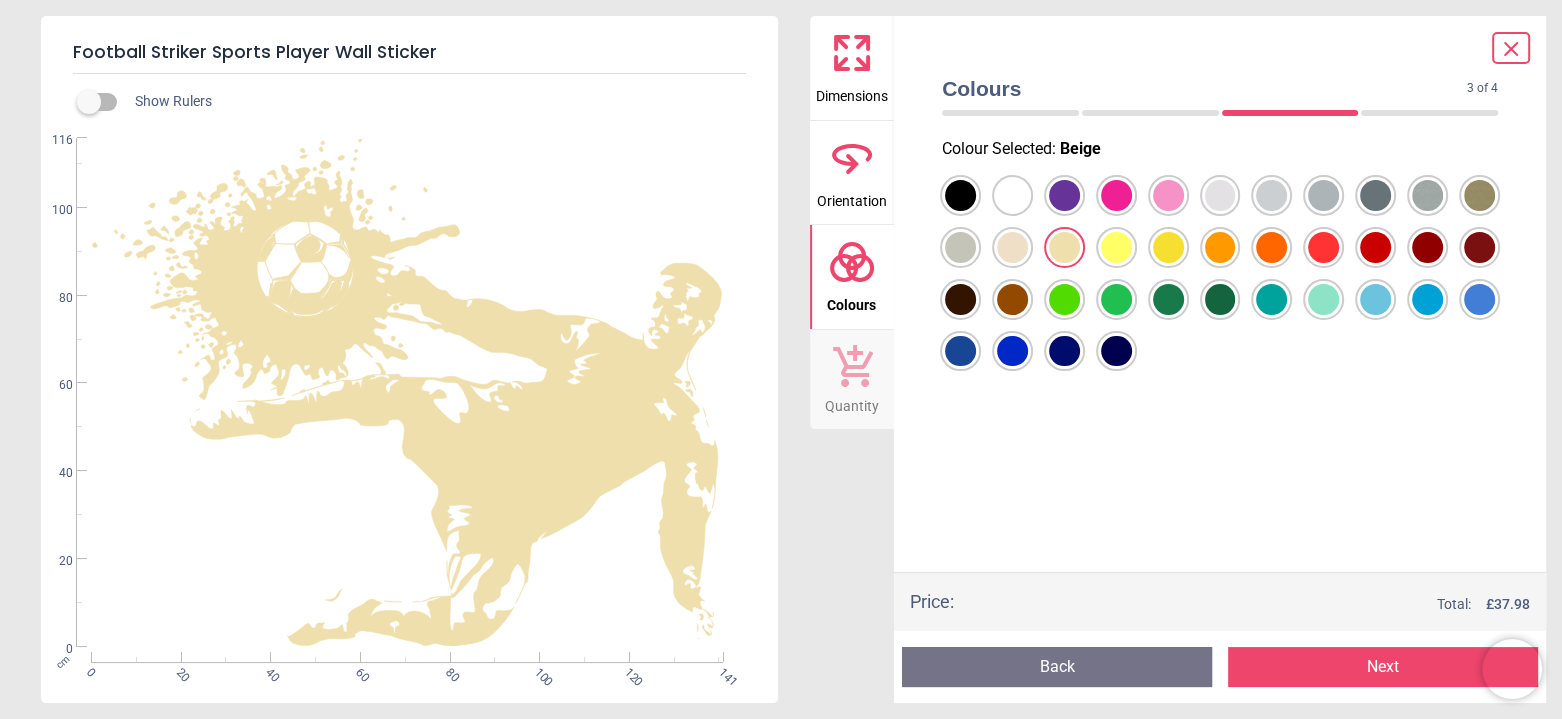 click at bounding box center [960, 195] 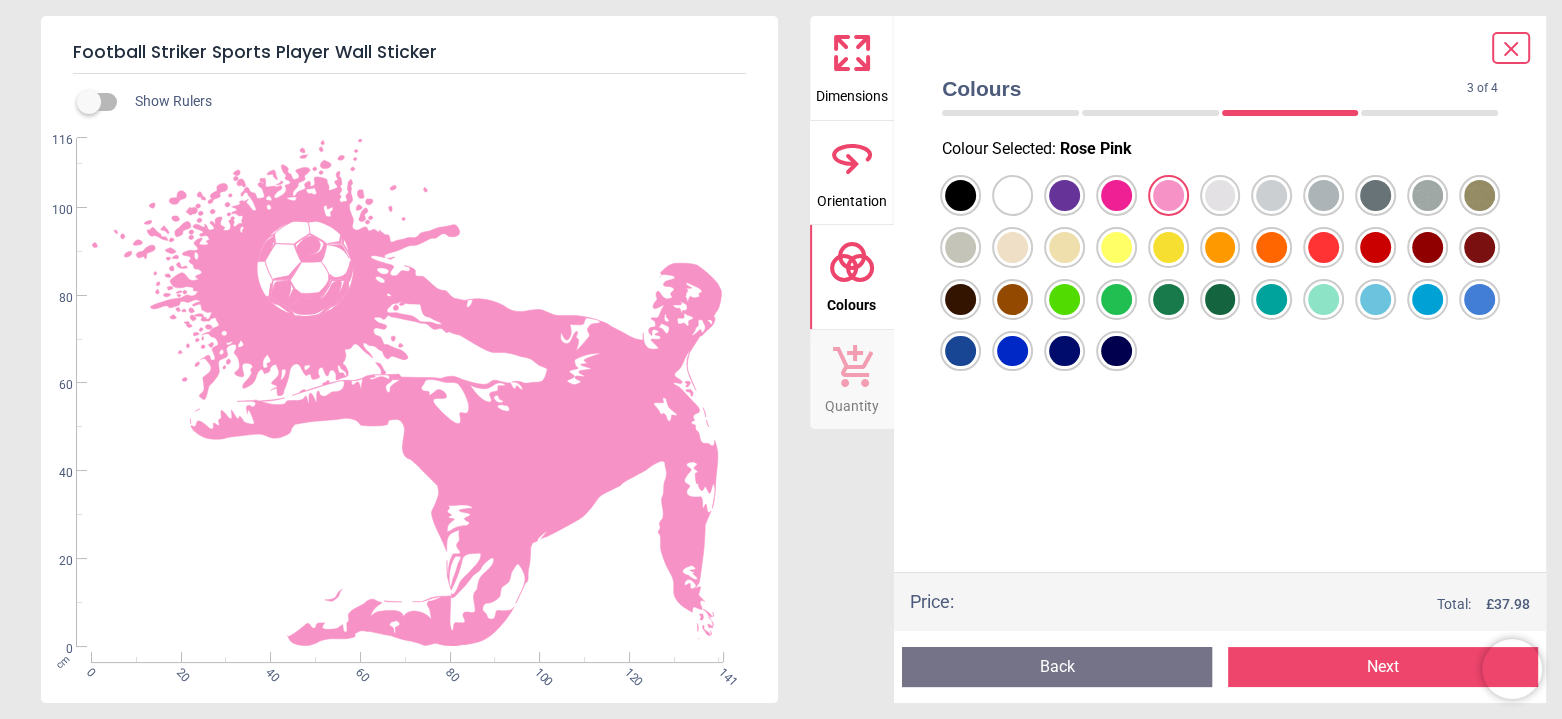 click at bounding box center (960, 195) 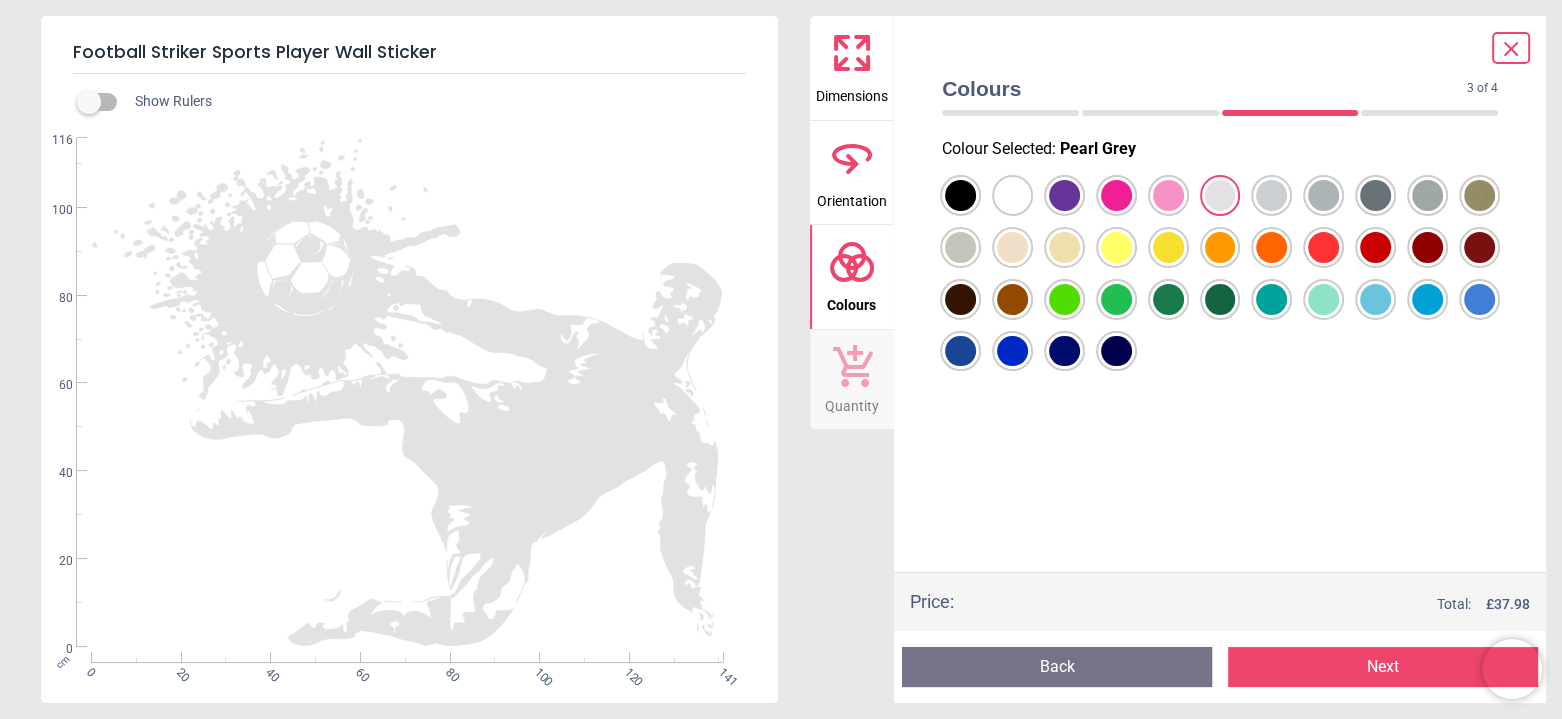click at bounding box center (960, 195) 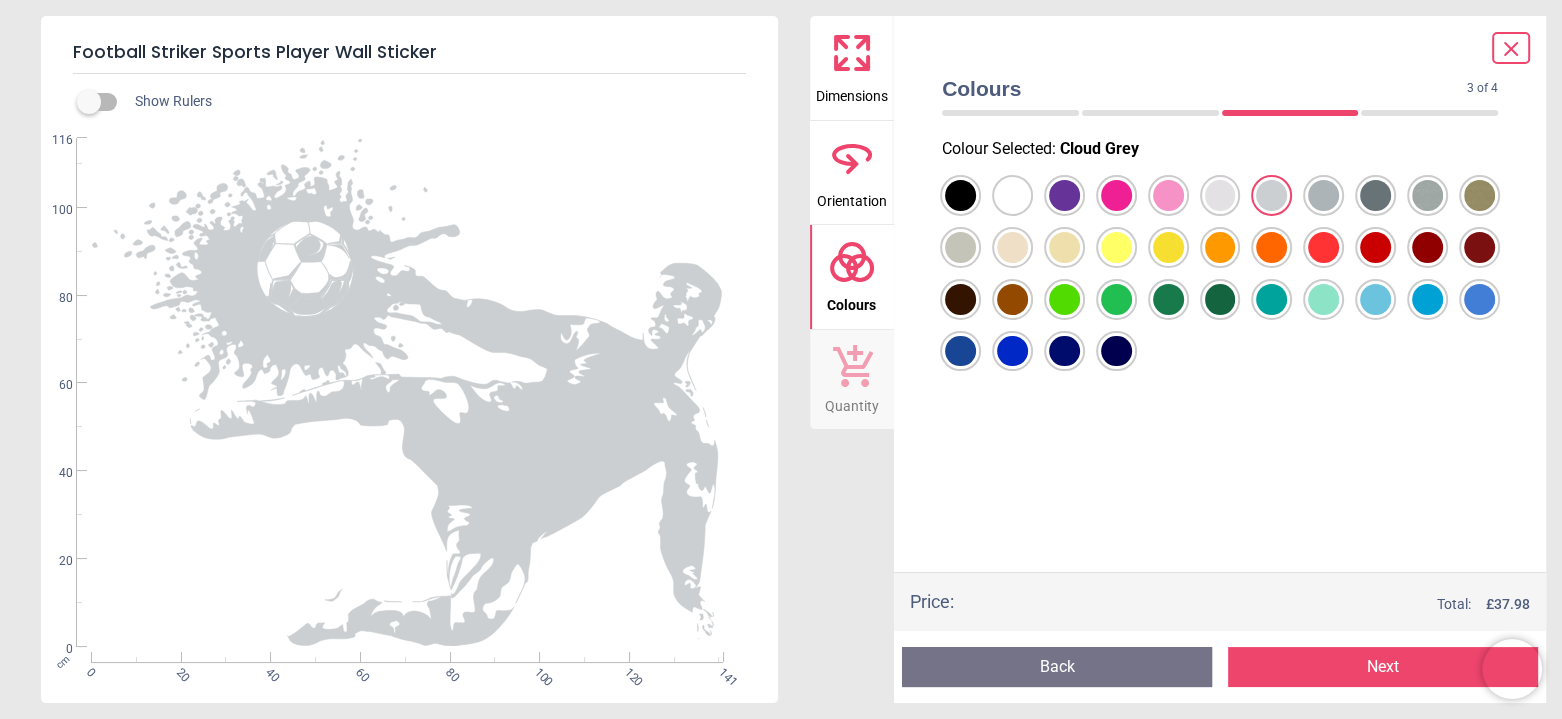 click at bounding box center [960, 195] 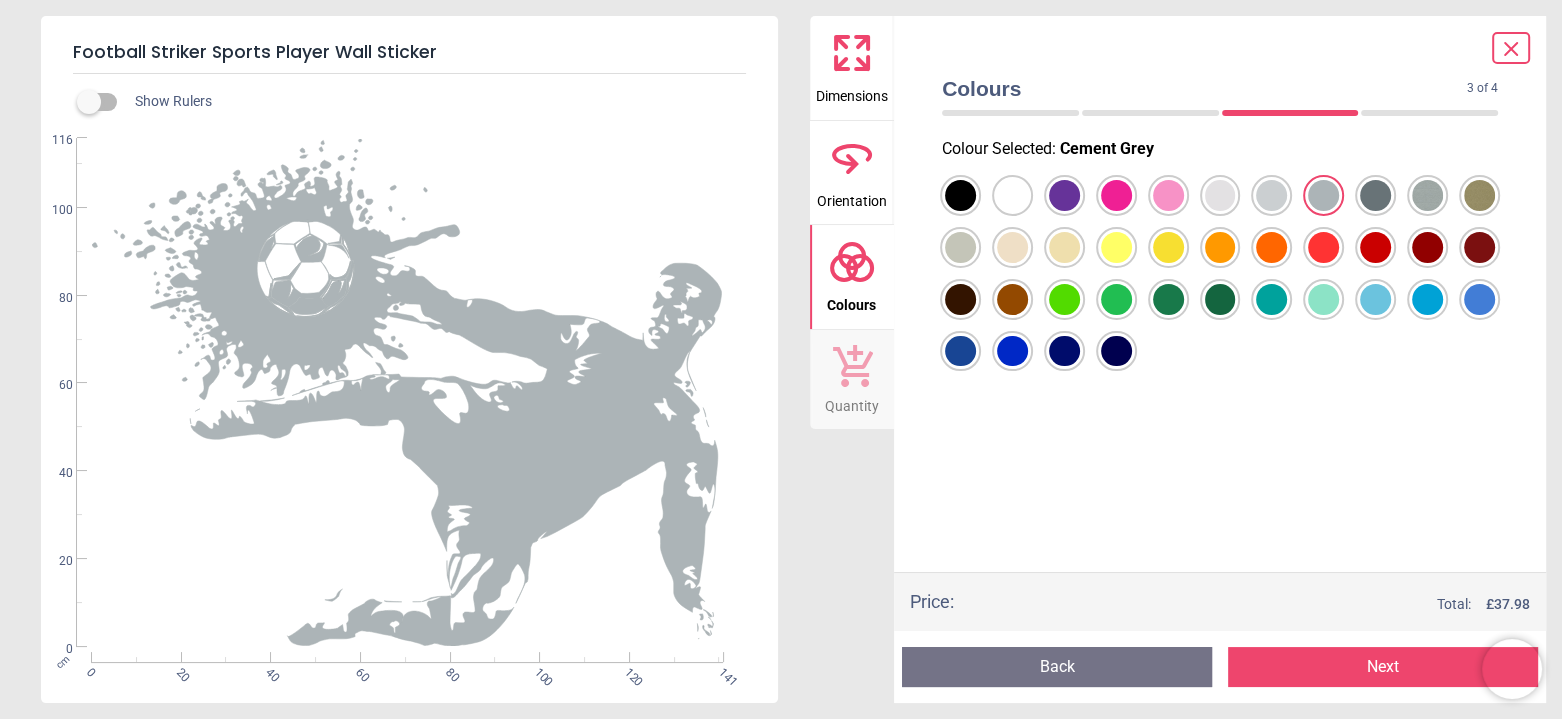 click at bounding box center [960, 195] 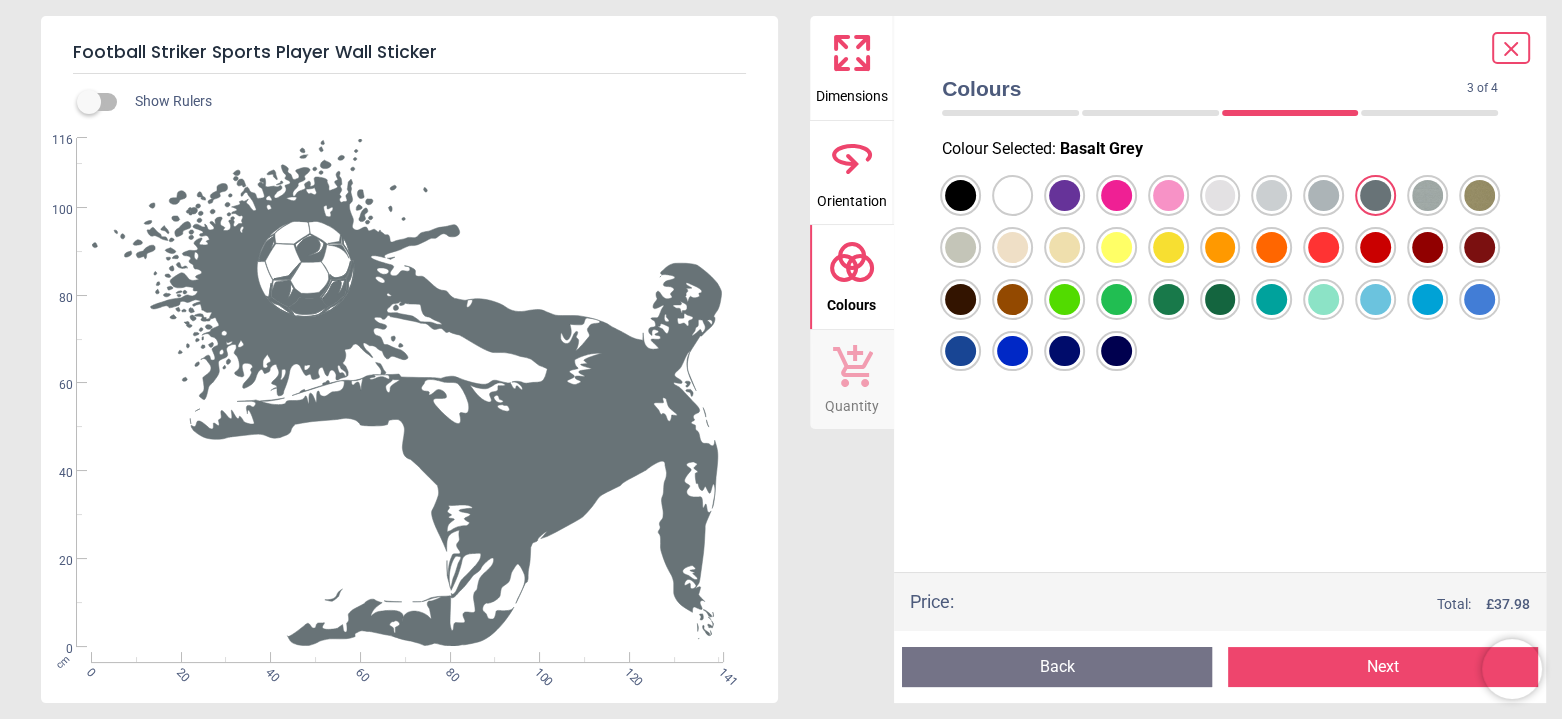 click at bounding box center [960, 195] 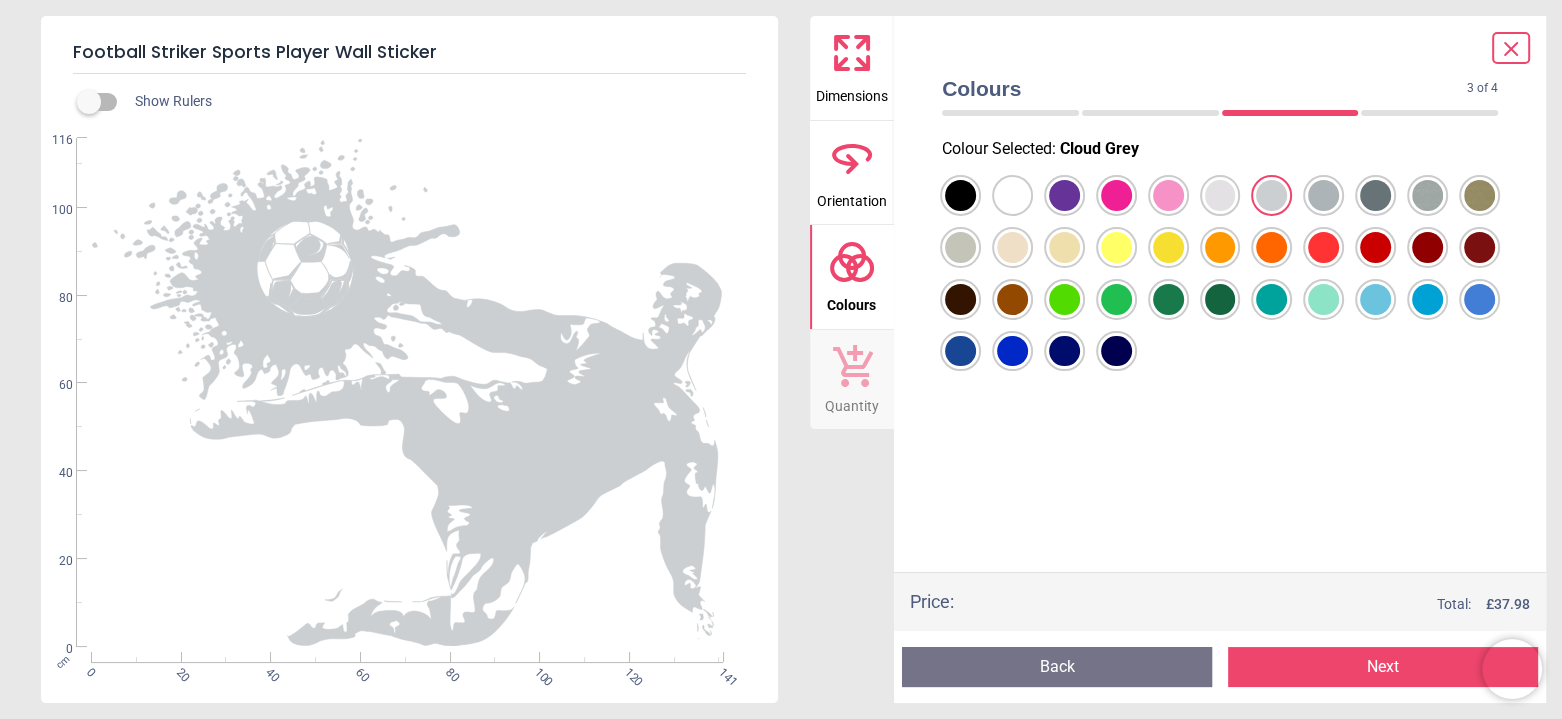 click at bounding box center [960, 195] 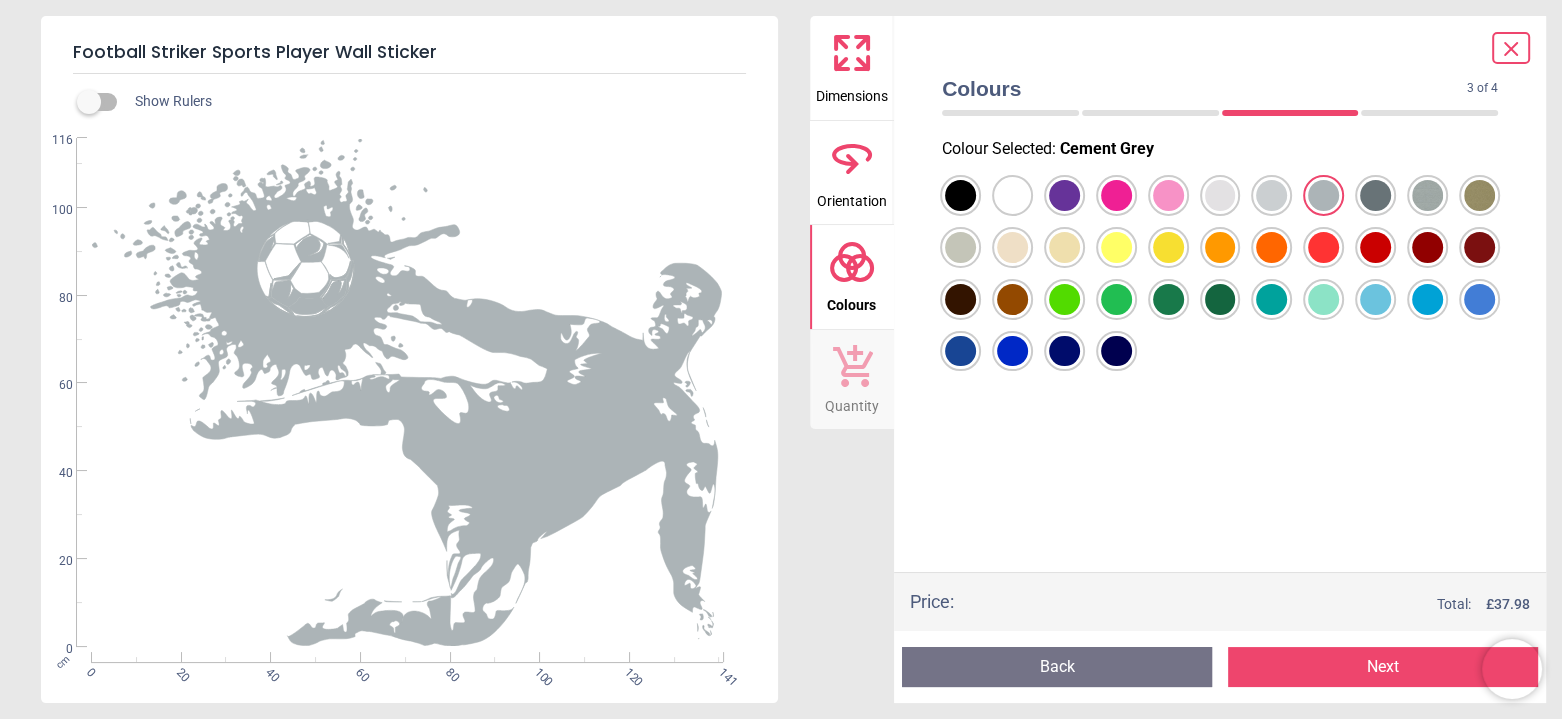 click at bounding box center (960, 195) 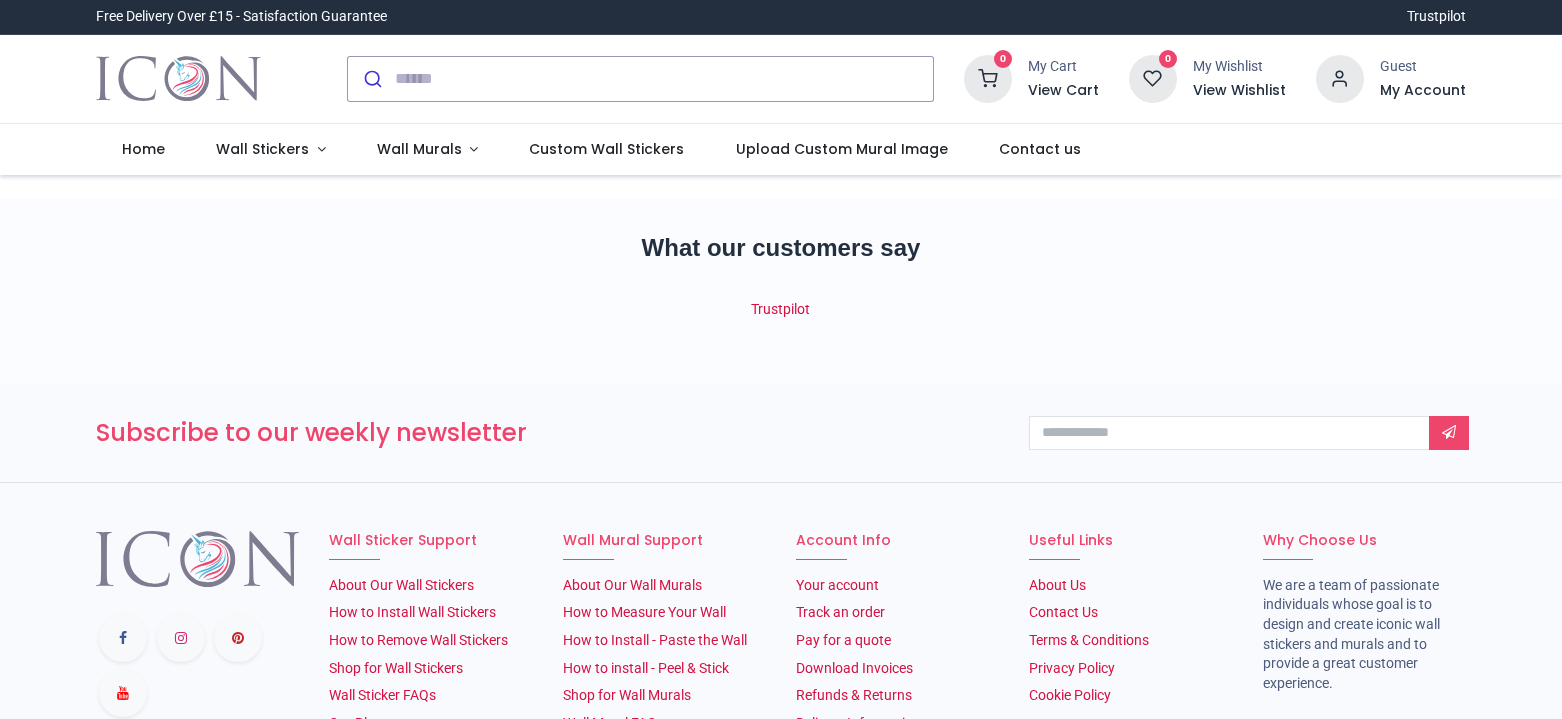 scroll, scrollTop: 0, scrollLeft: 0, axis: both 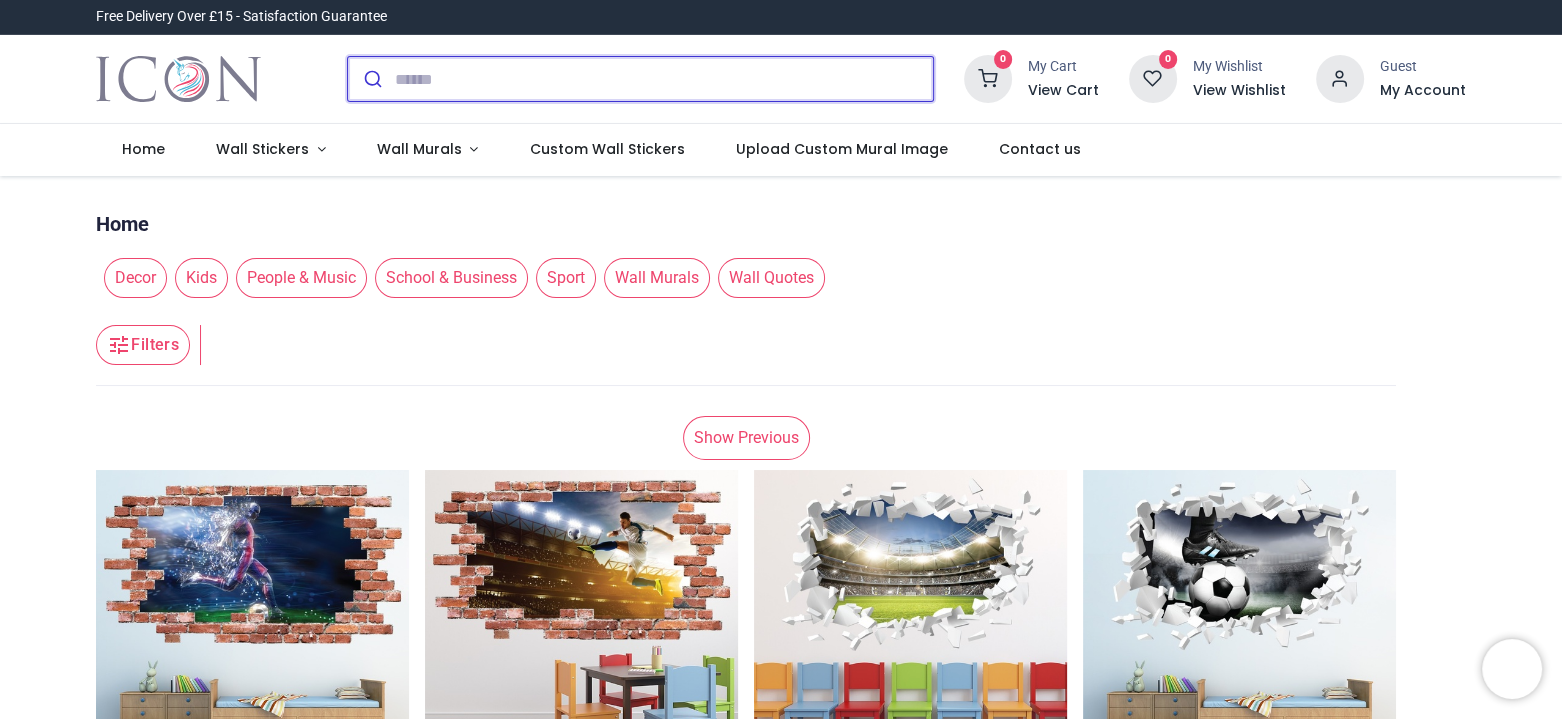click at bounding box center [664, 79] 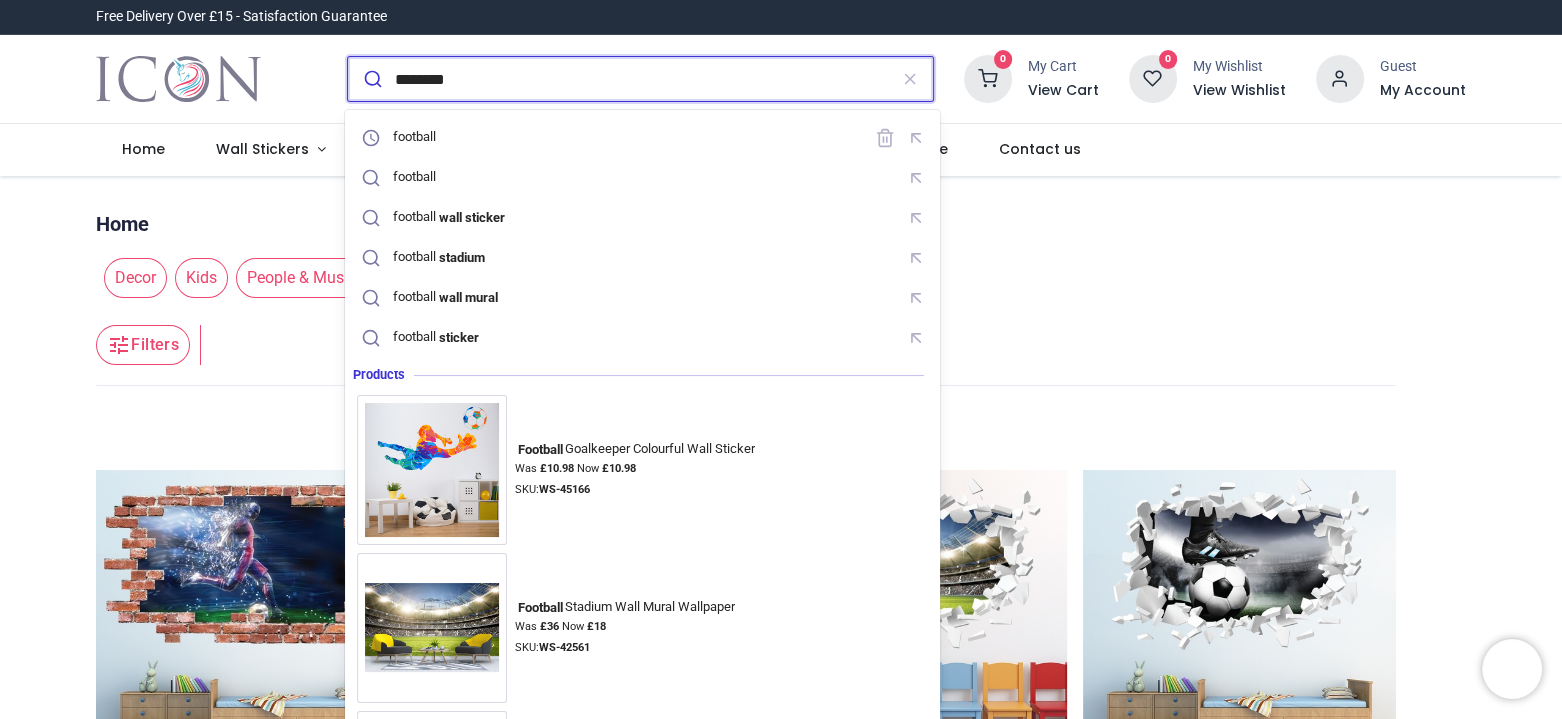 type on "********" 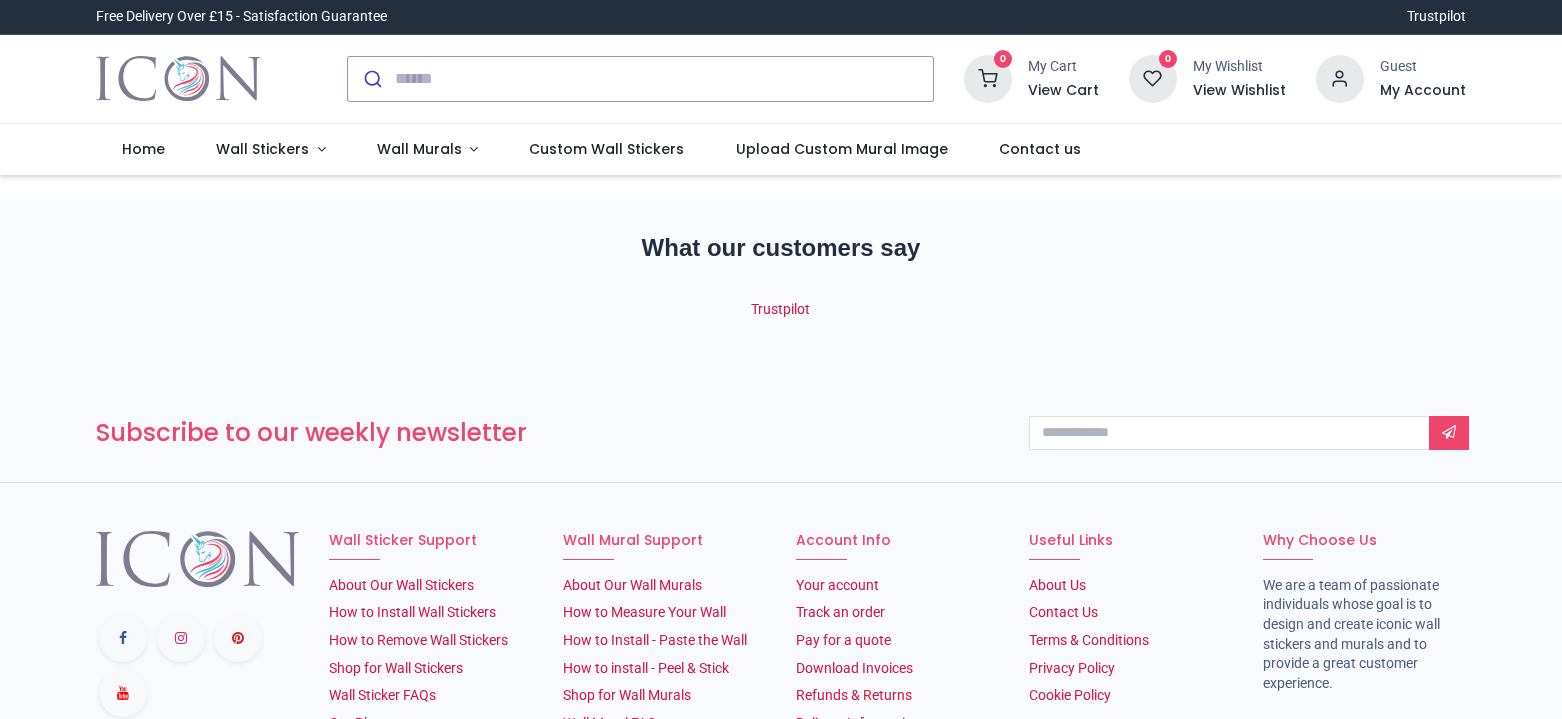 scroll, scrollTop: 0, scrollLeft: 0, axis: both 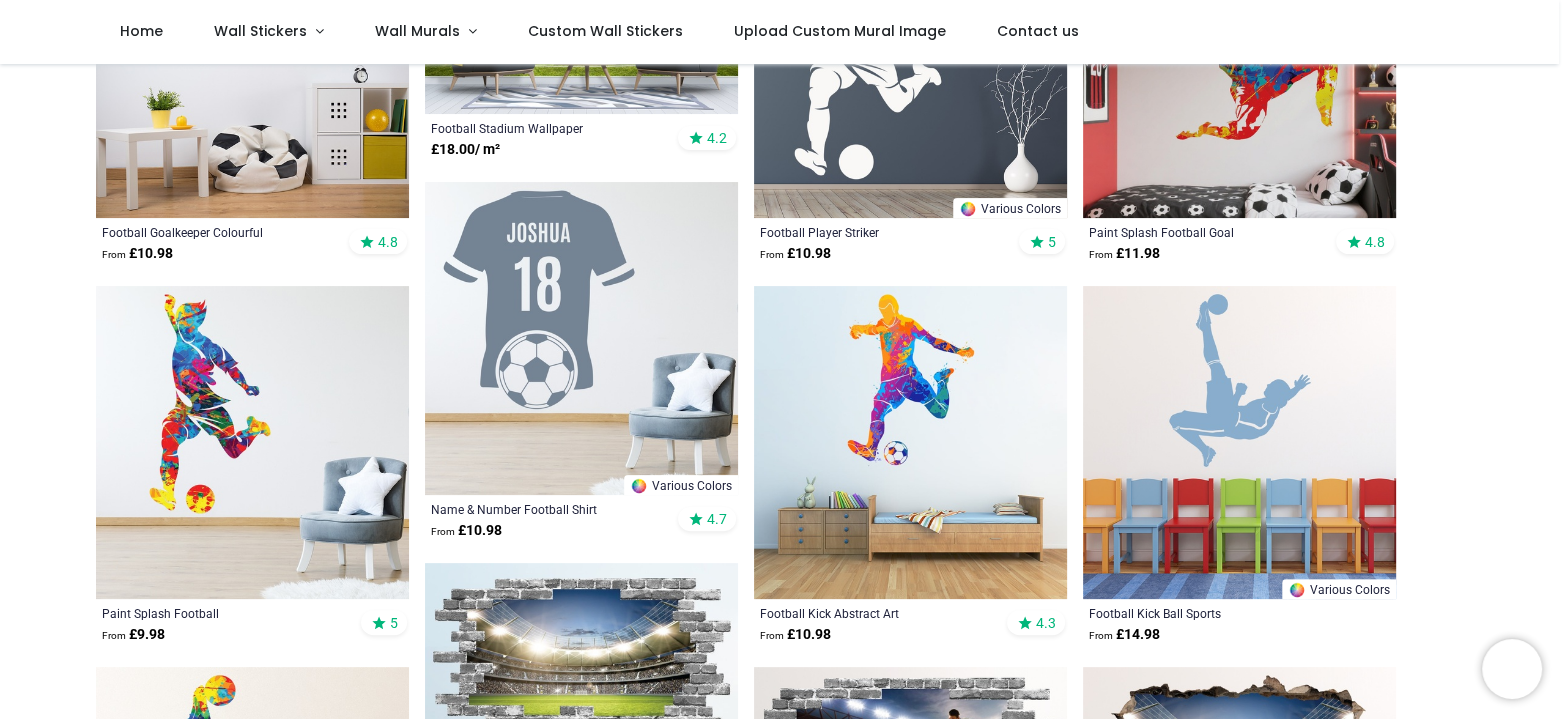 click at bounding box center (910, 442) 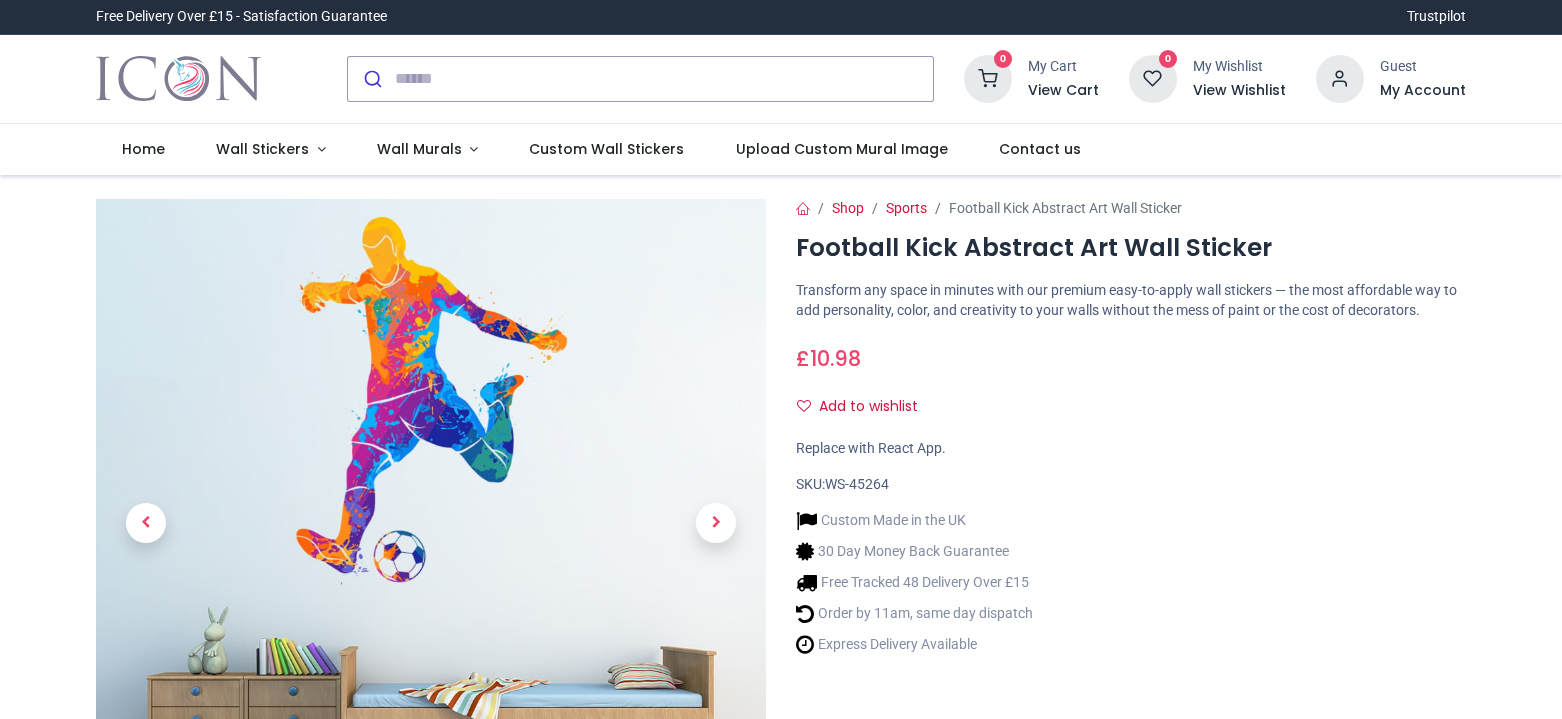scroll, scrollTop: 0, scrollLeft: 0, axis: both 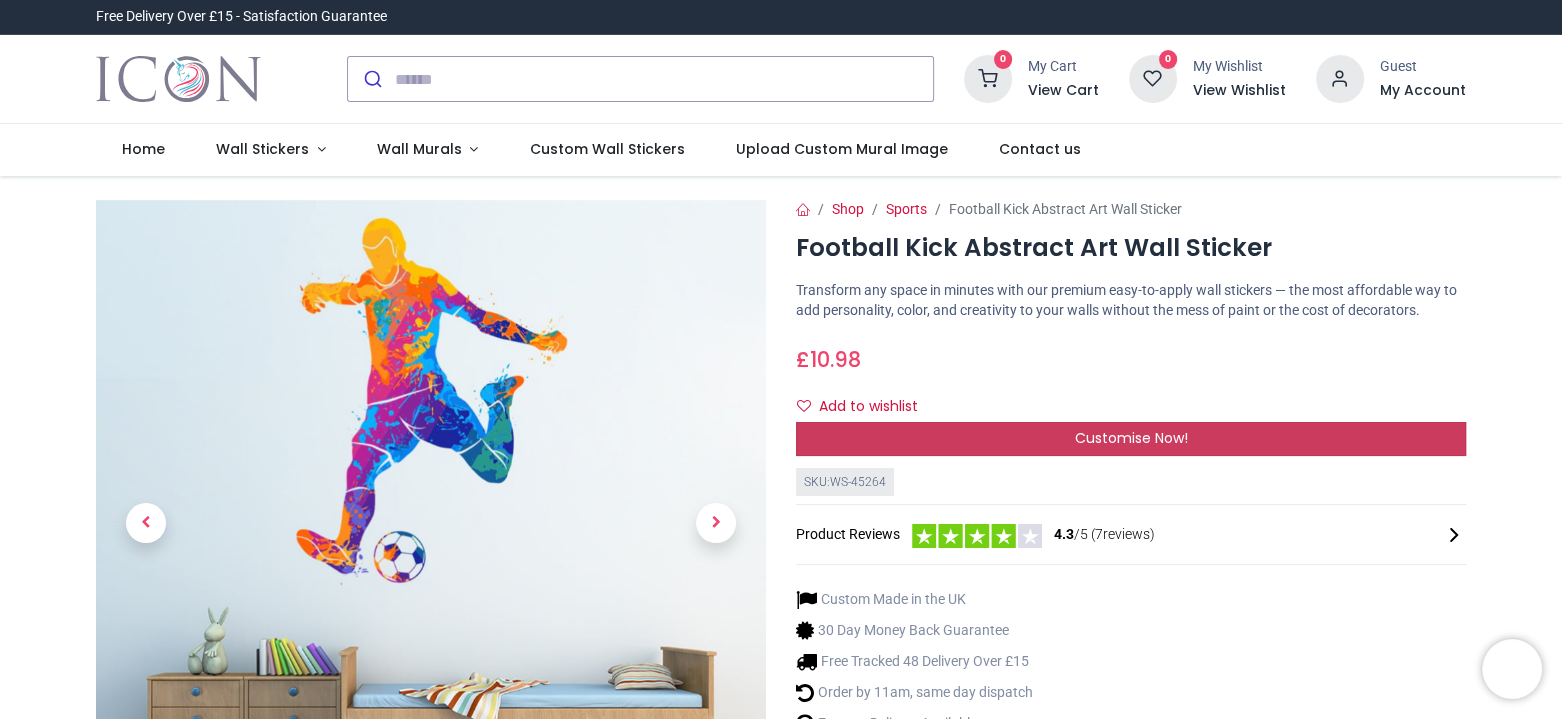 click on "Customise Now!" at bounding box center (1130, 438) 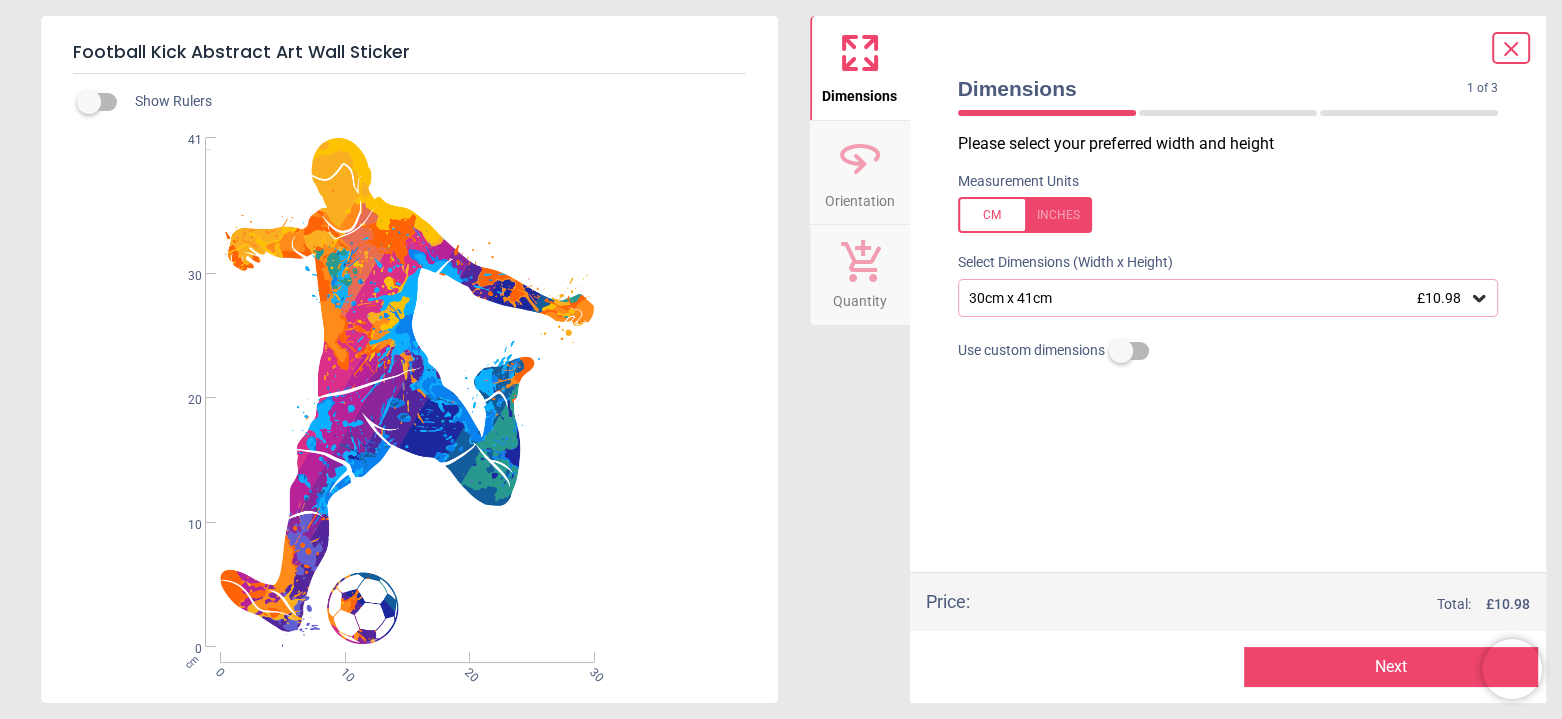 click on "30cm  x  41cm       £10.98" at bounding box center (1218, 298) 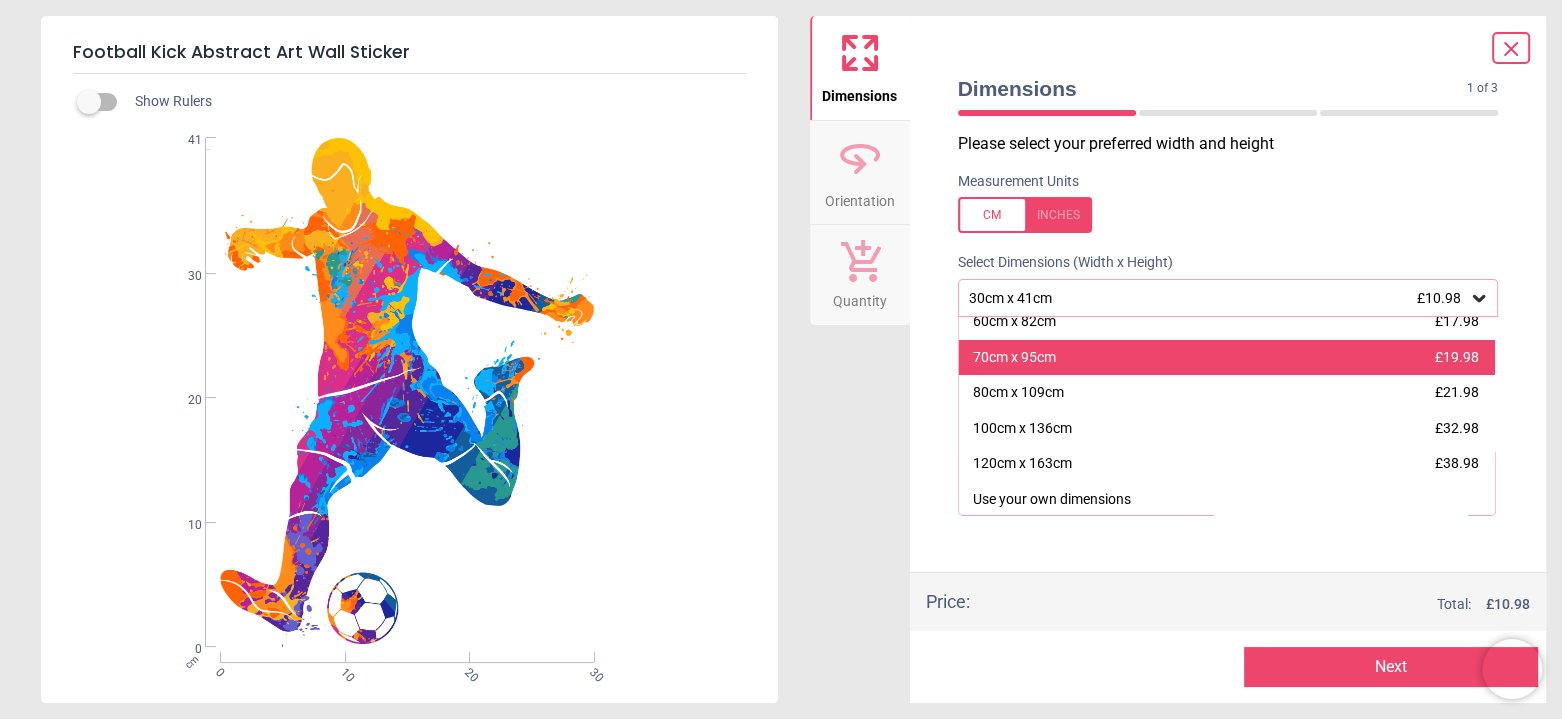 scroll, scrollTop: 121, scrollLeft: 0, axis: vertical 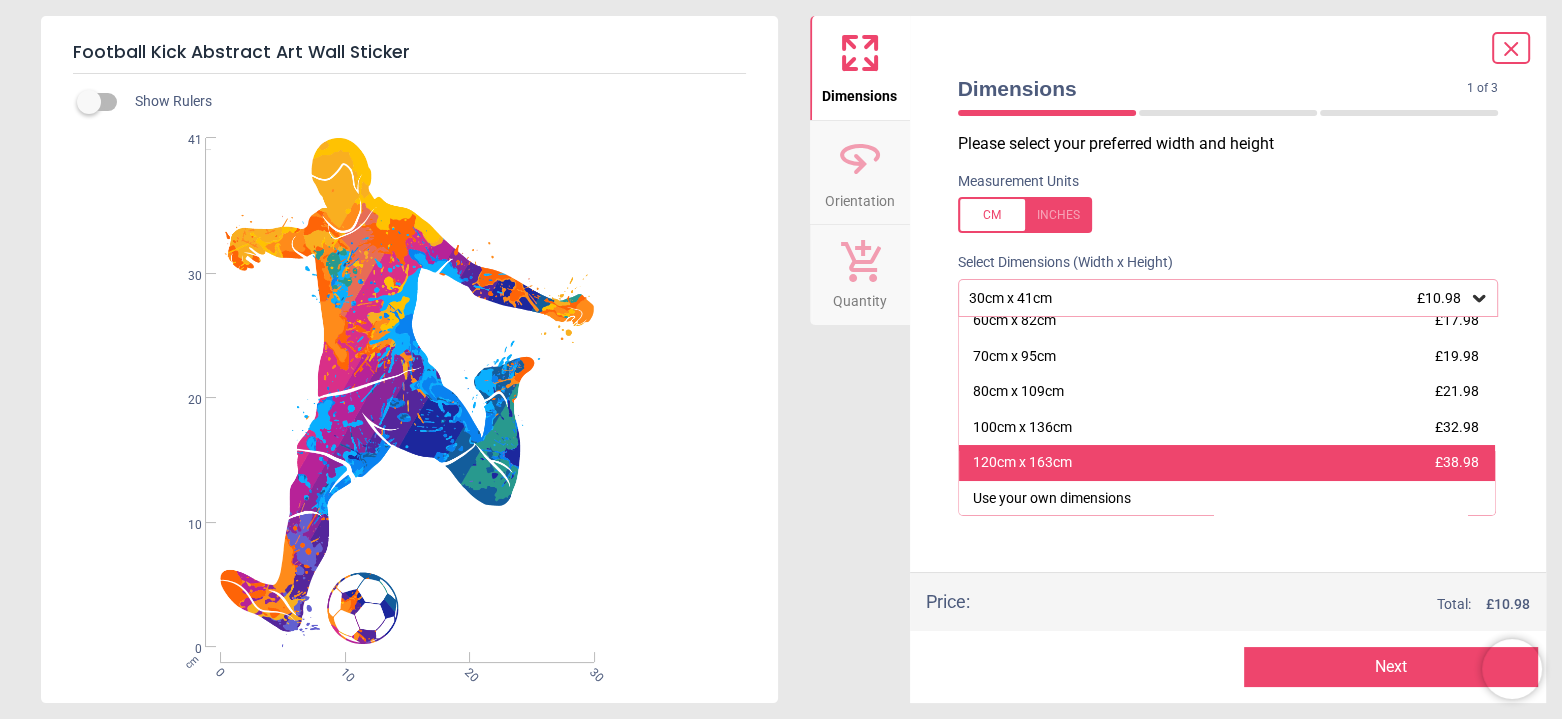click on "120cm  x  163cm       £38.98" at bounding box center [1227, 463] 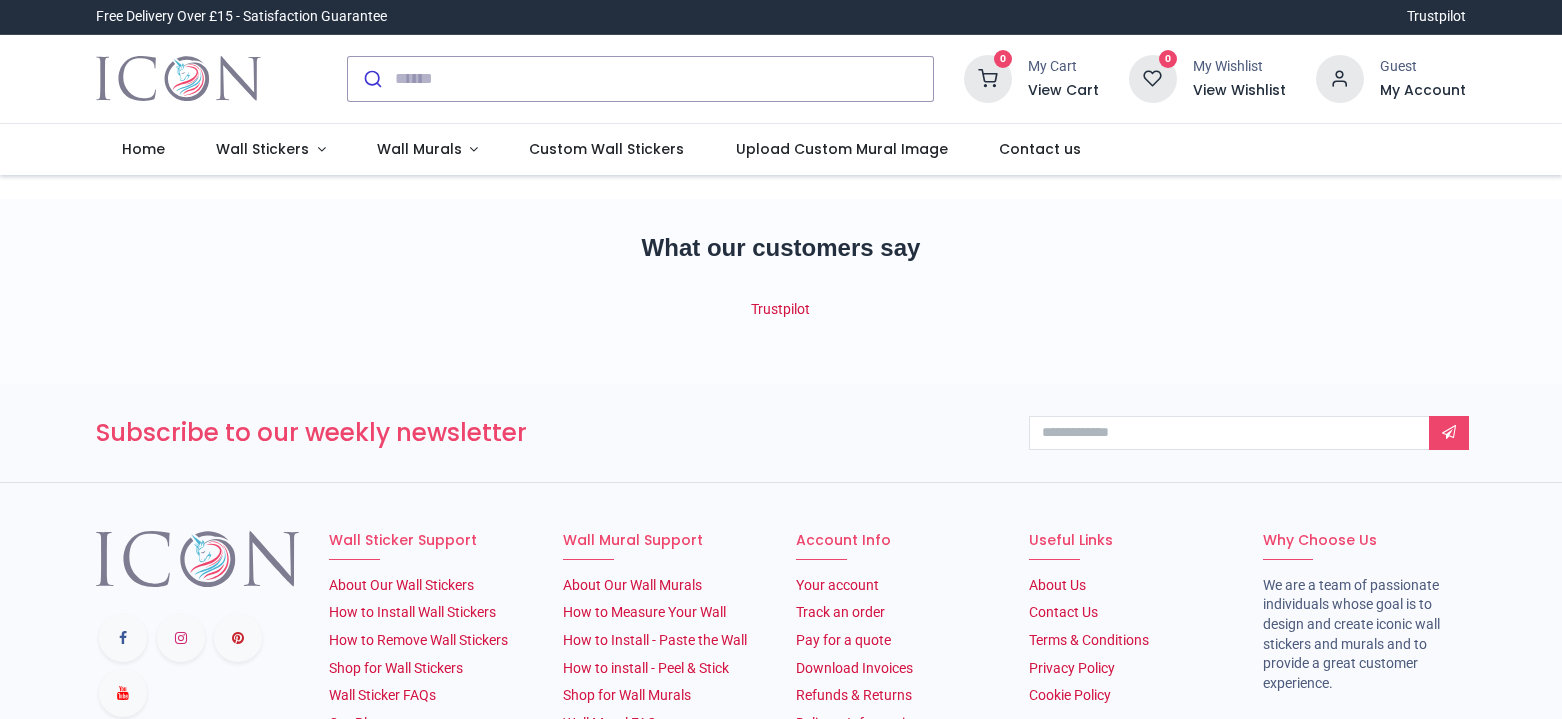 scroll, scrollTop: 0, scrollLeft: 0, axis: both 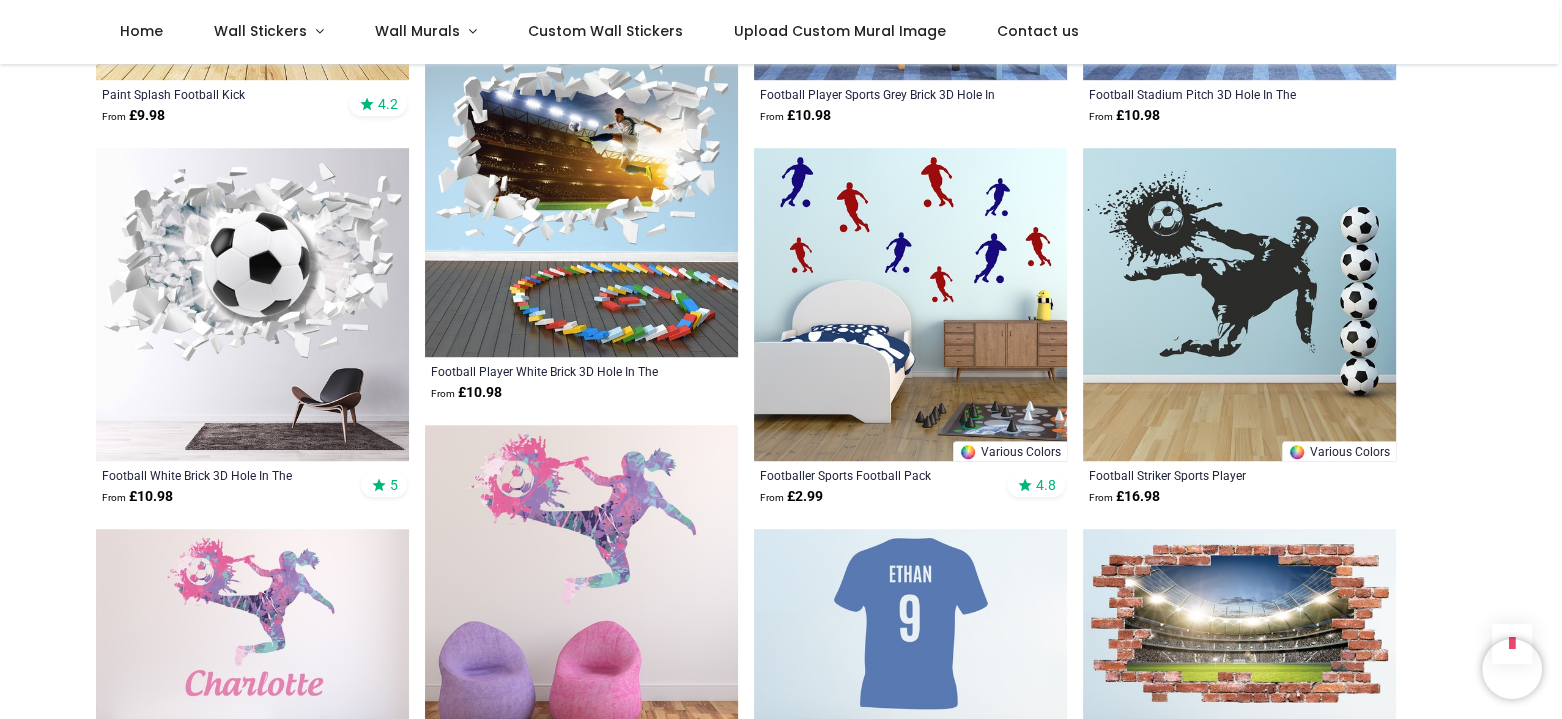 click at bounding box center (1239, 304) 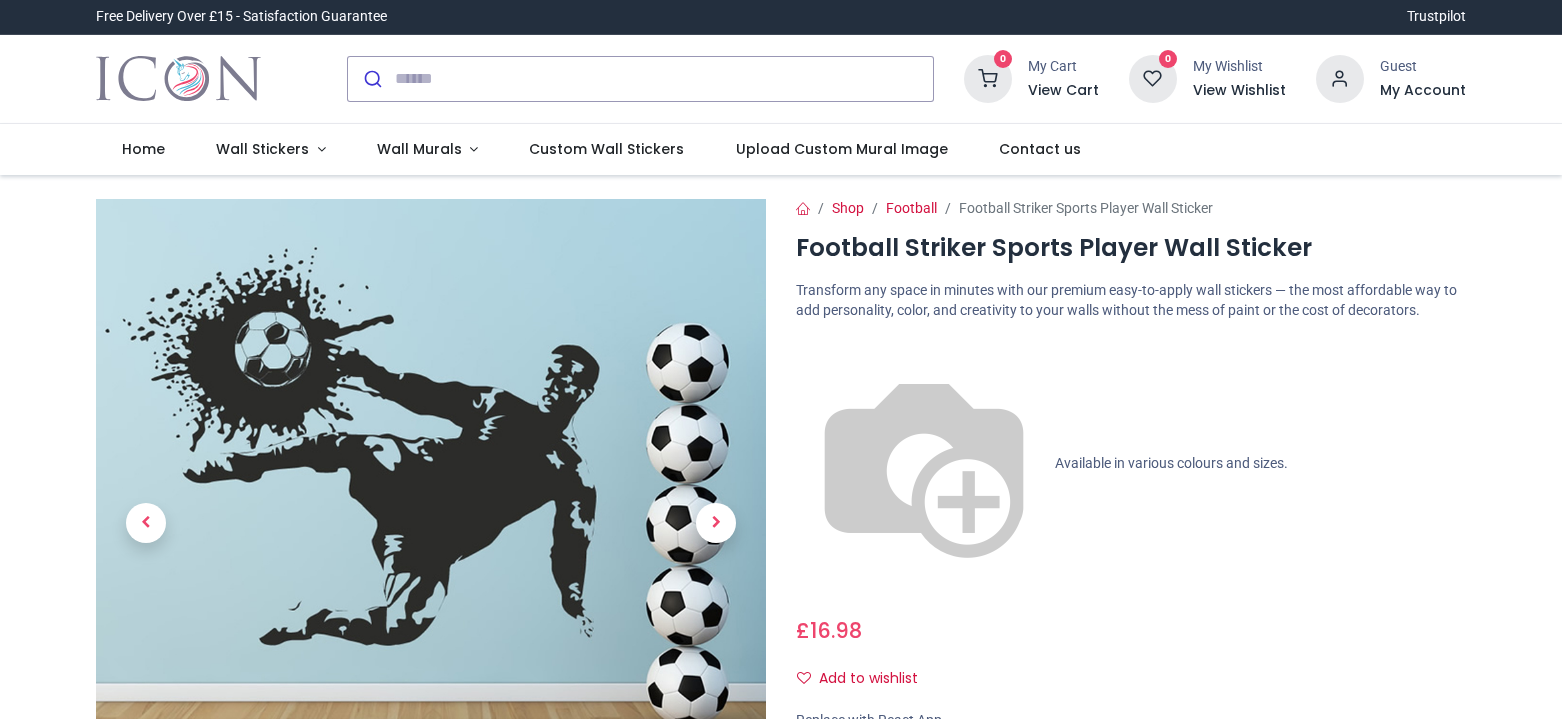 scroll, scrollTop: 0, scrollLeft: 0, axis: both 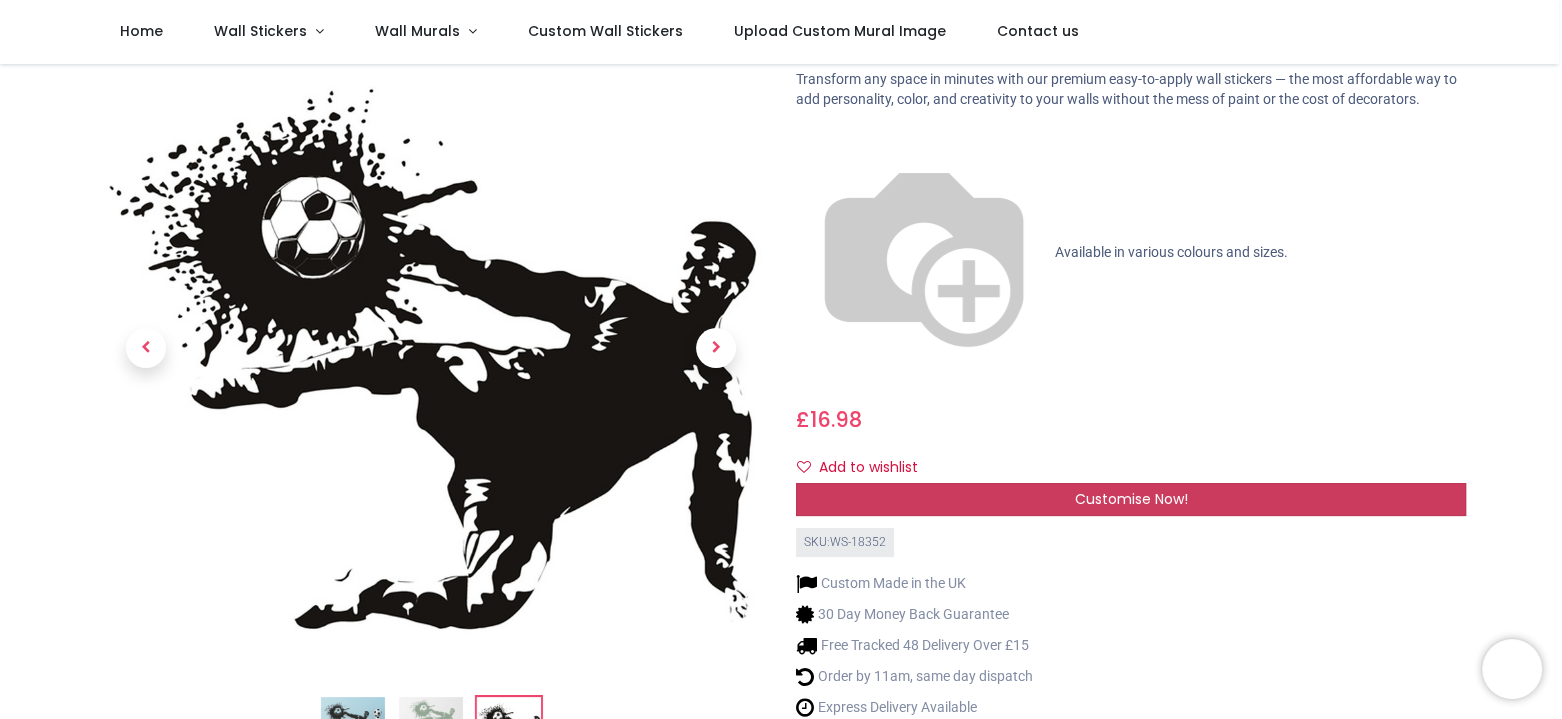 click on "Customise Now!" at bounding box center [1130, 499] 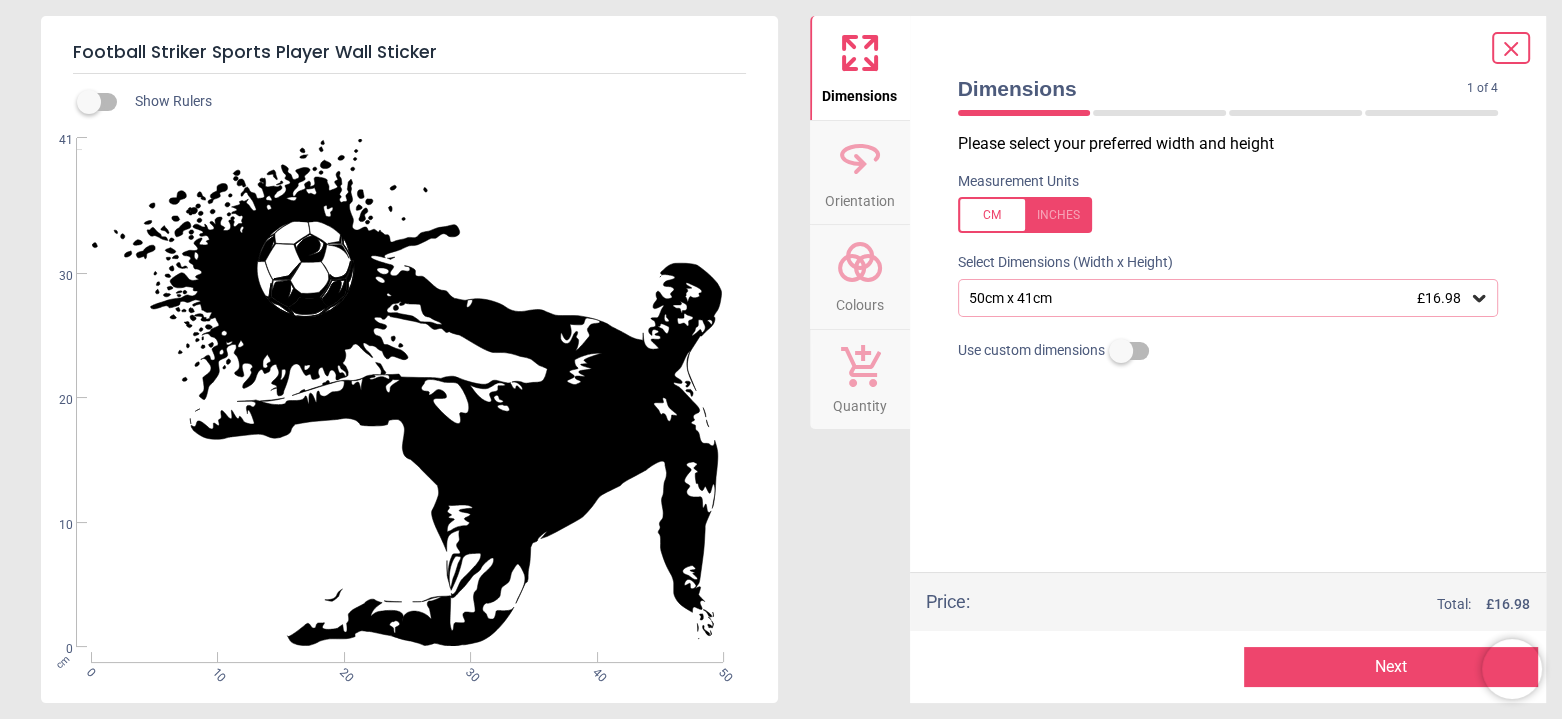 click on "50cm  x  41cm       £16.98" at bounding box center (1218, 298) 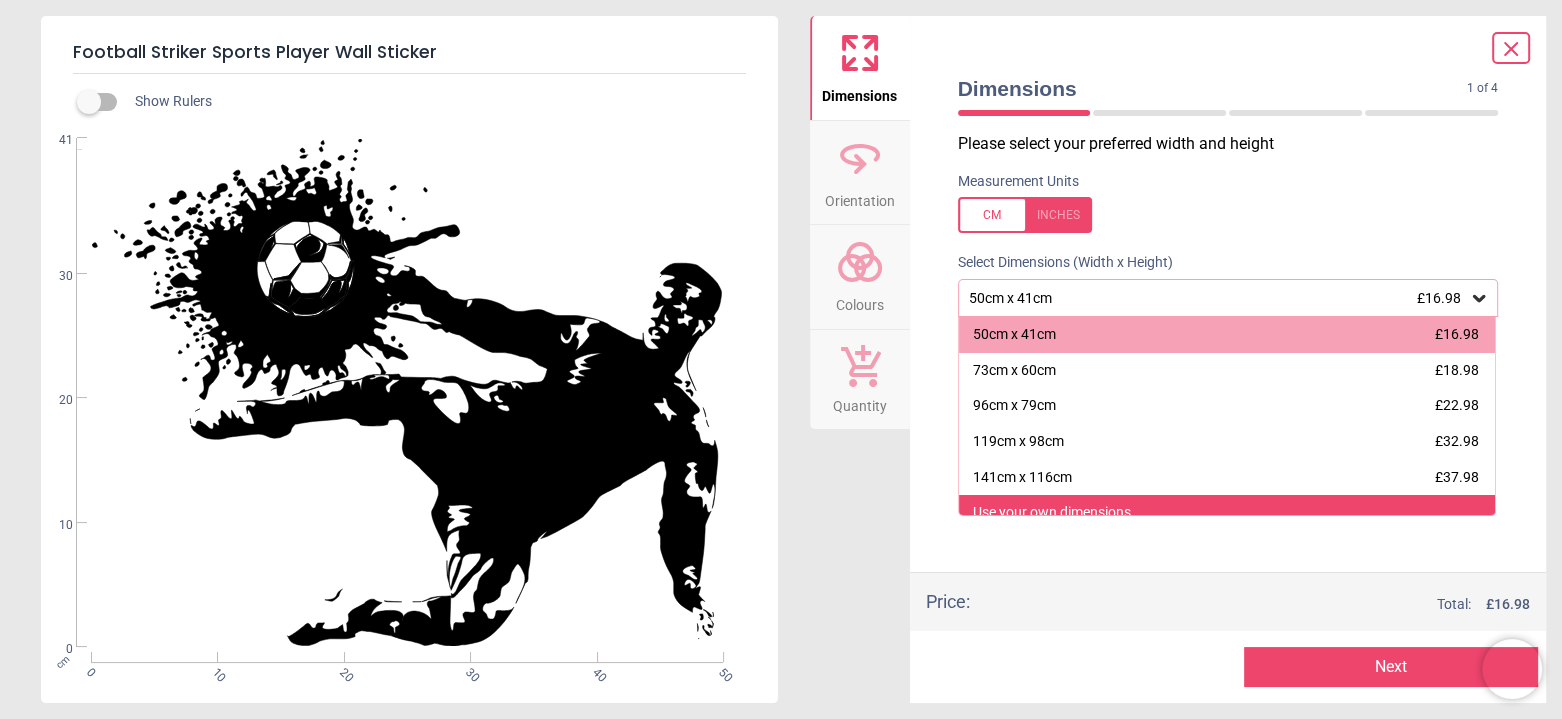 scroll, scrollTop: 15, scrollLeft: 0, axis: vertical 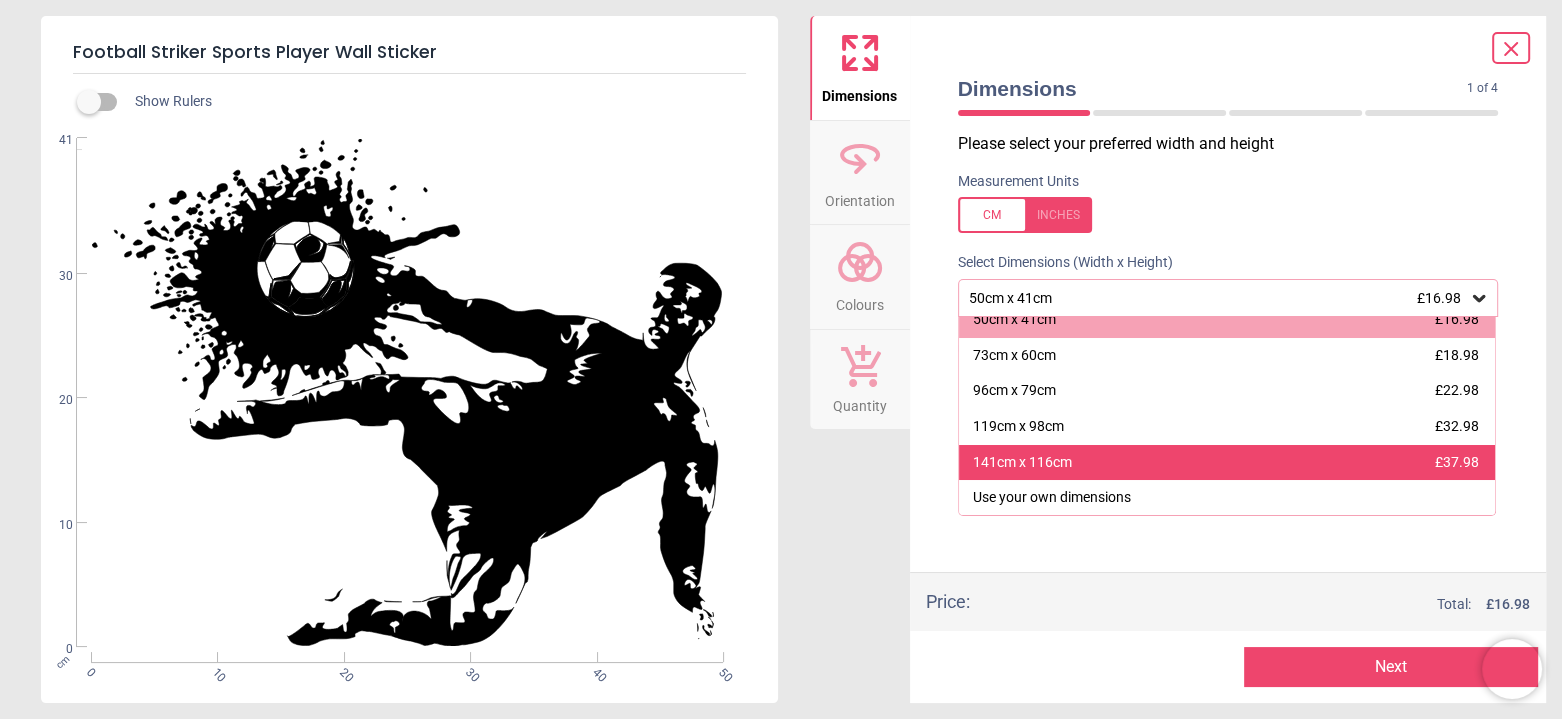 click on "141cm  x  116cm       £37.98" at bounding box center [1227, 463] 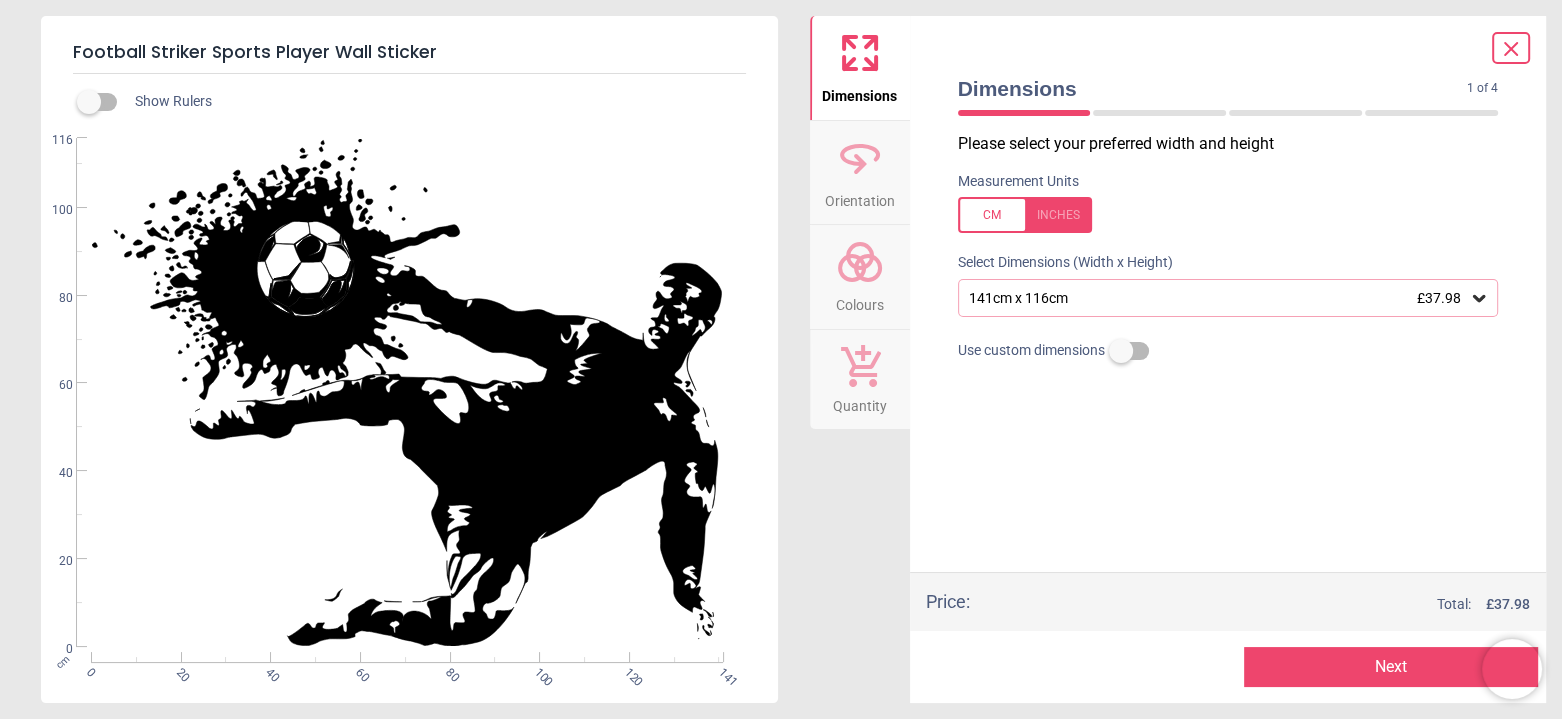 click on "Next" at bounding box center (1391, 667) 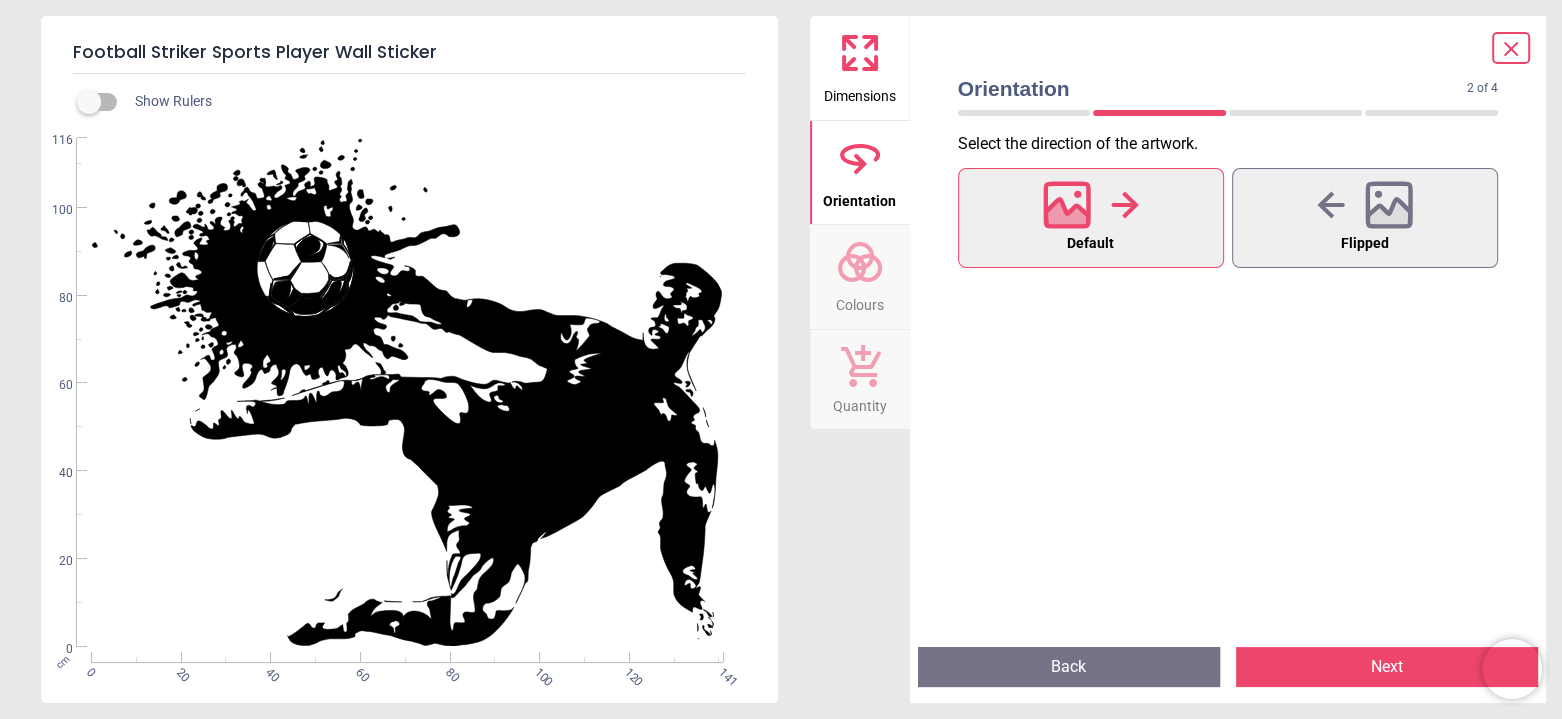 click on "Next" at bounding box center [1387, 667] 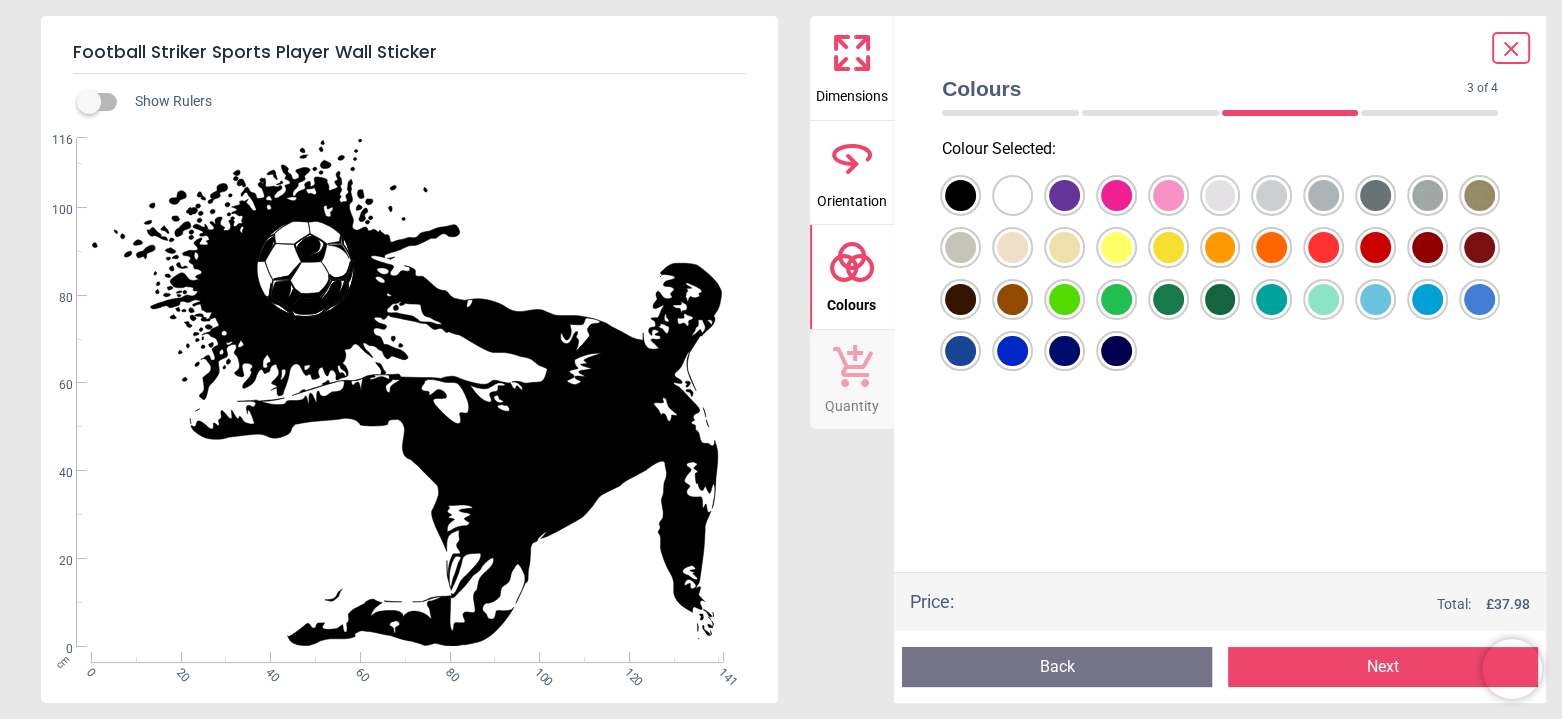 click at bounding box center [960, 195] 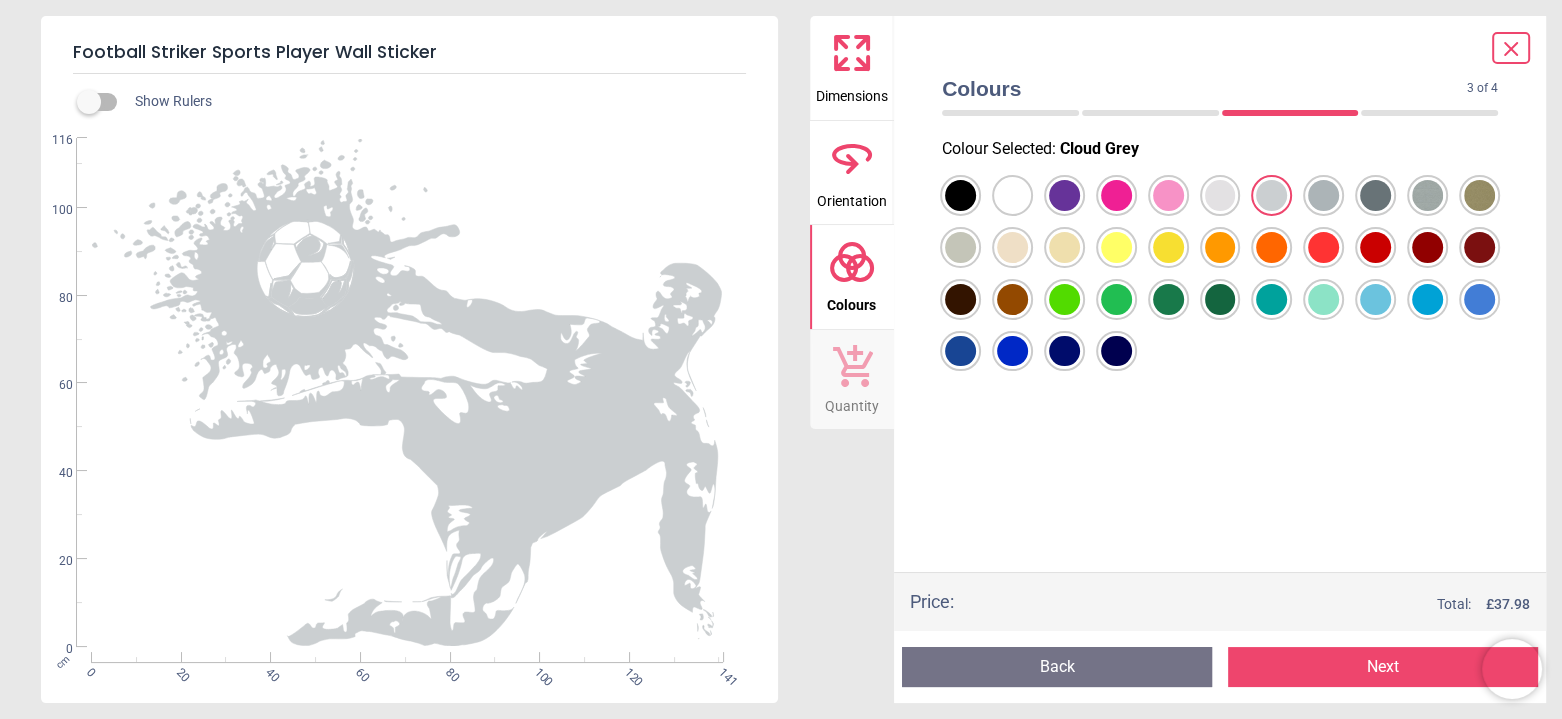 click at bounding box center [960, 195] 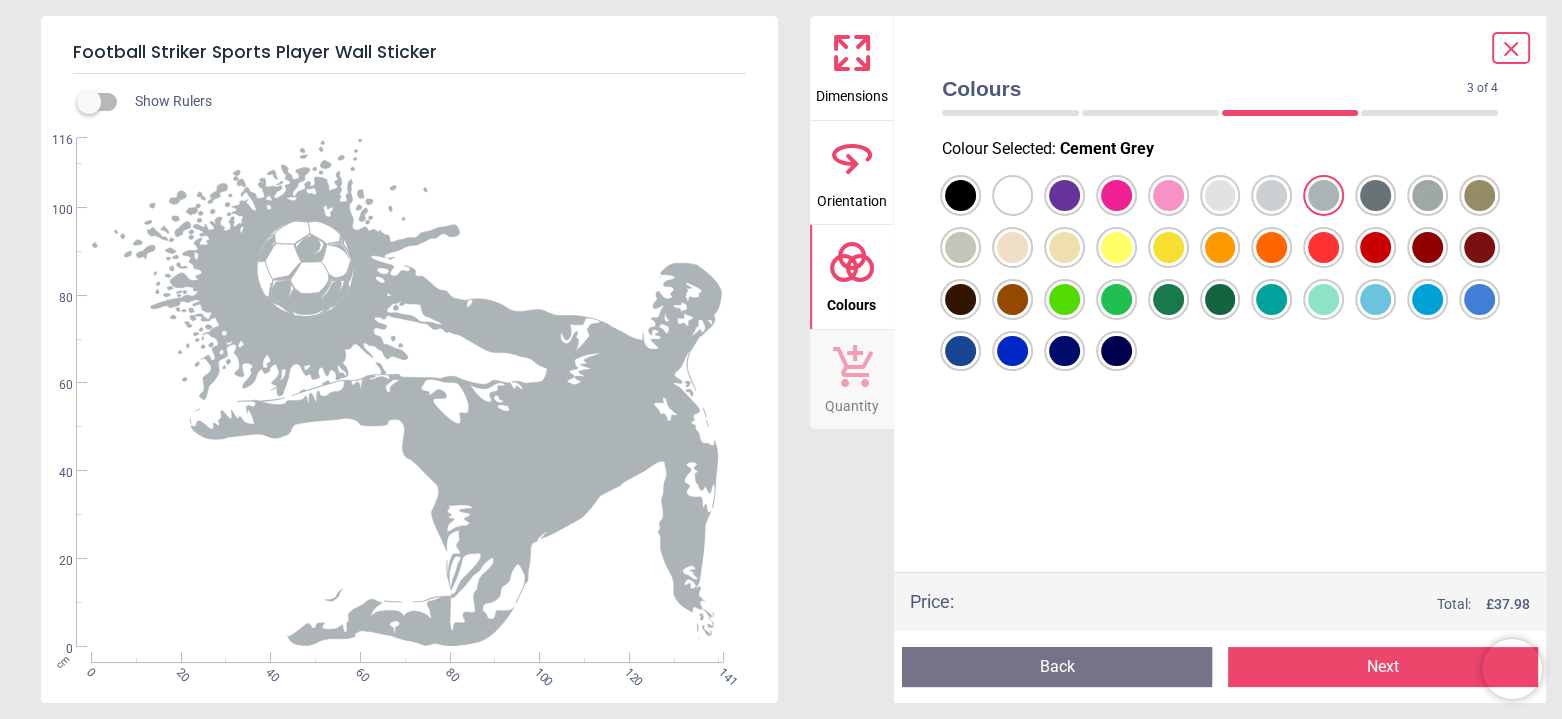 click at bounding box center [960, 195] 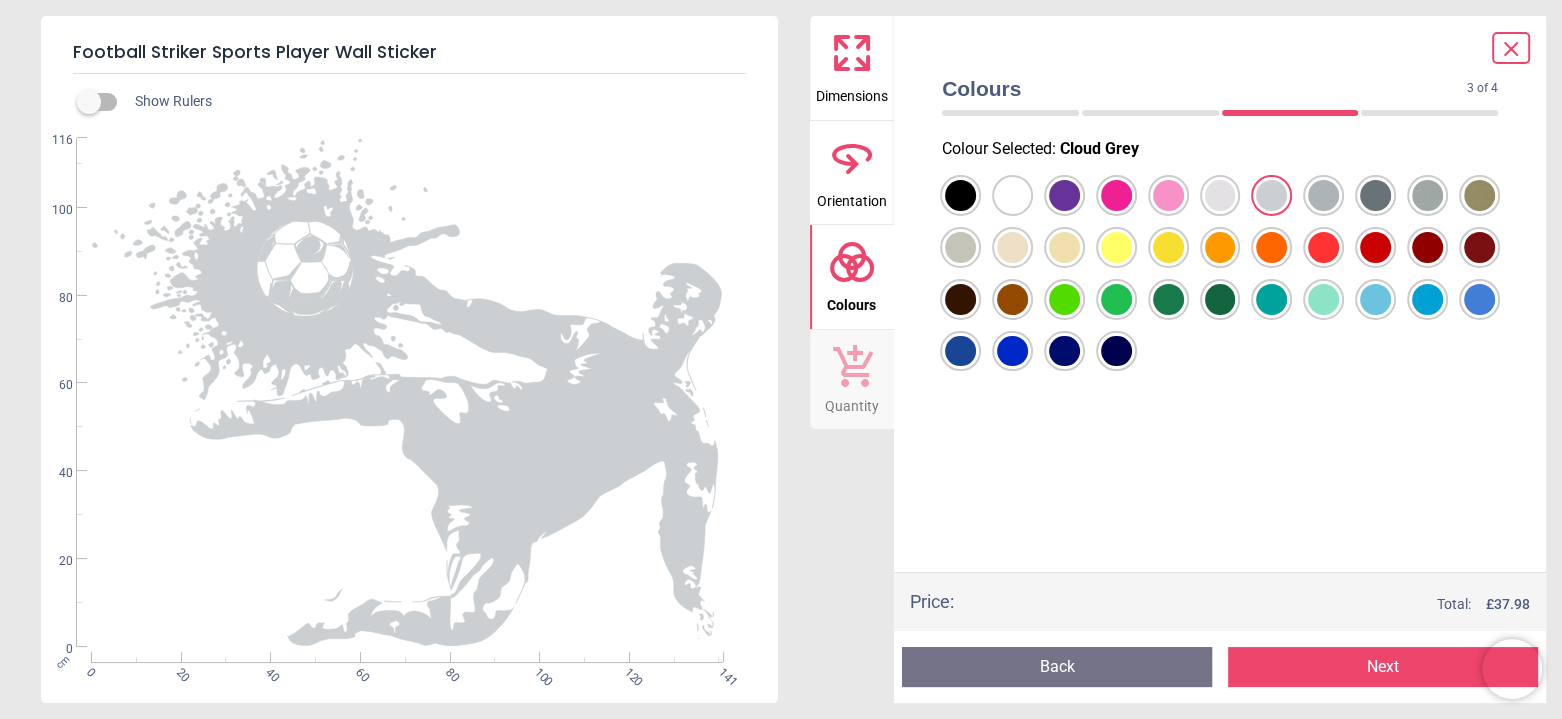 click at bounding box center [960, 195] 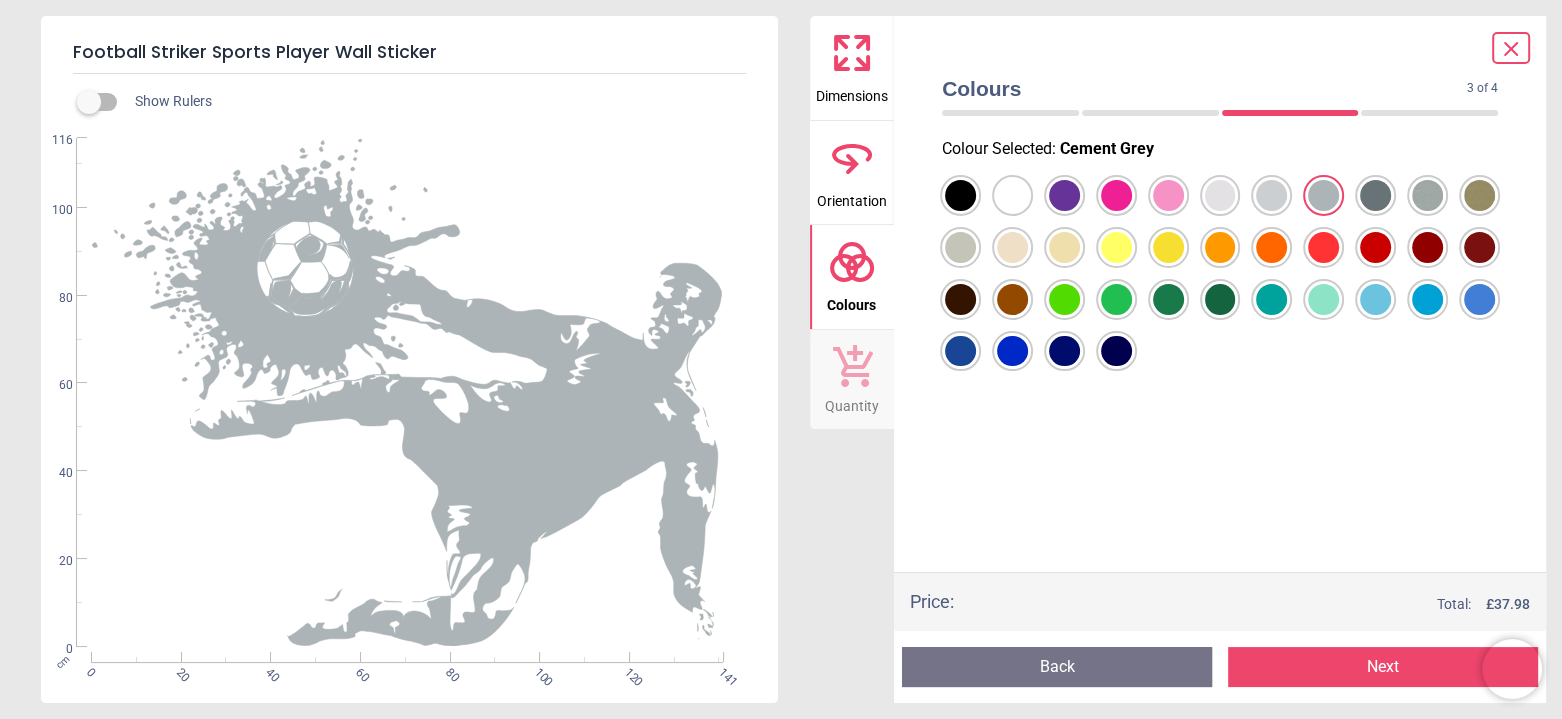 click at bounding box center [960, 195] 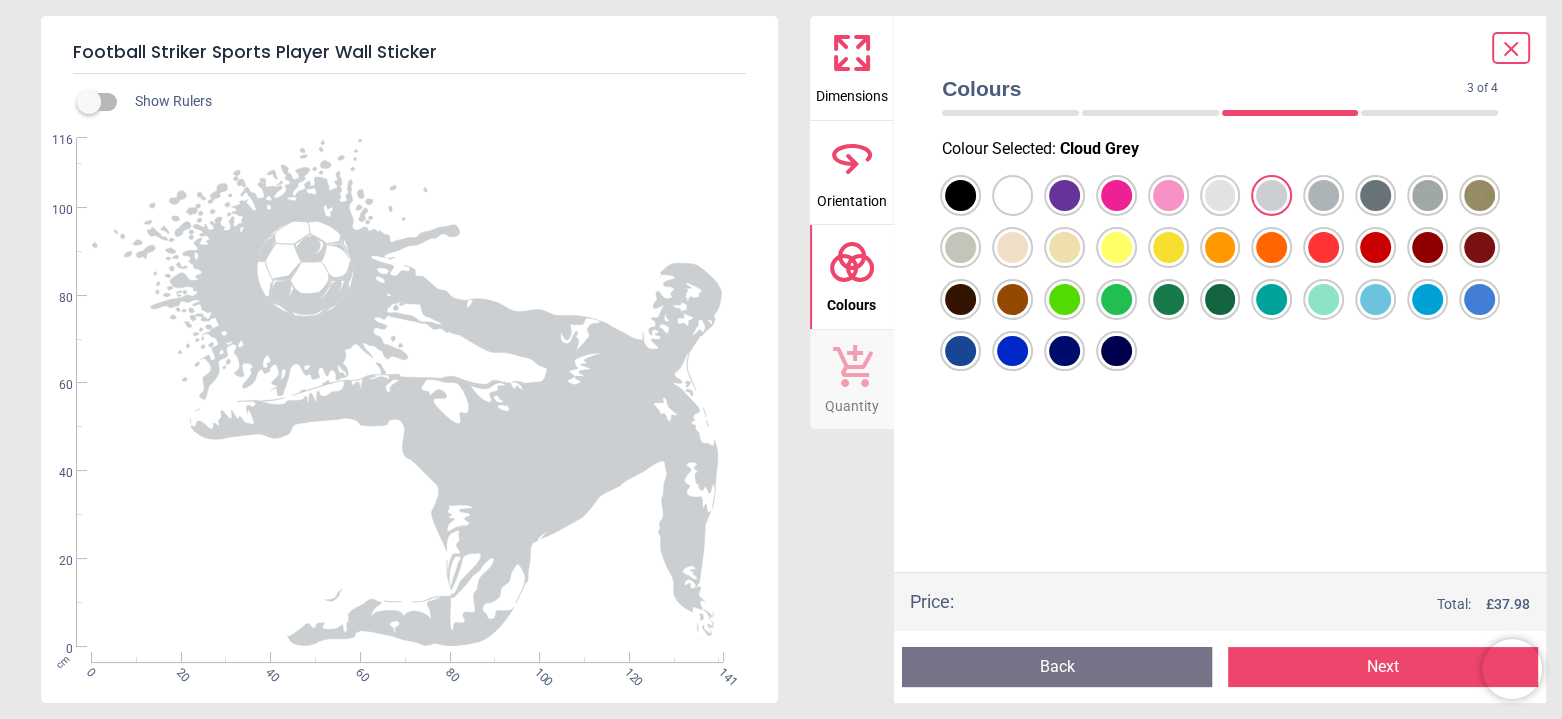 click at bounding box center [960, 195] 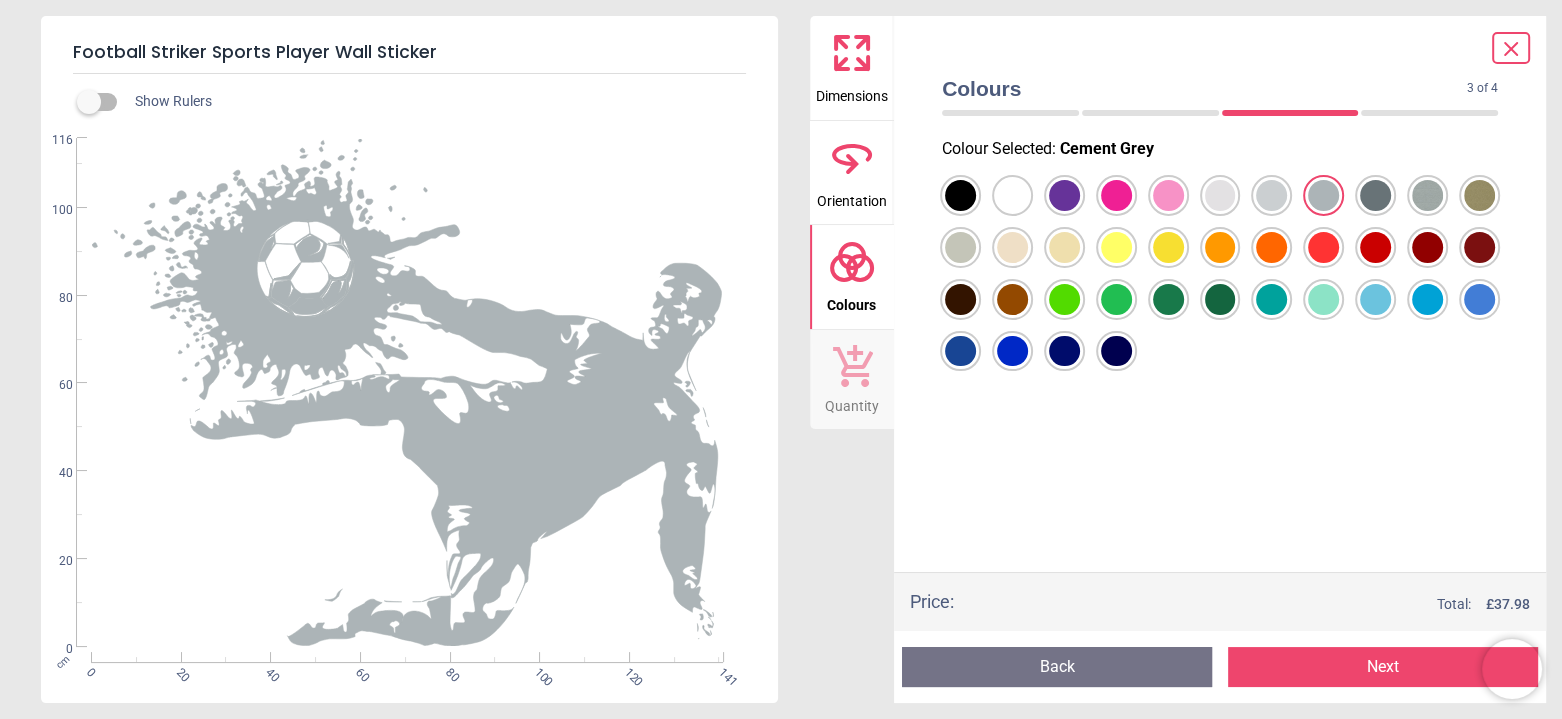 click at bounding box center [960, 195] 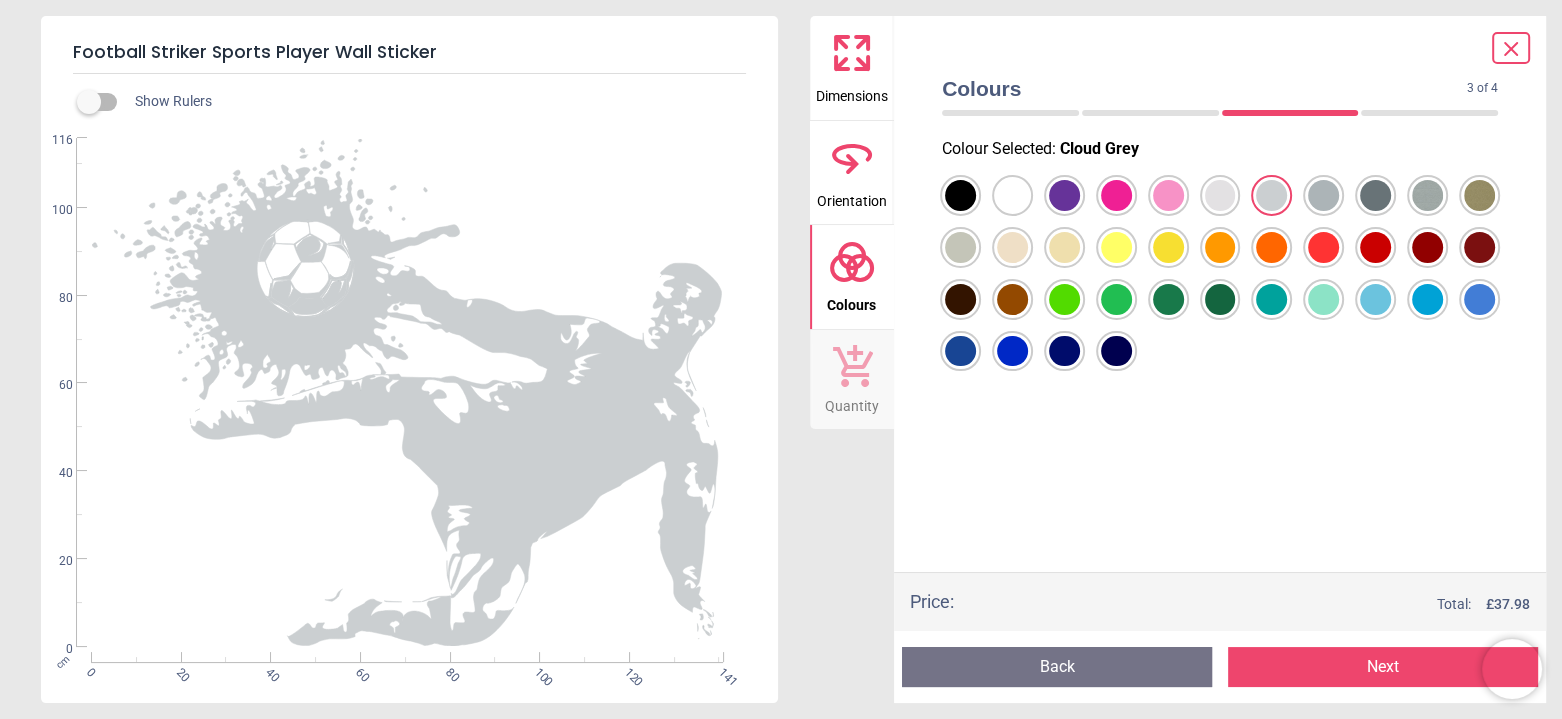 click at bounding box center (960, 195) 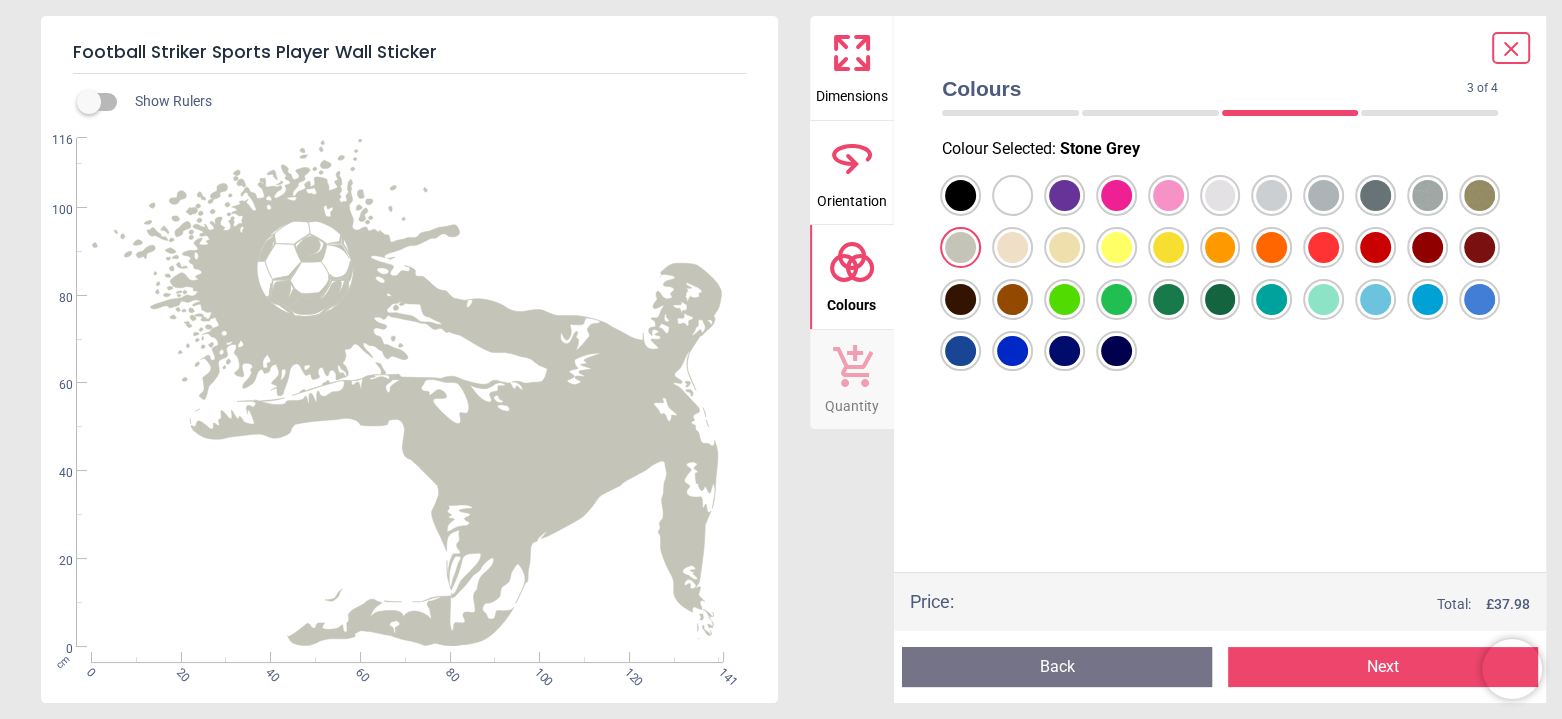 click at bounding box center (960, 195) 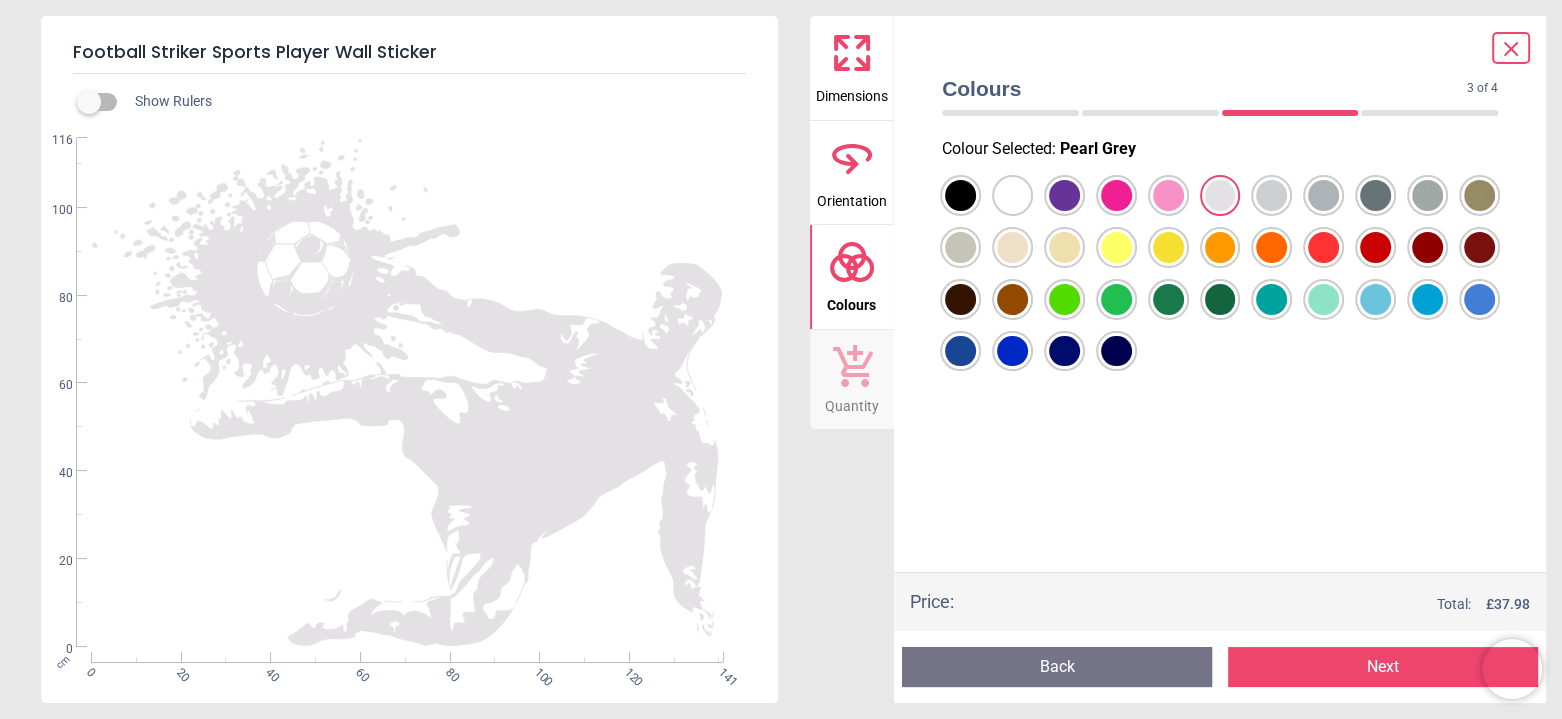 click at bounding box center (960, 195) 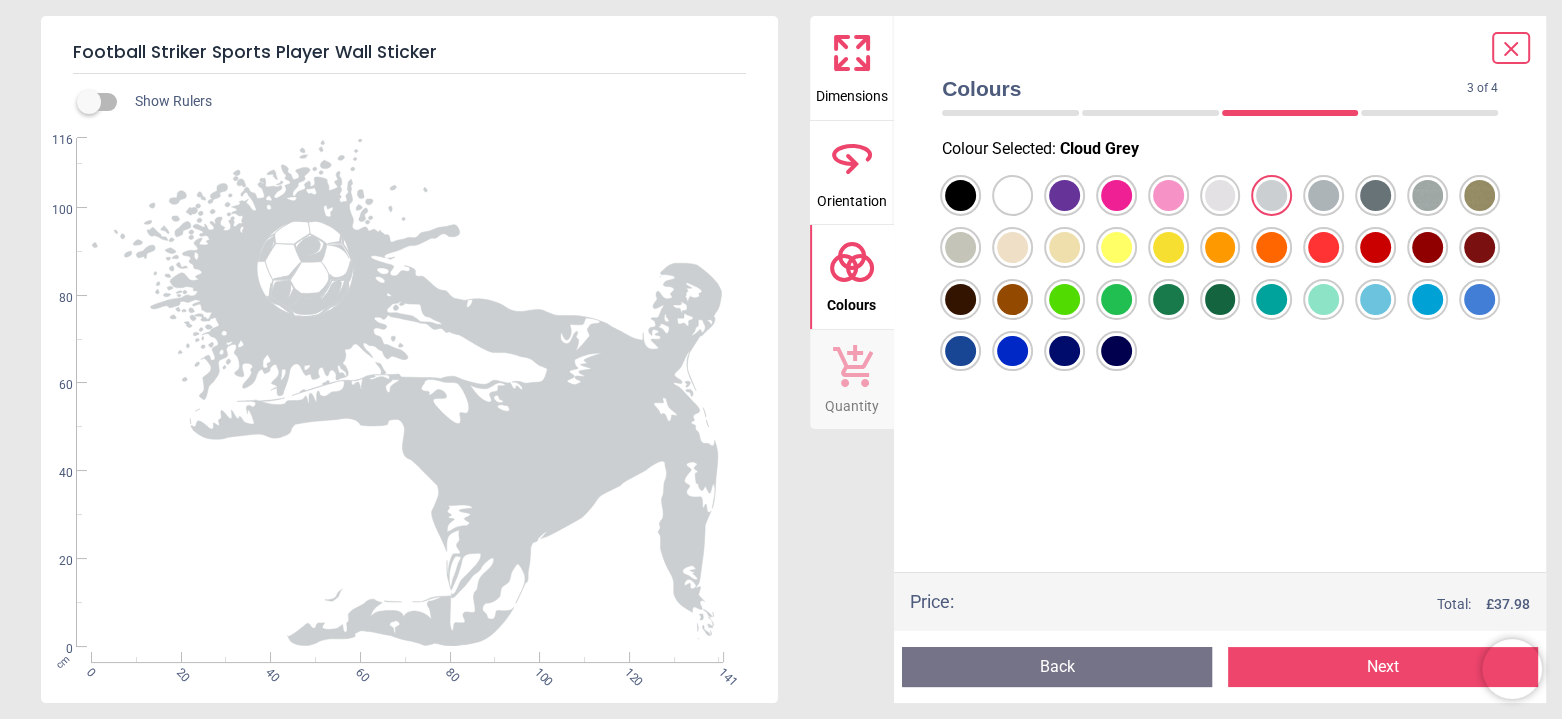 click on "Next" at bounding box center [1383, 667] 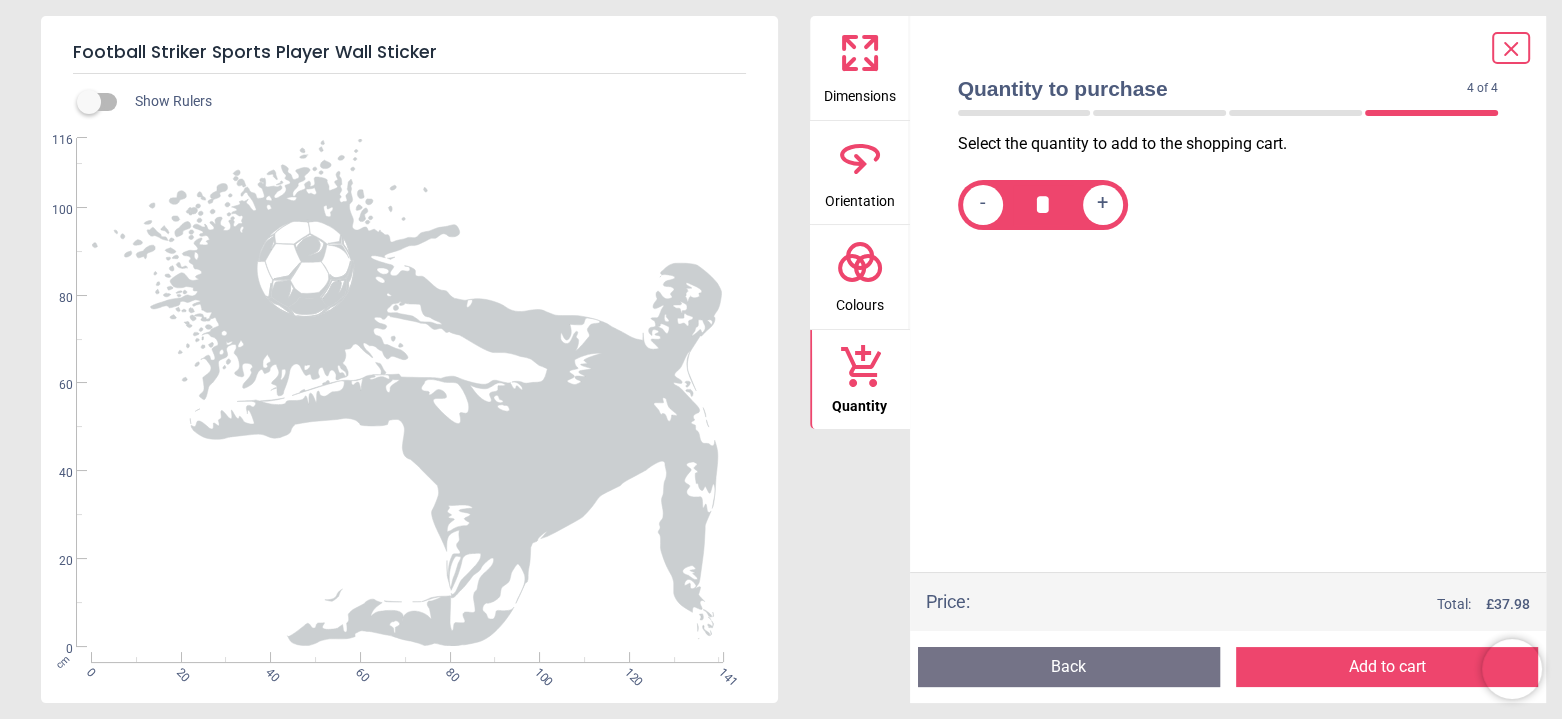 click on "Add to cart" at bounding box center [1387, 667] 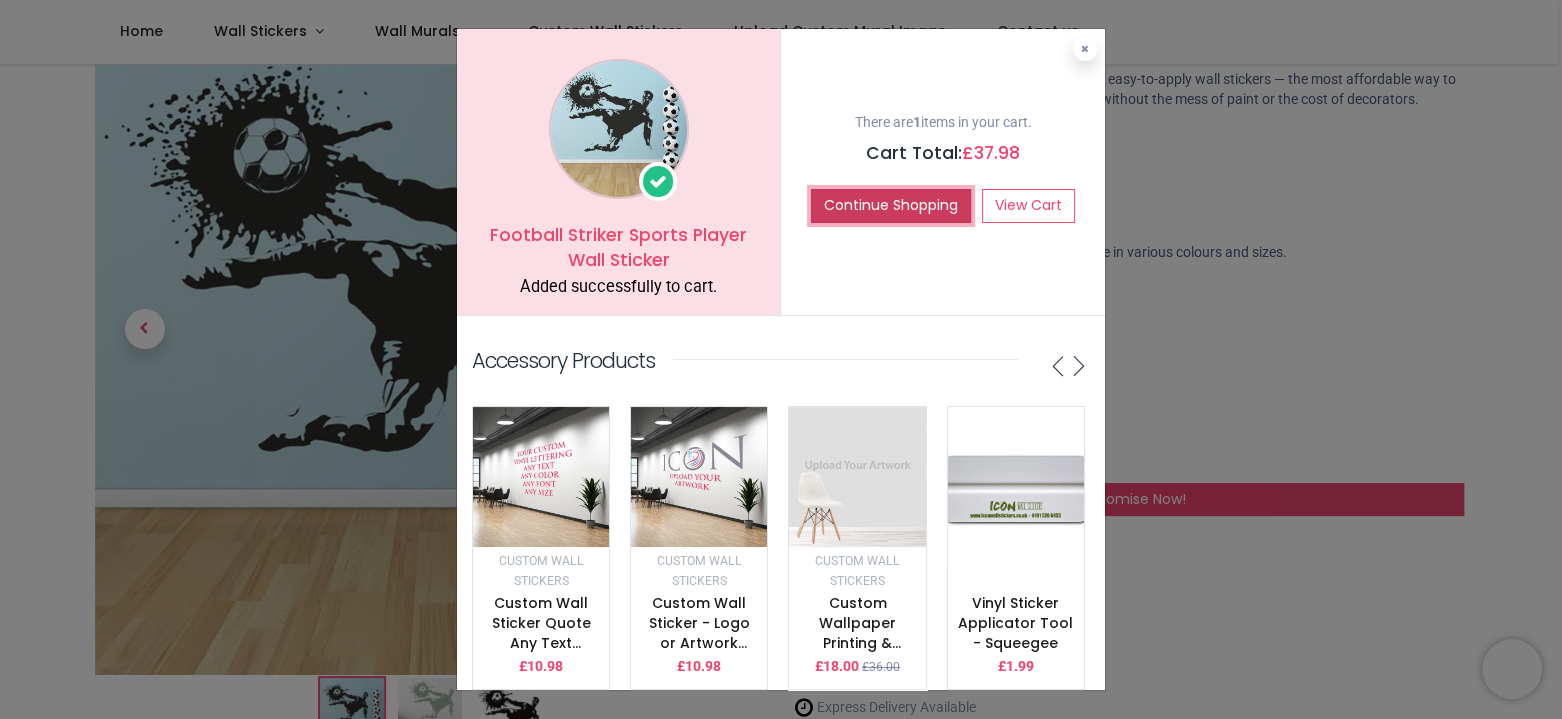click on "Continue Shopping" at bounding box center (891, 206) 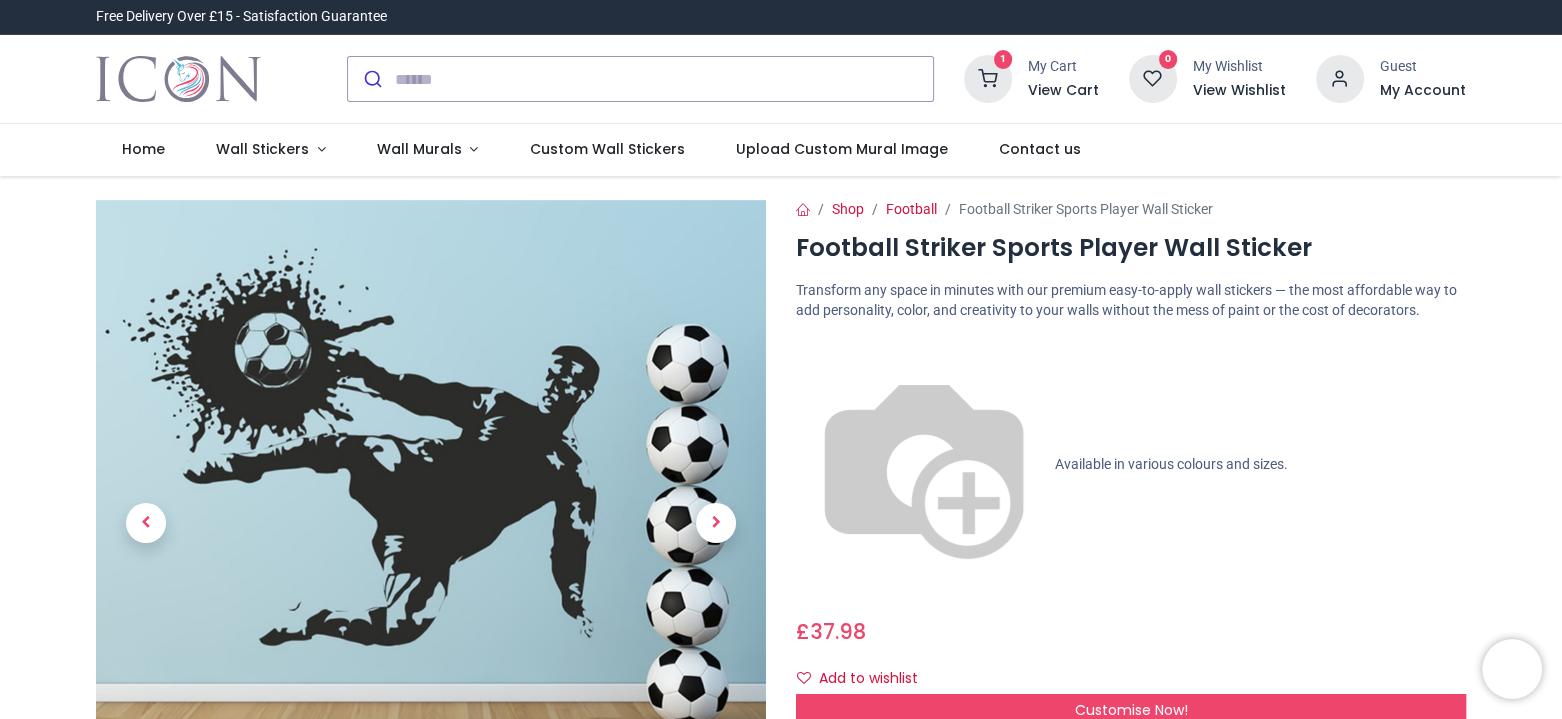 scroll, scrollTop: 0, scrollLeft: 0, axis: both 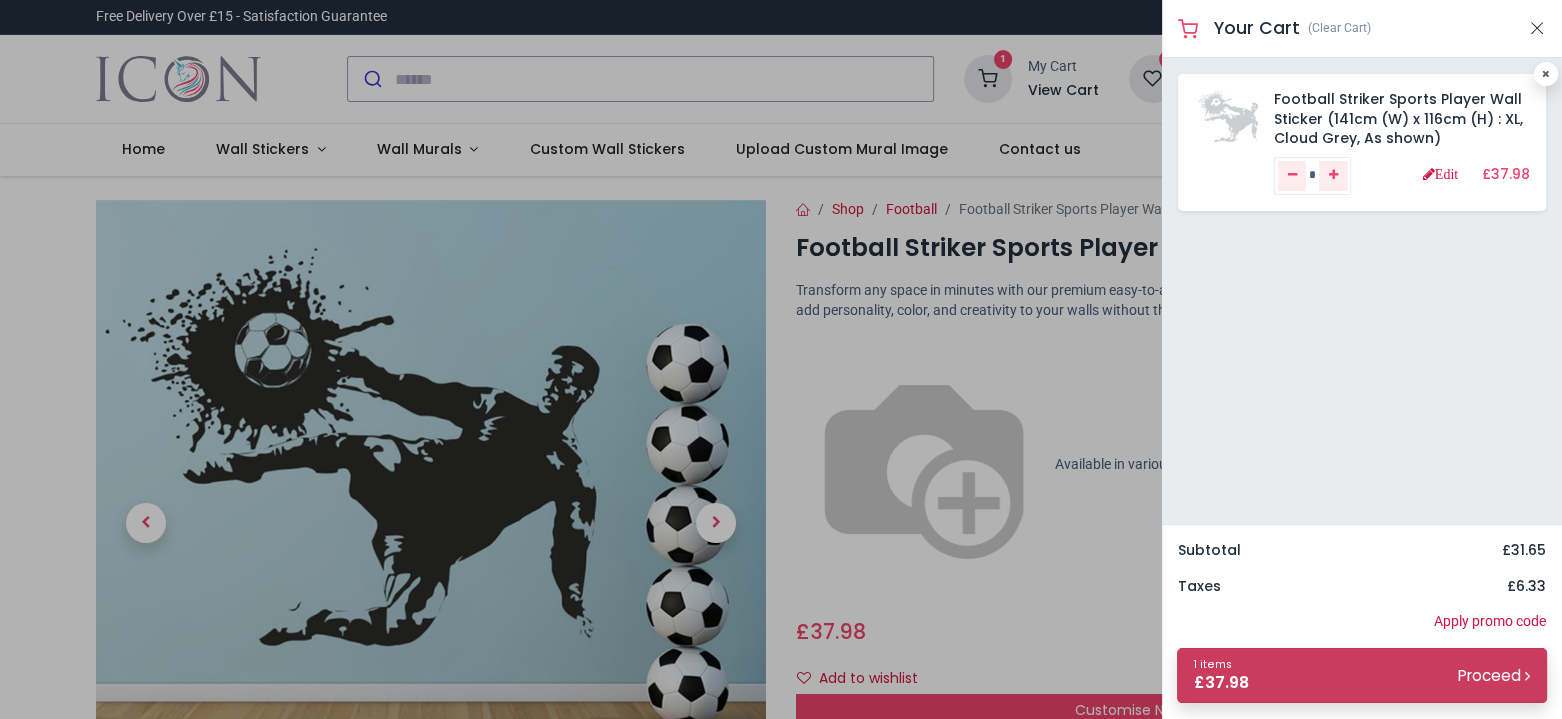 click on "1 items
£  37.98
Proceed" at bounding box center [1362, 675] 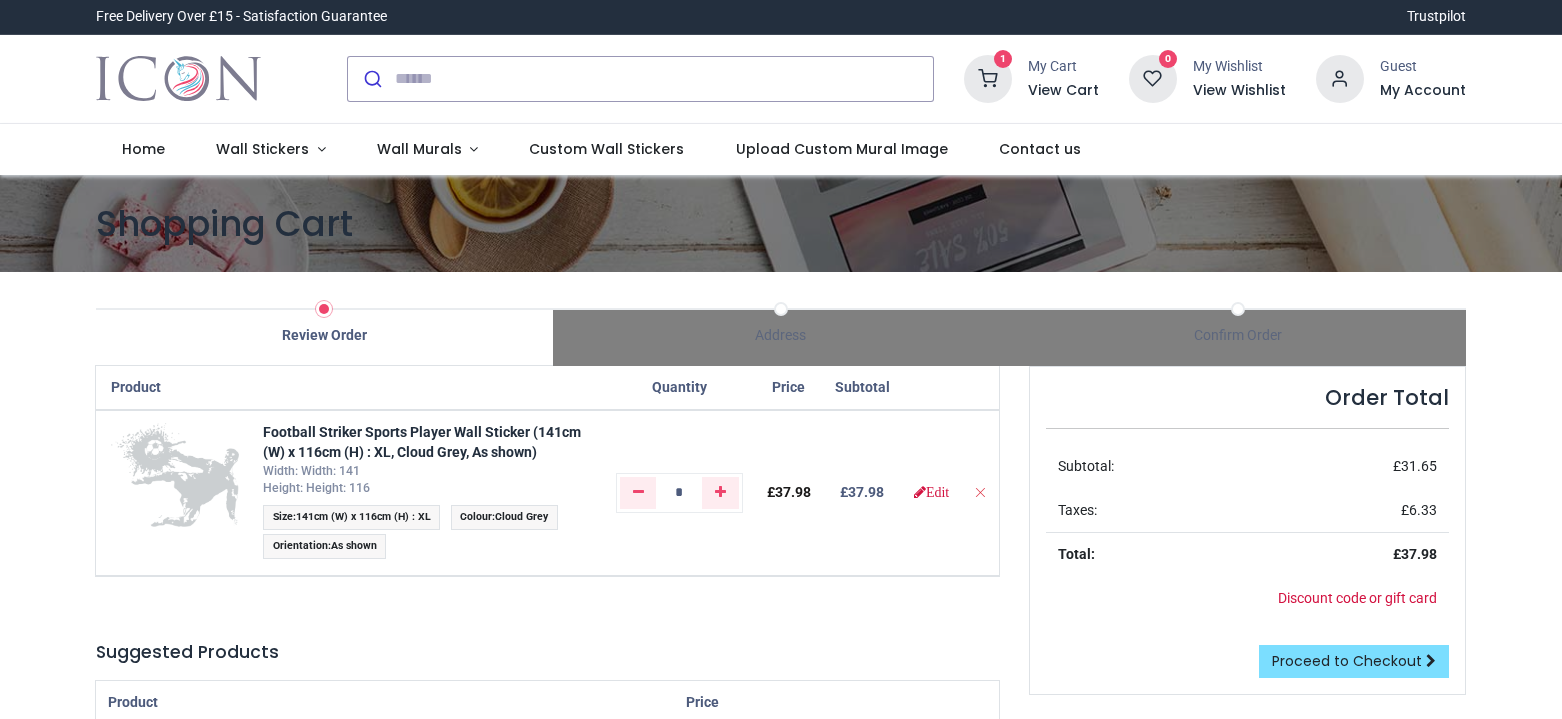 scroll, scrollTop: 0, scrollLeft: 0, axis: both 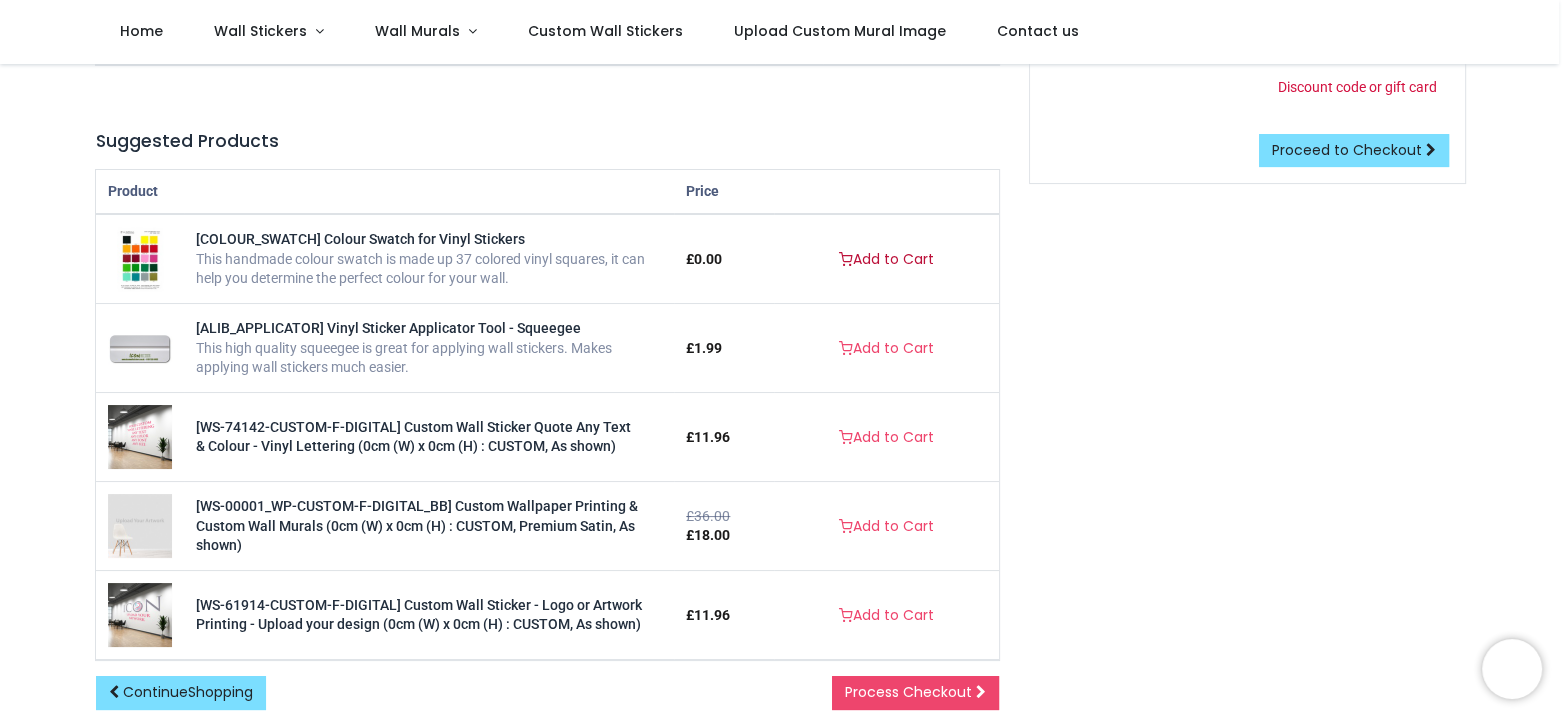 click on "Add to Cart" at bounding box center [886, 260] 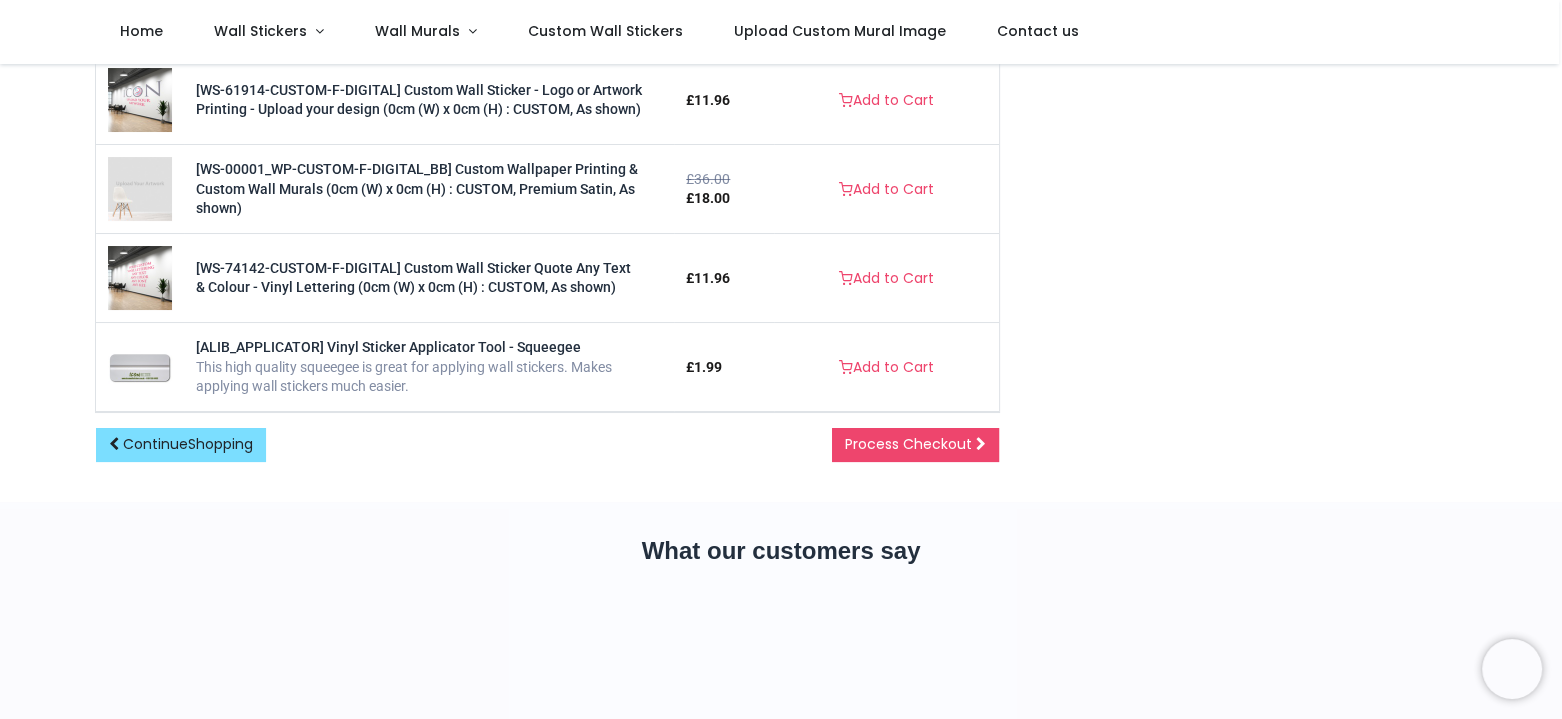 scroll, scrollTop: 664, scrollLeft: 0, axis: vertical 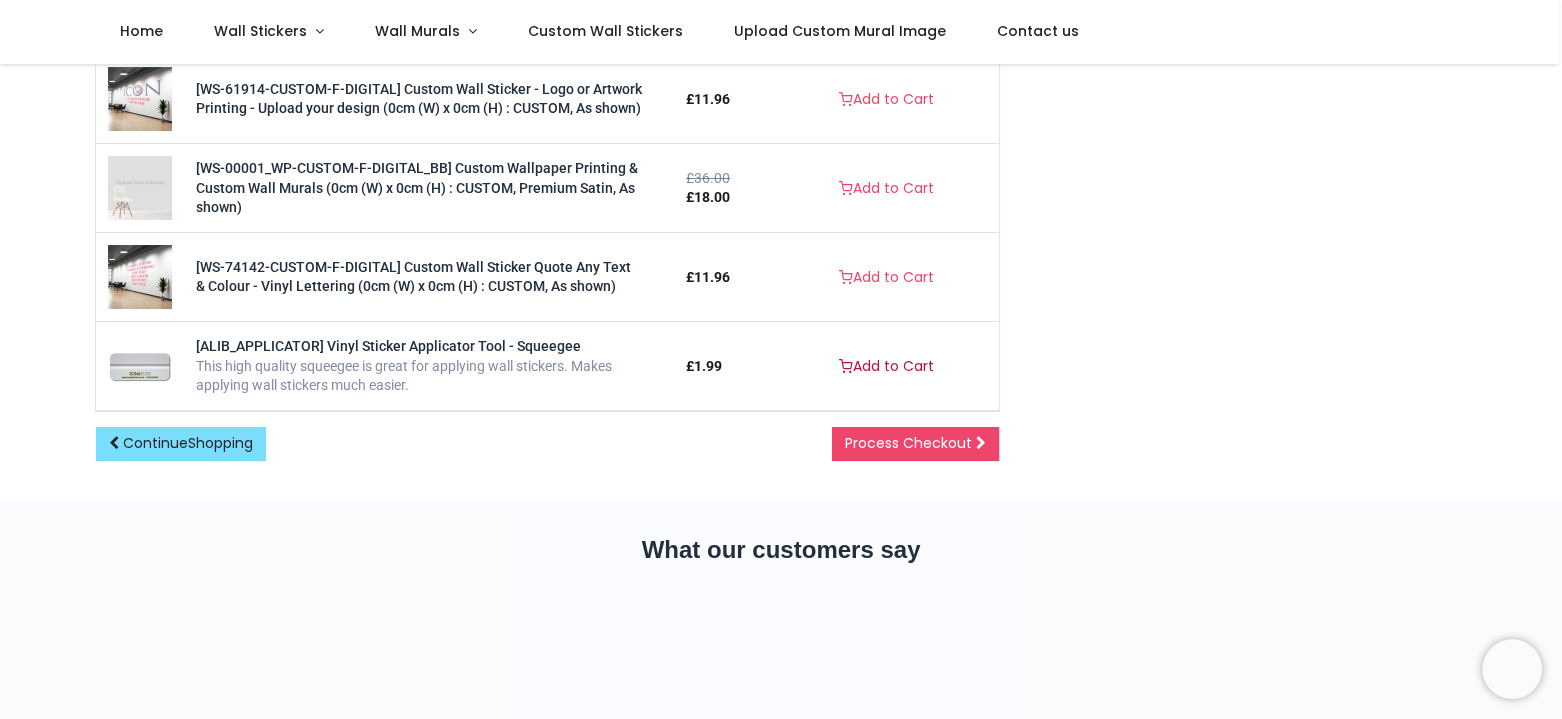 click on "Add to Cart" at bounding box center [886, 367] 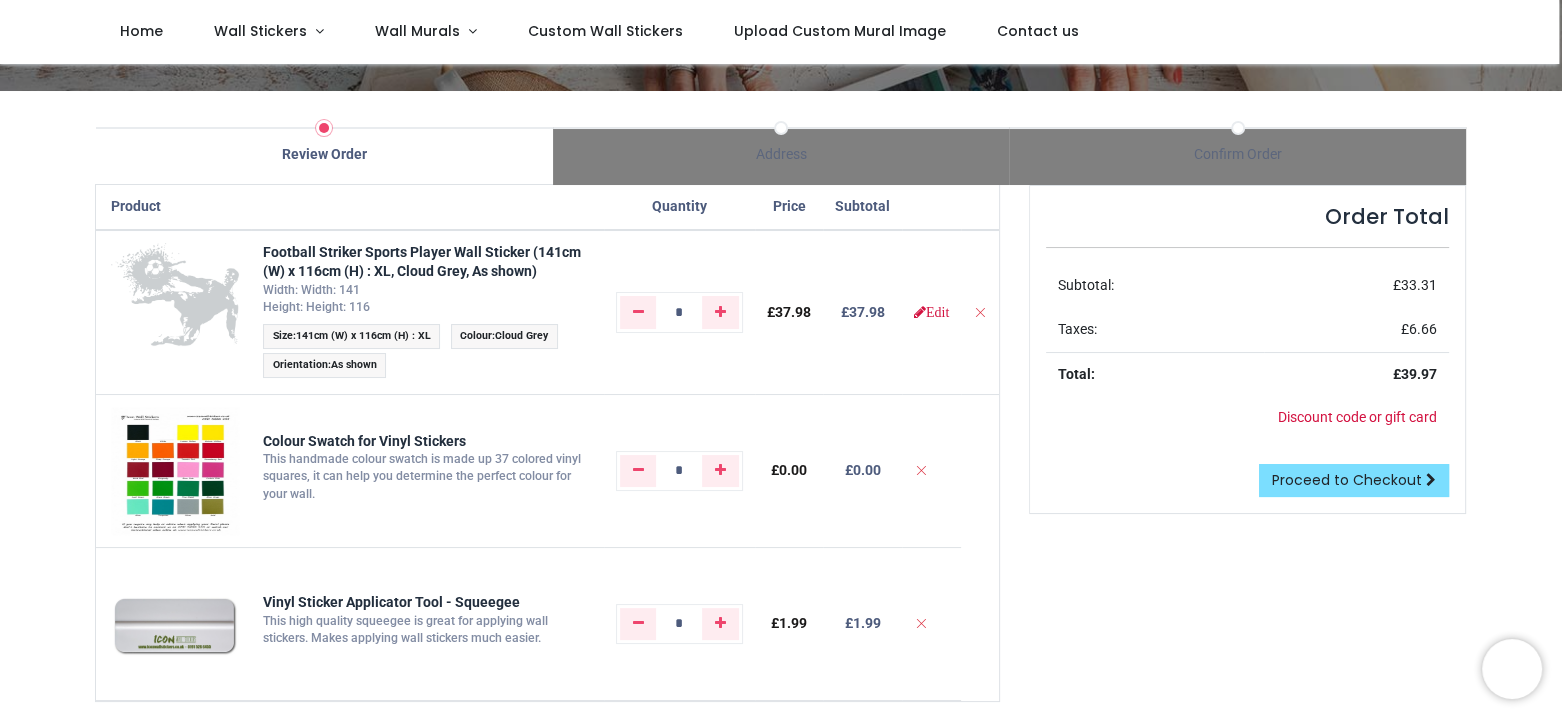 scroll, scrollTop: 28, scrollLeft: 0, axis: vertical 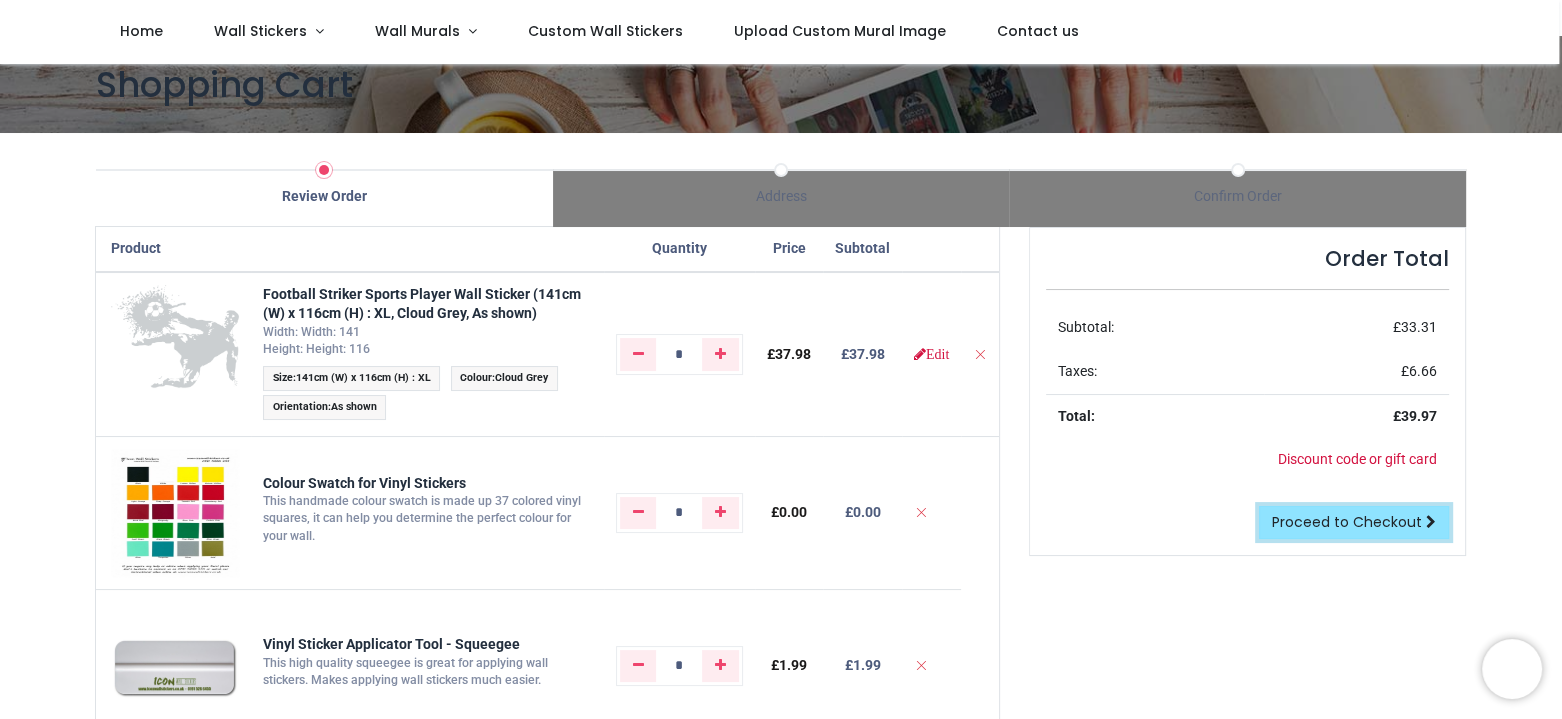 click on "Proceed to Checkout" at bounding box center (1347, 522) 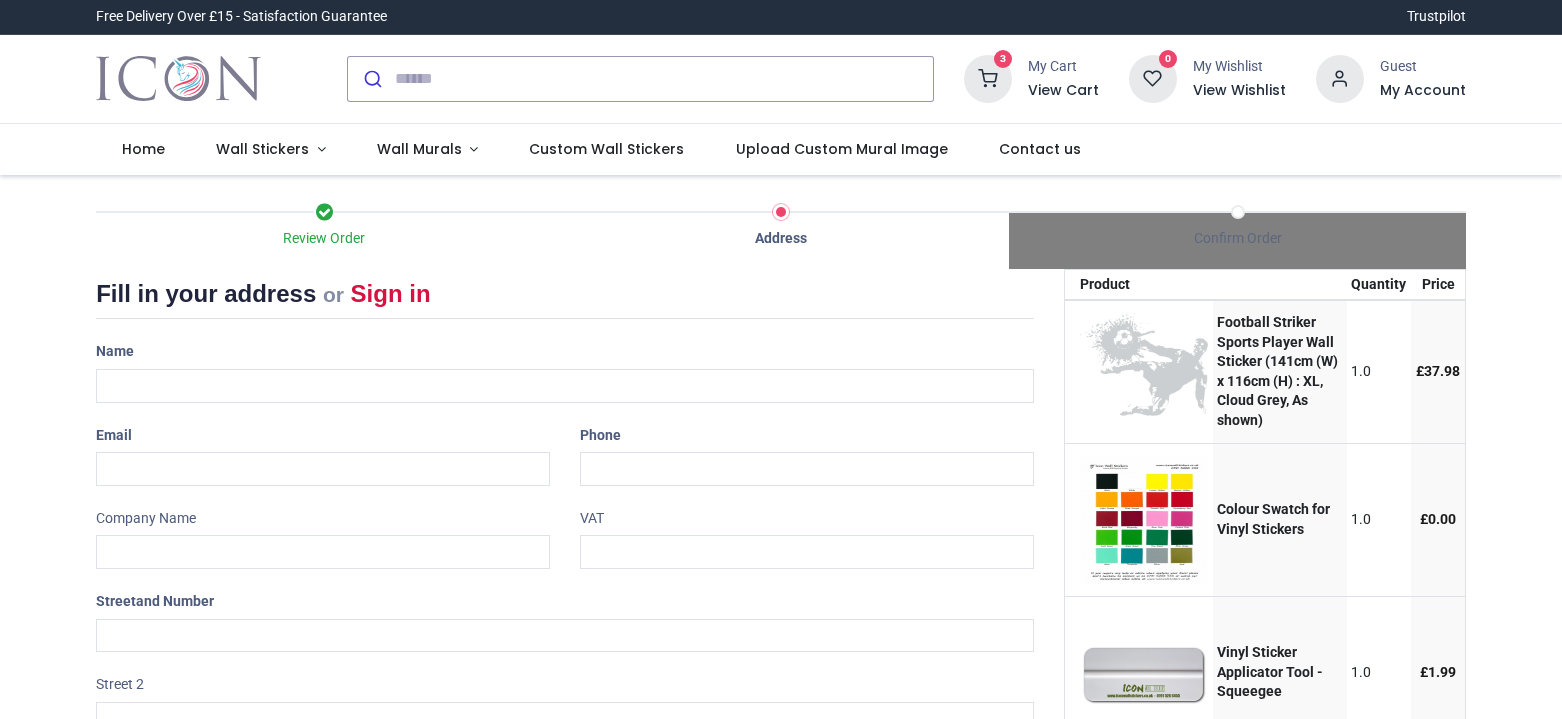 scroll, scrollTop: 0, scrollLeft: 0, axis: both 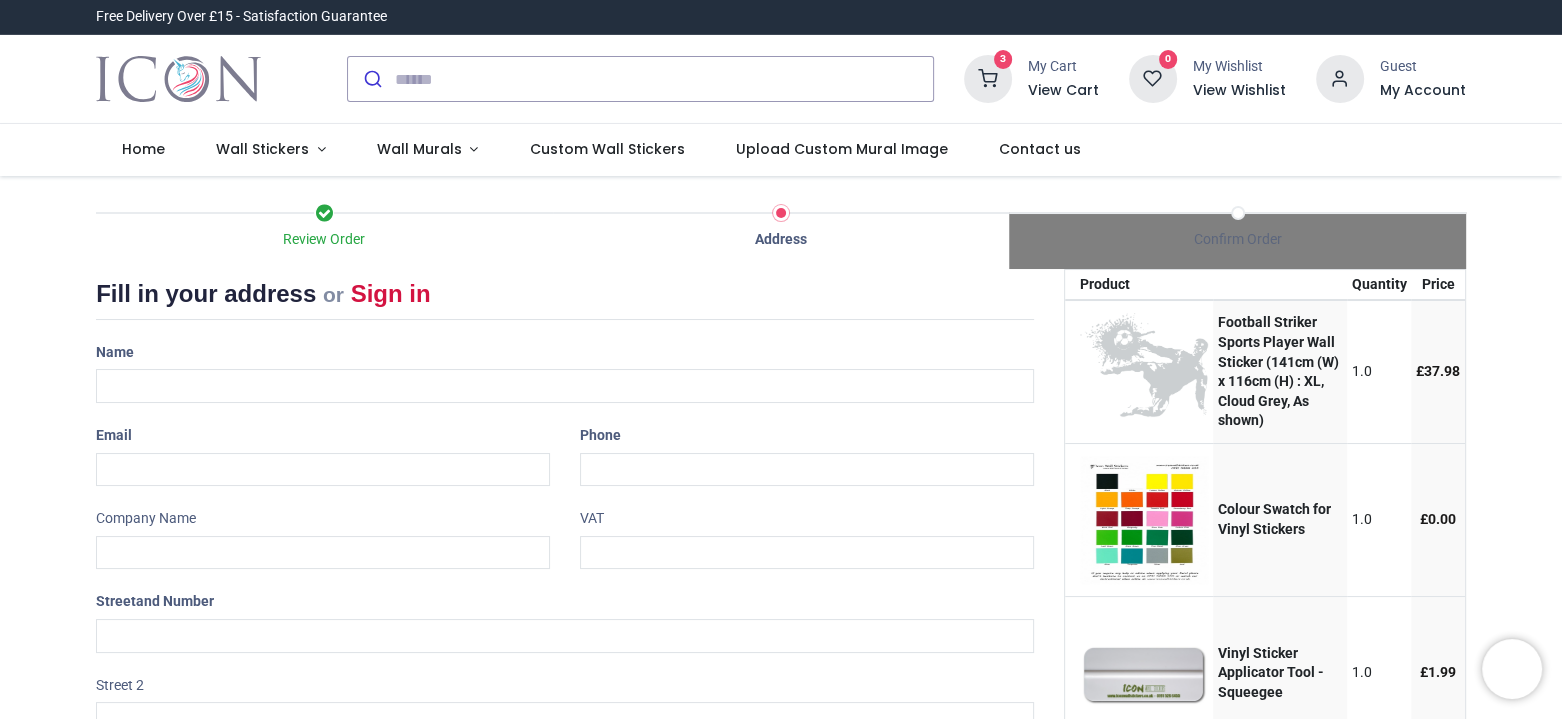 select on "***" 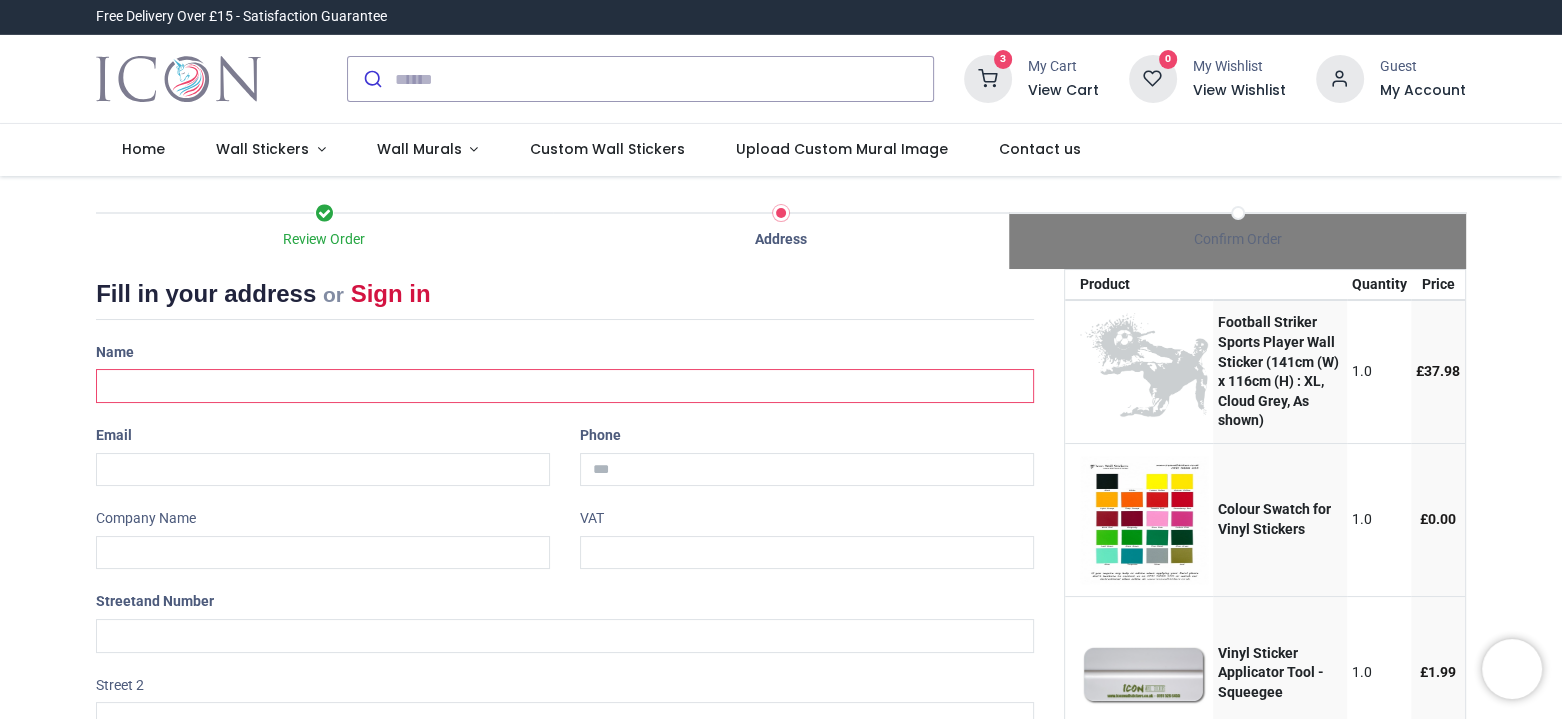 click at bounding box center [565, 386] 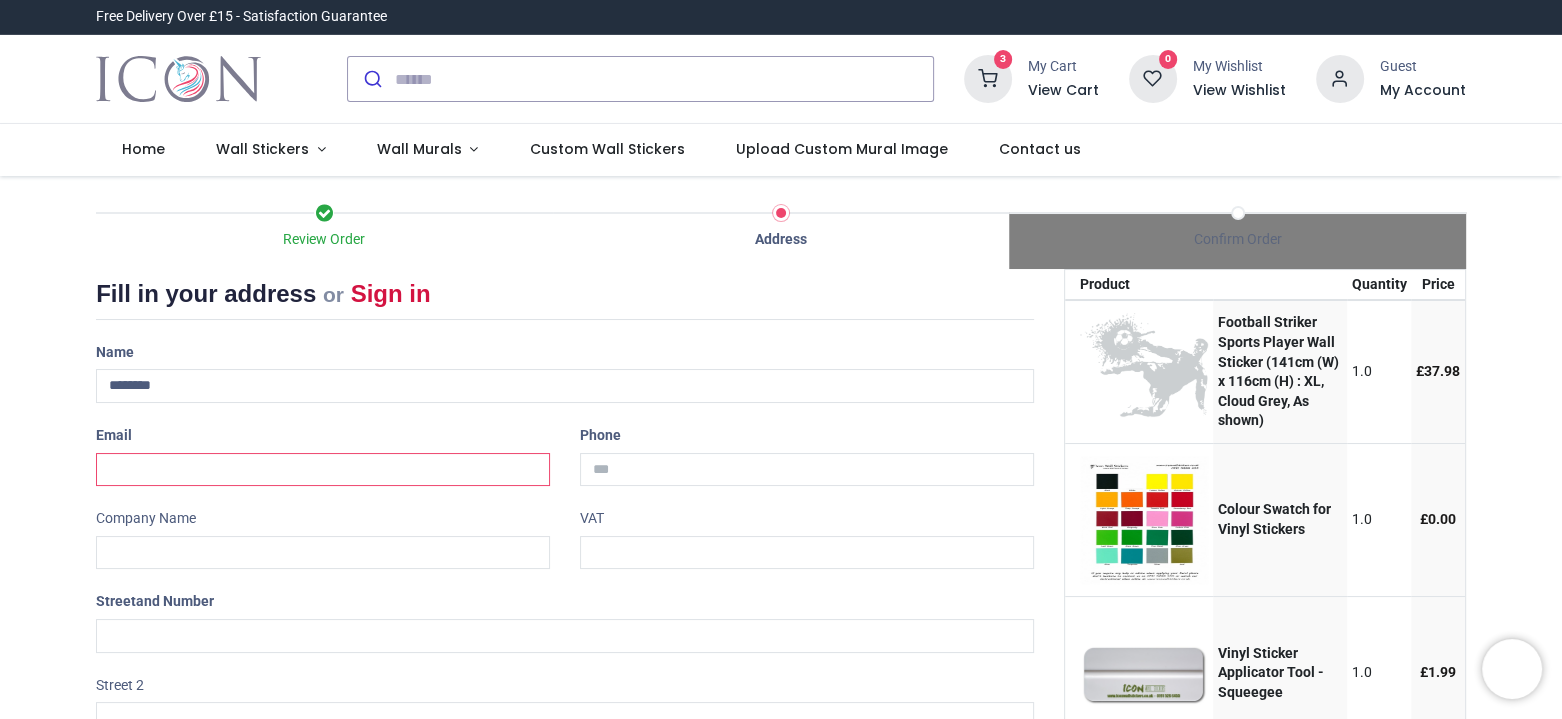 type on "**********" 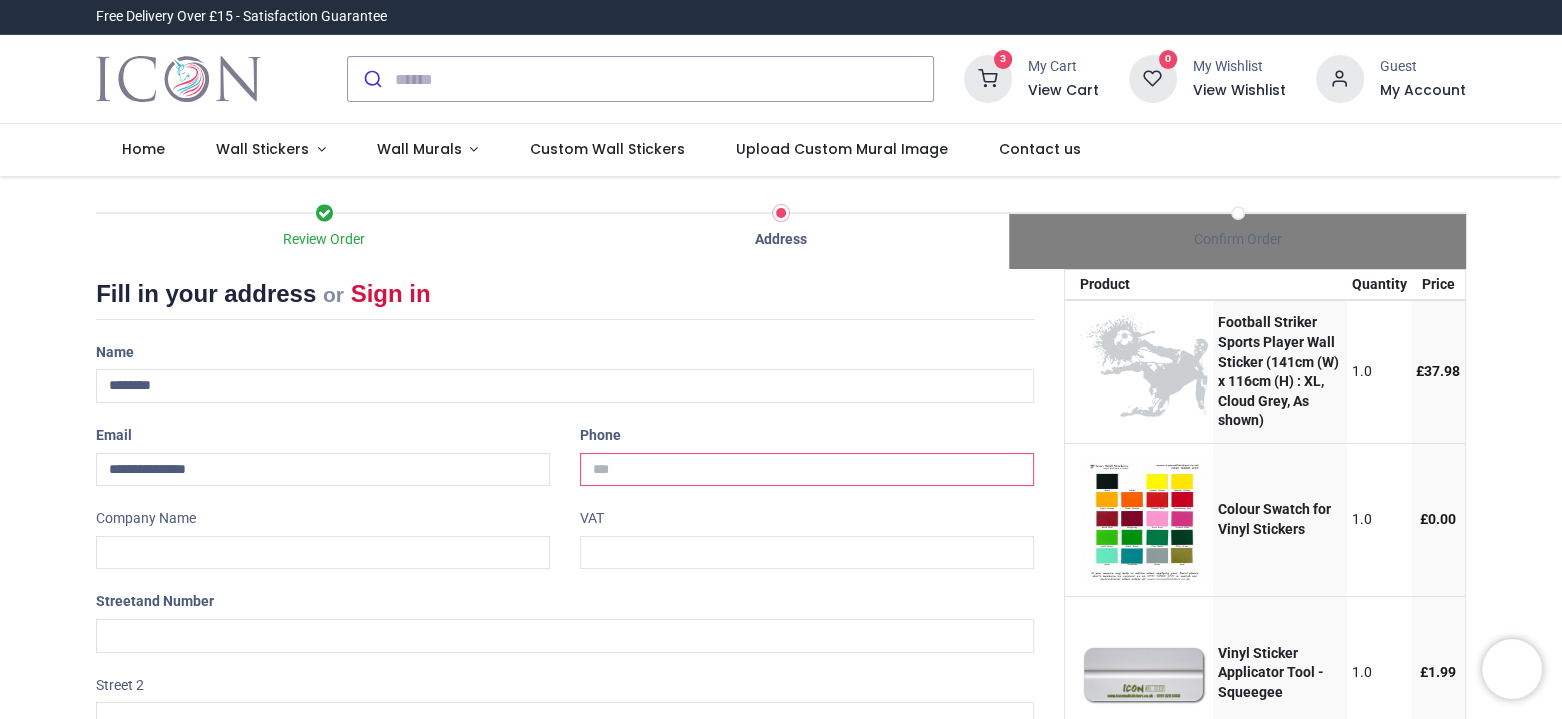 type on "**********" 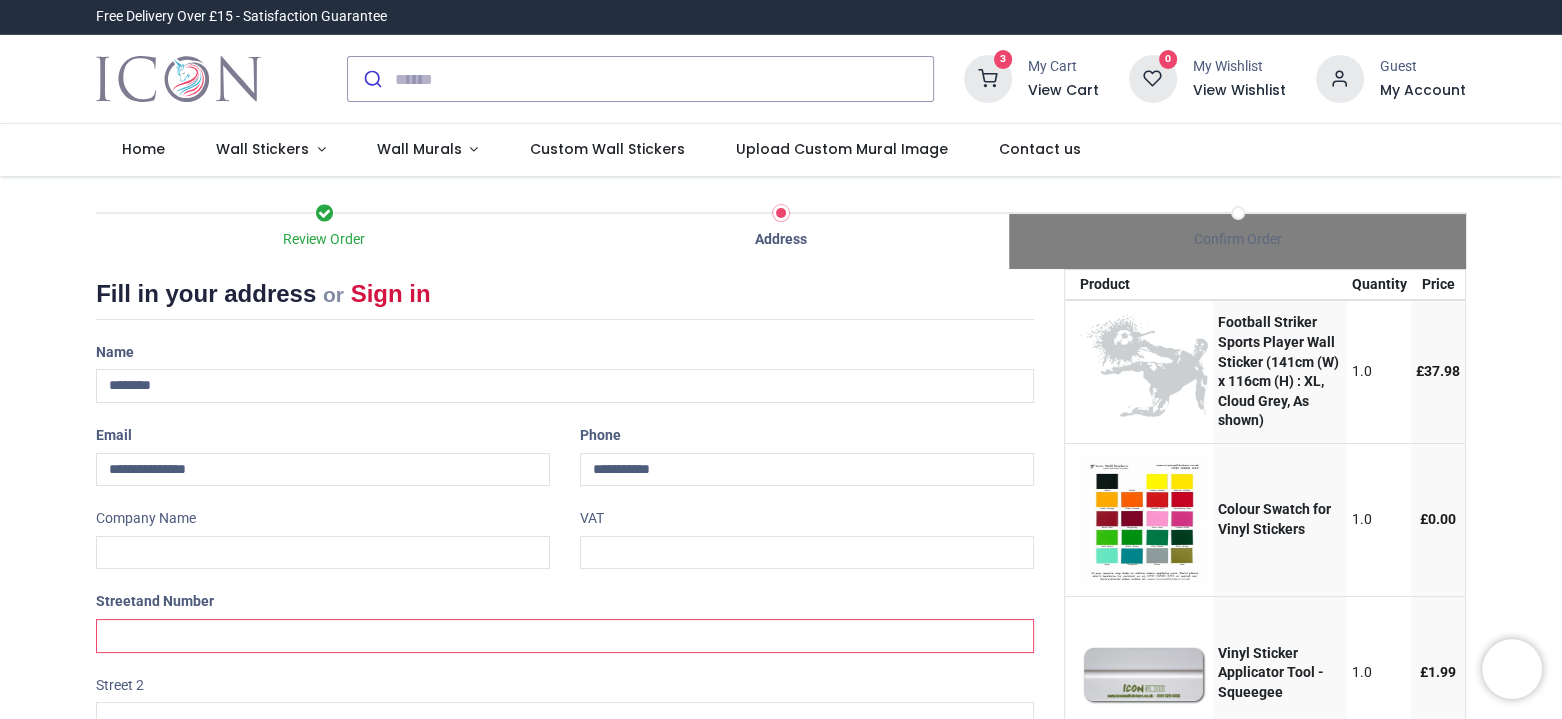 type on "**********" 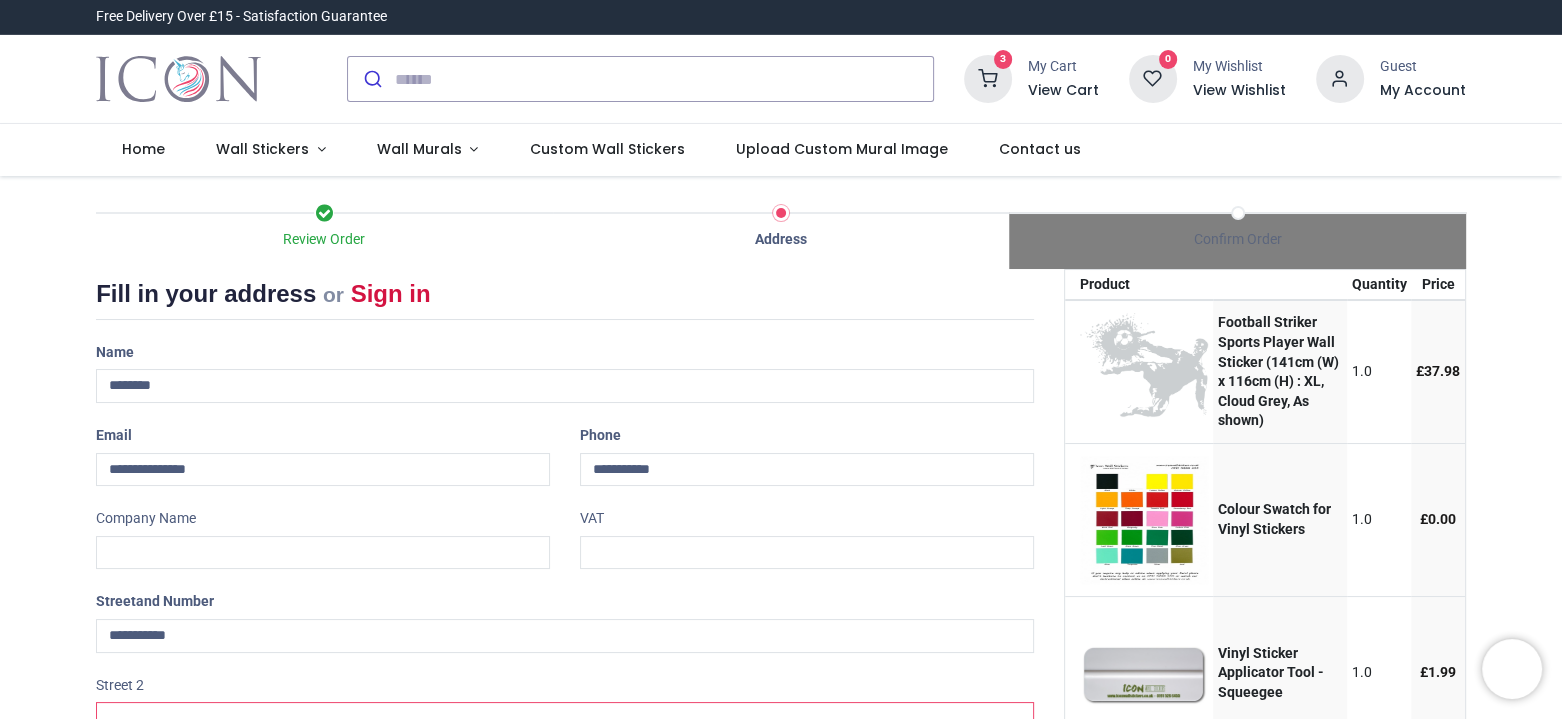 type on "**********" 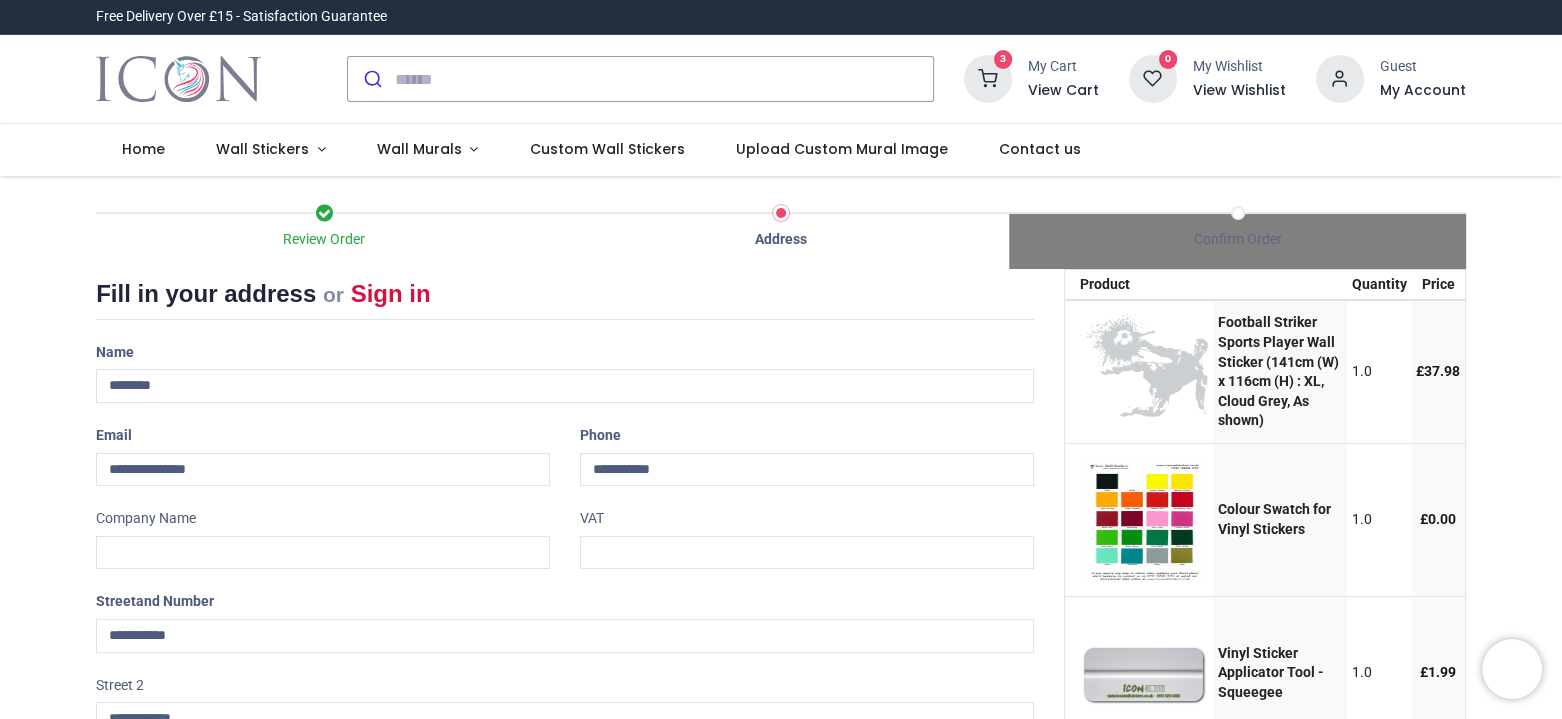 type on "**********" 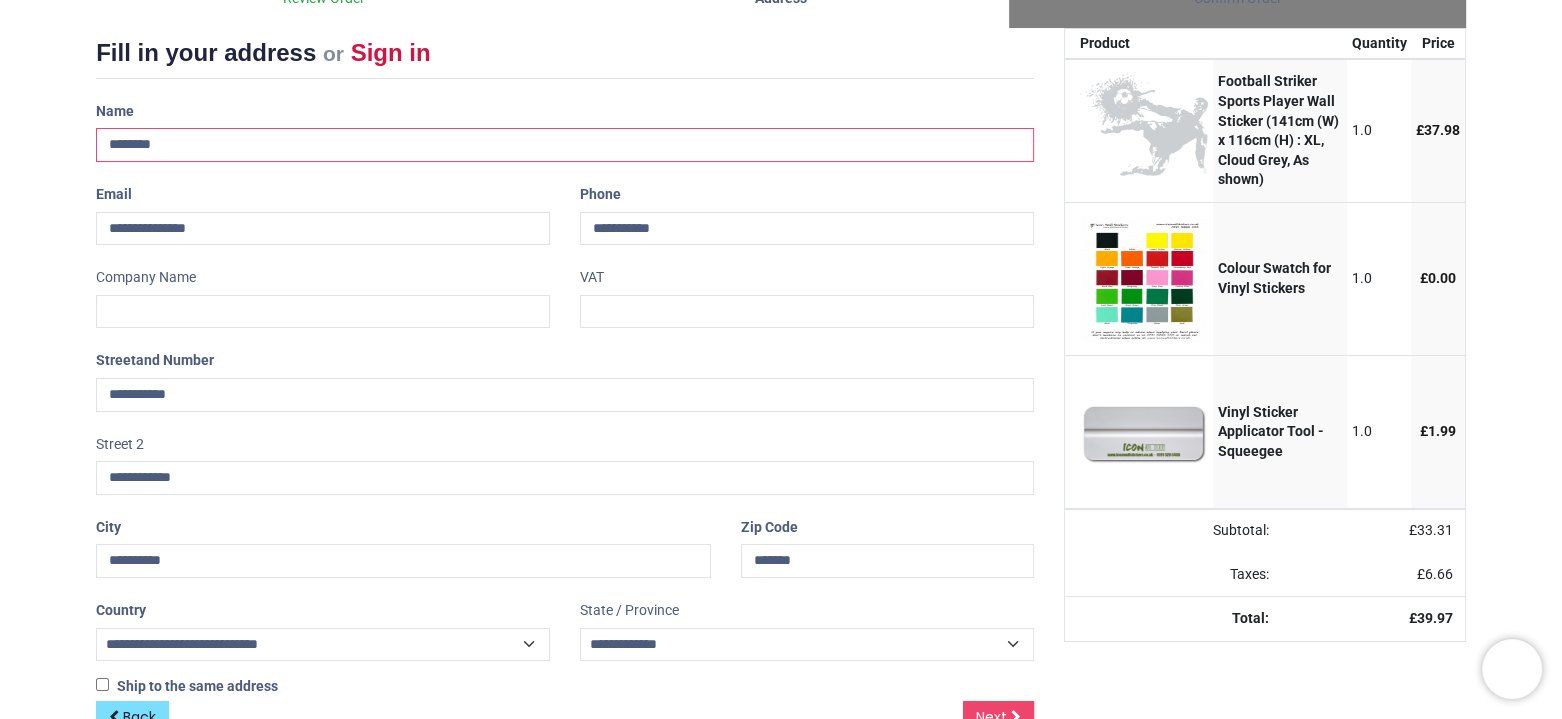 scroll, scrollTop: 292, scrollLeft: 0, axis: vertical 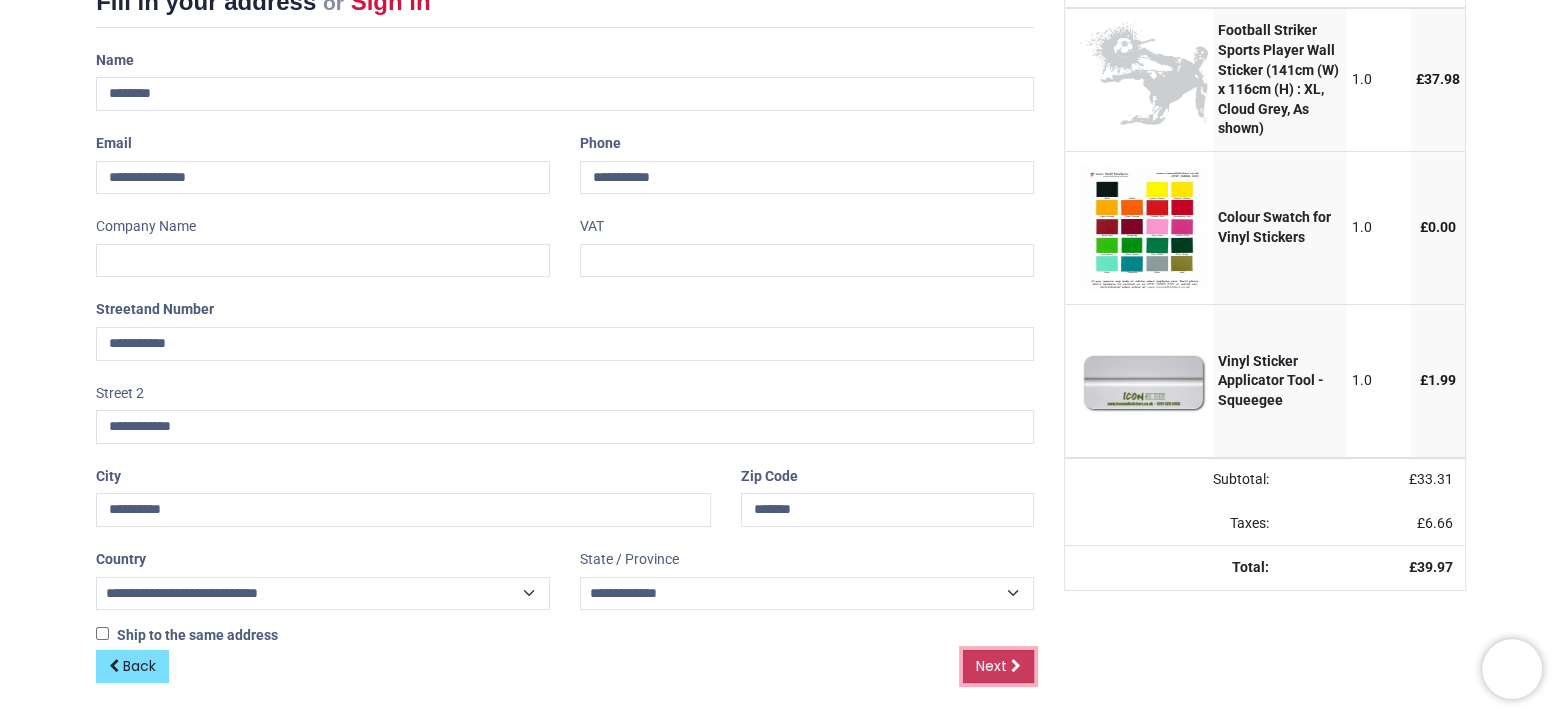 click on "Next" at bounding box center (991, 666) 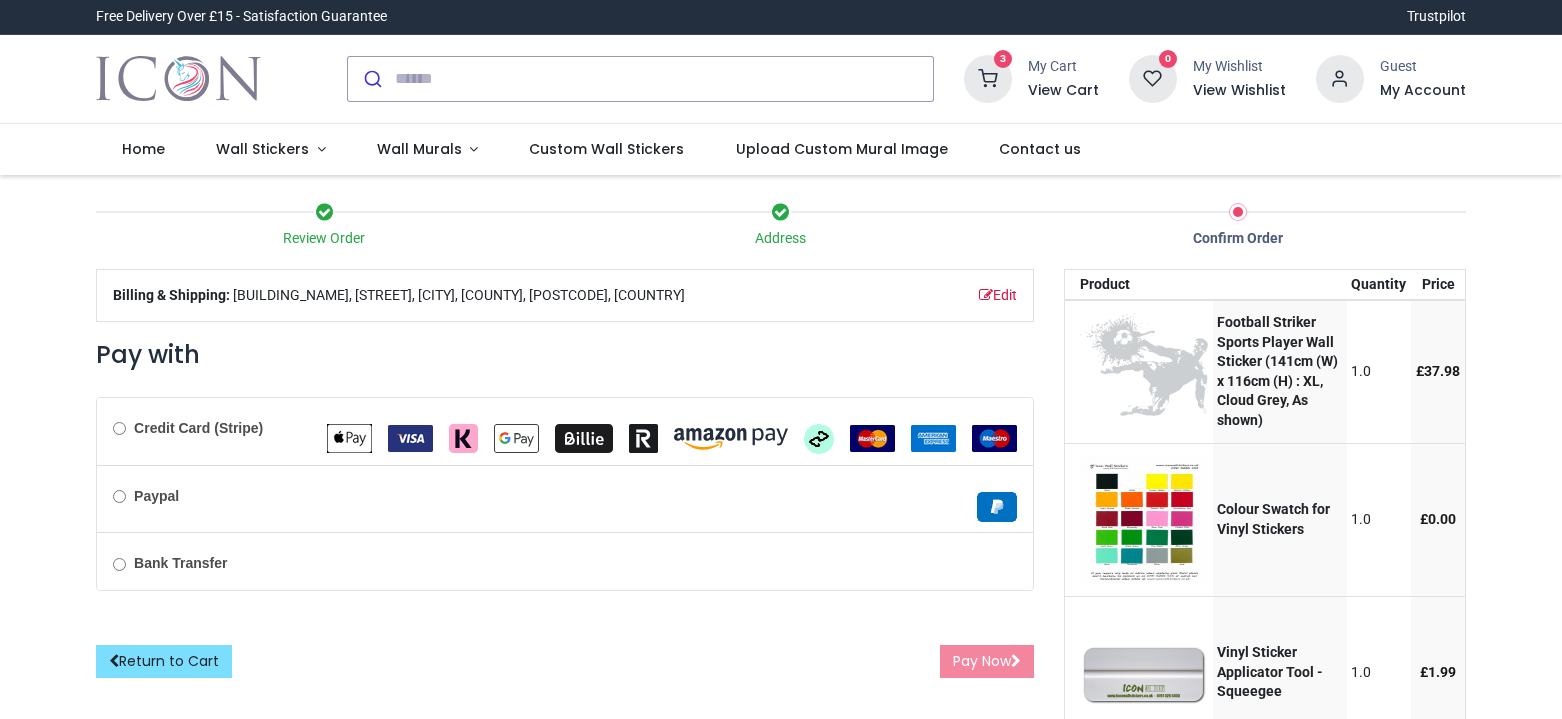 scroll, scrollTop: 0, scrollLeft: 0, axis: both 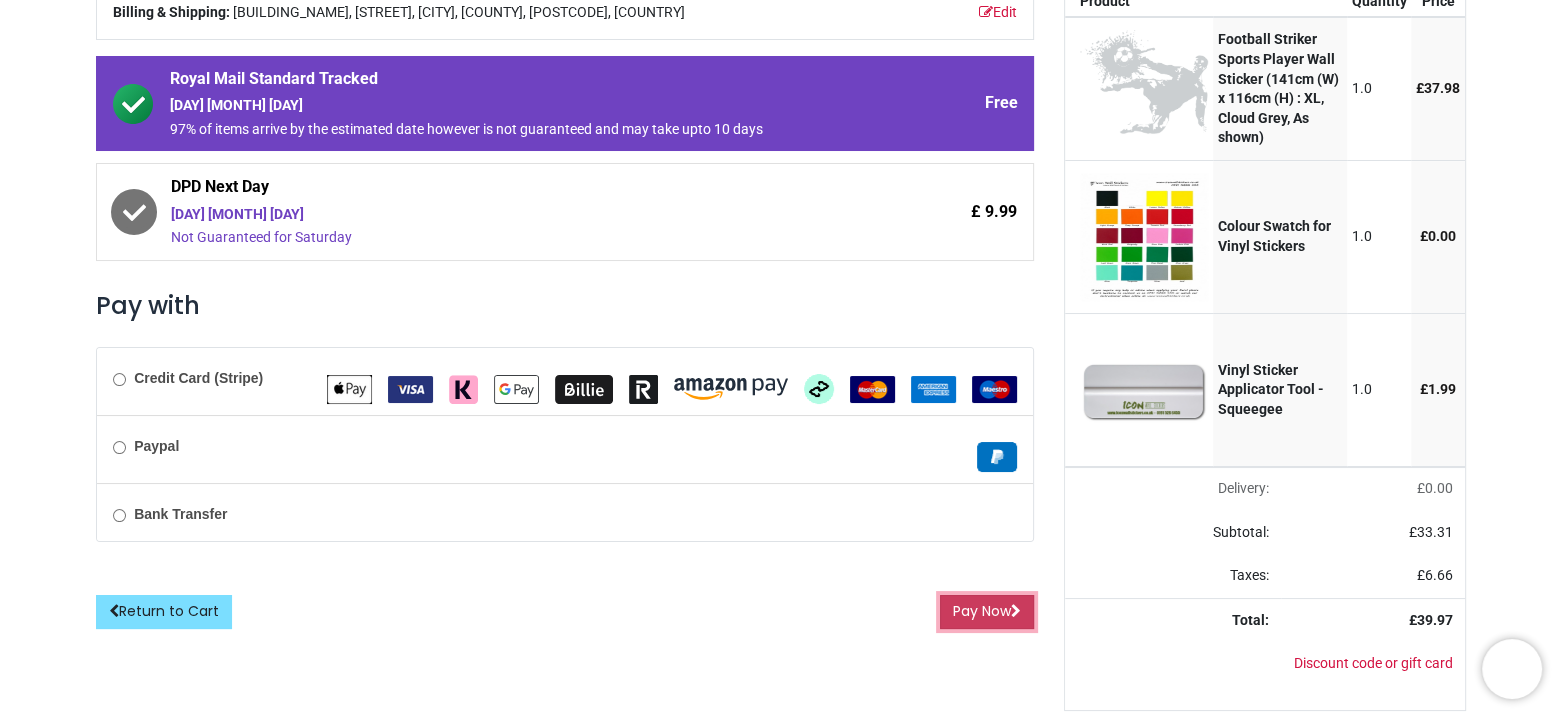 click on "Pay Now" at bounding box center [987, 612] 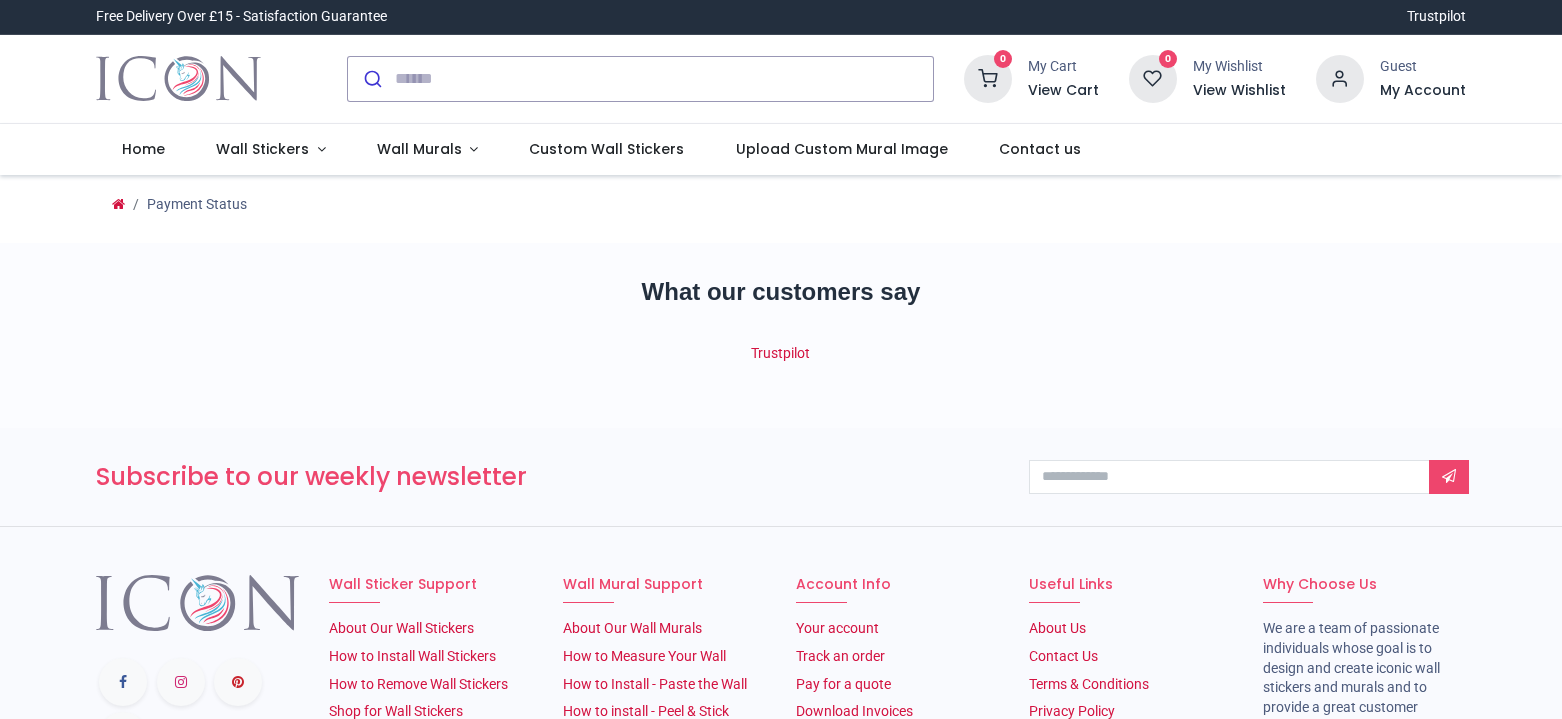 scroll, scrollTop: 0, scrollLeft: 0, axis: both 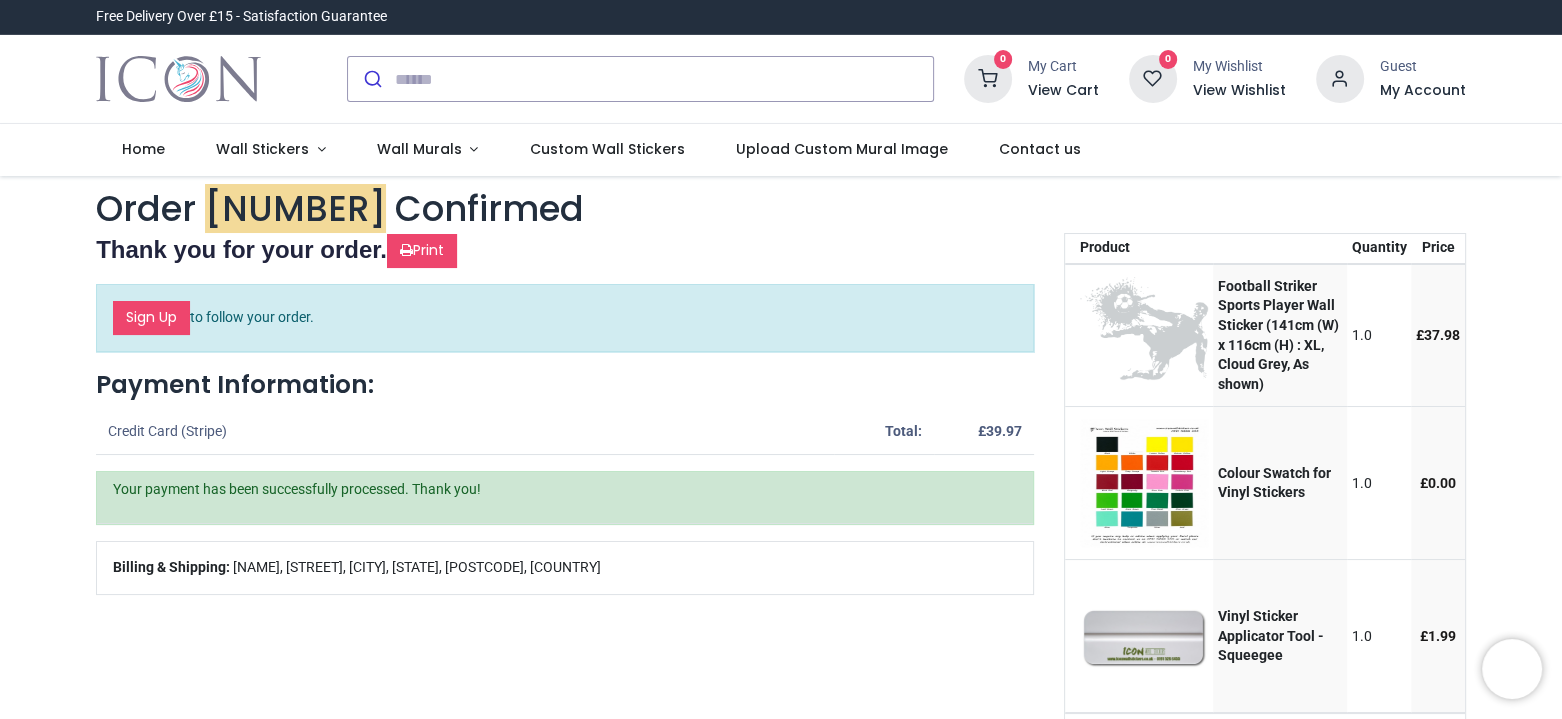 click at bounding box center (178, 79) 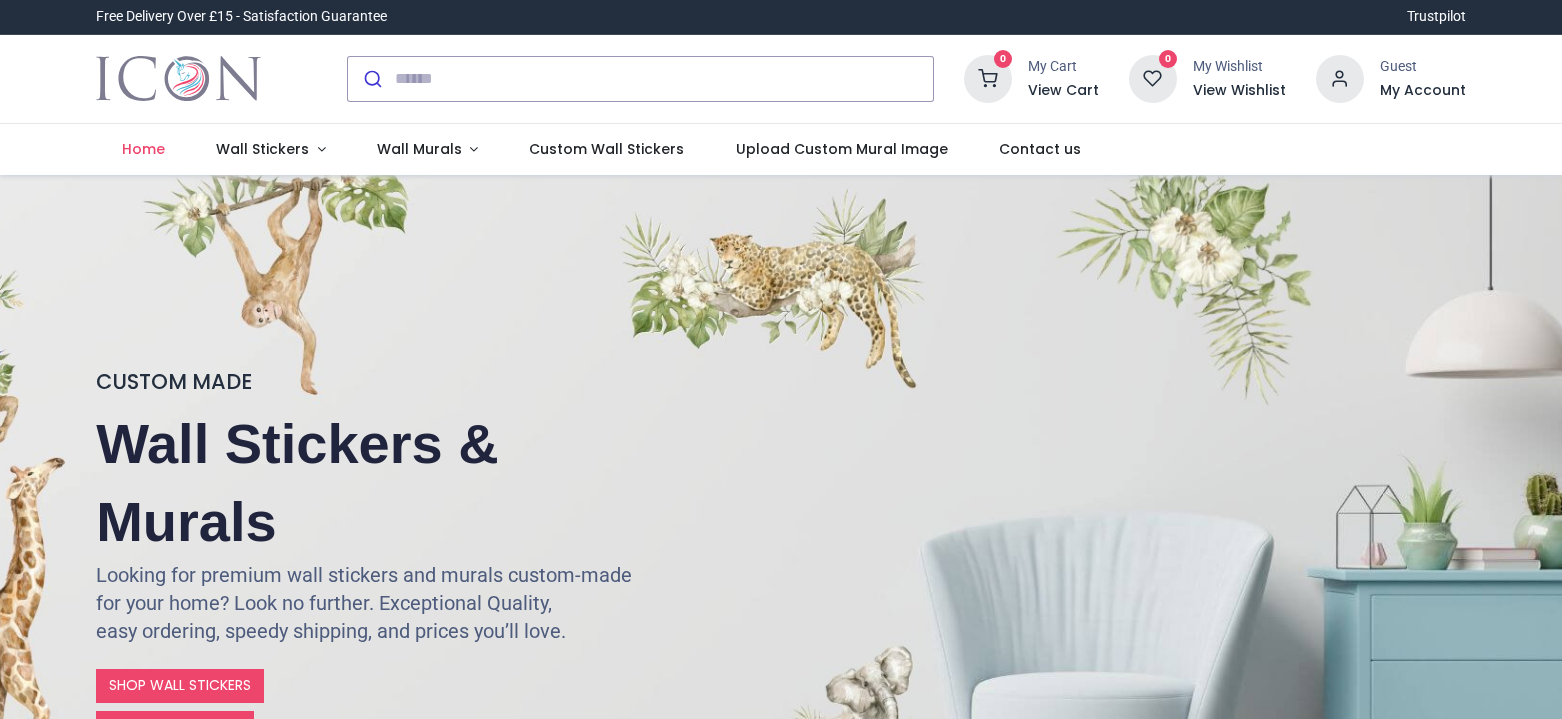 scroll, scrollTop: 0, scrollLeft: 0, axis: both 